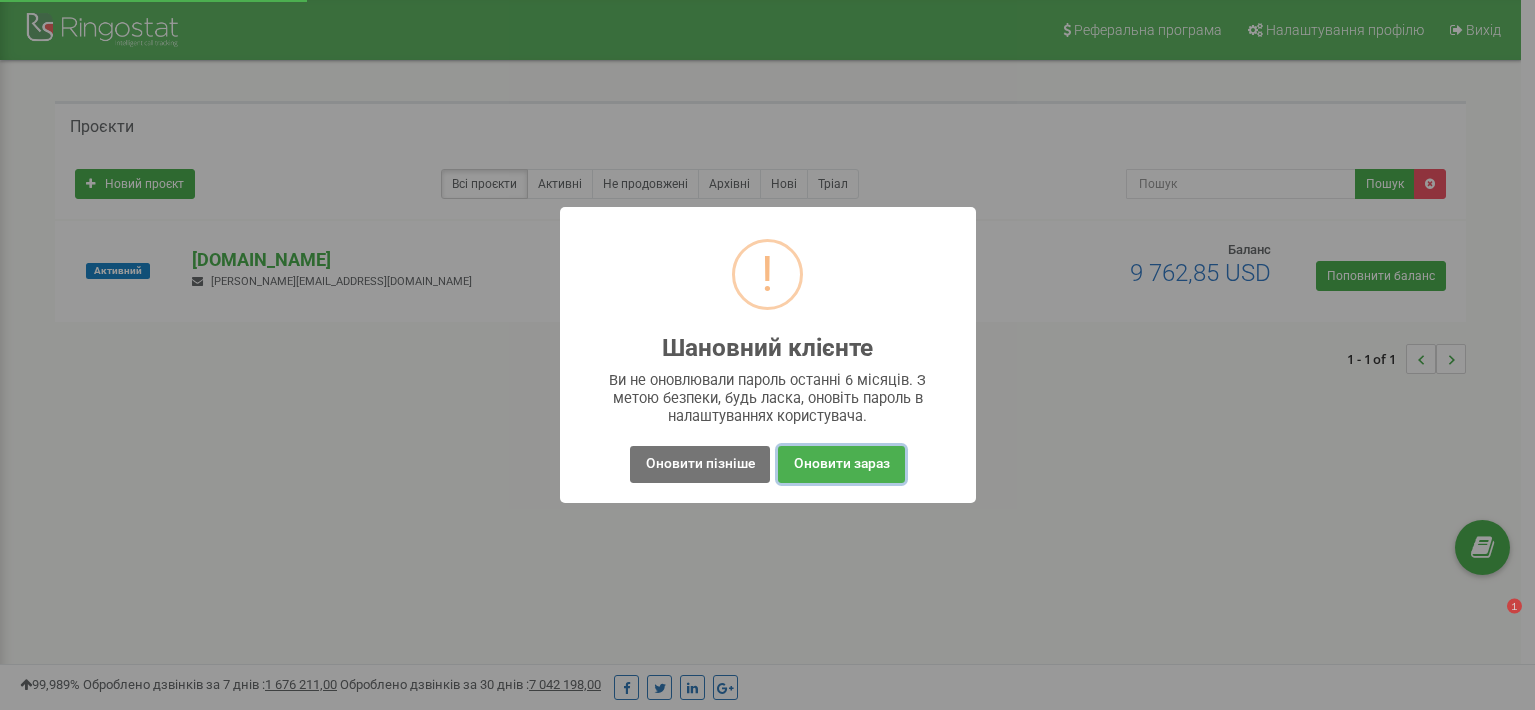 scroll, scrollTop: 0, scrollLeft: 0, axis: both 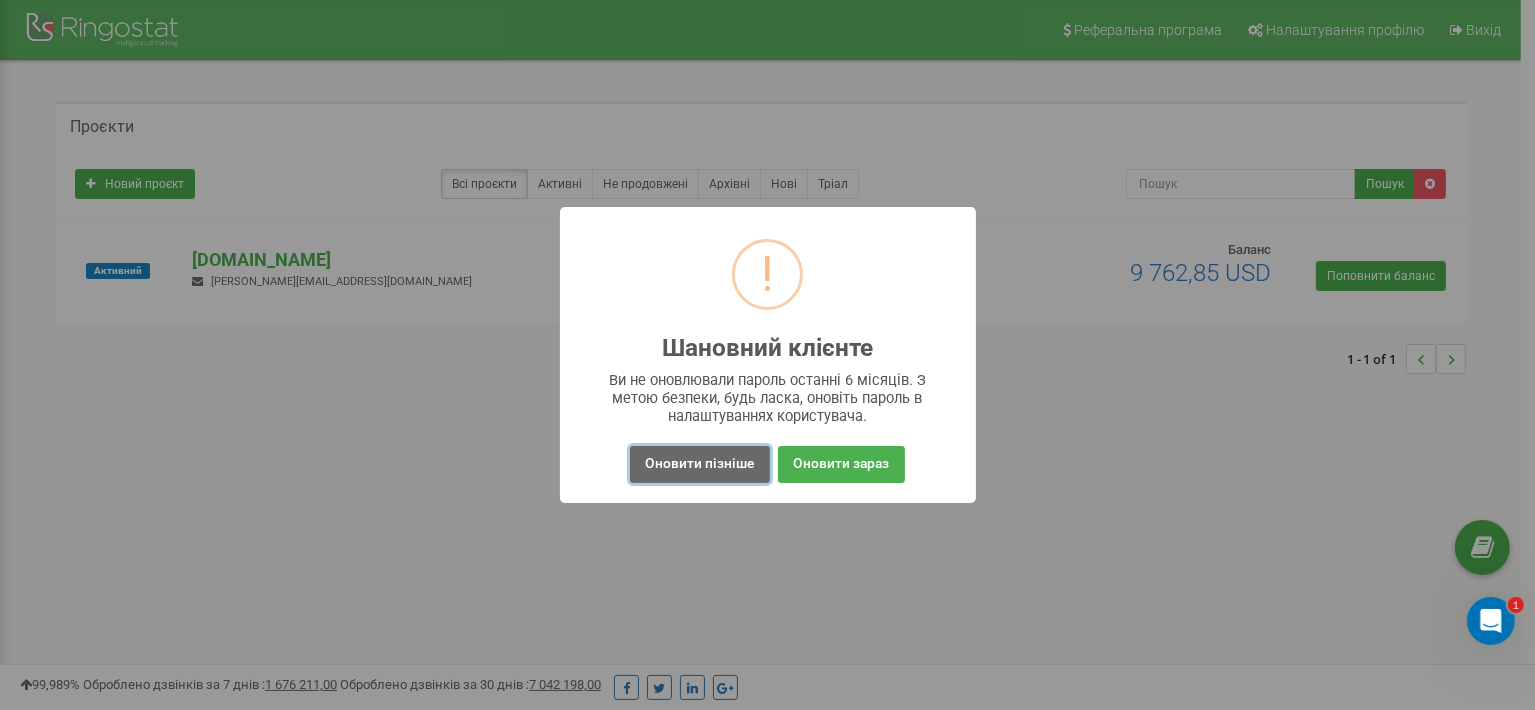 click on "Оновити пізніше" at bounding box center [699, 464] 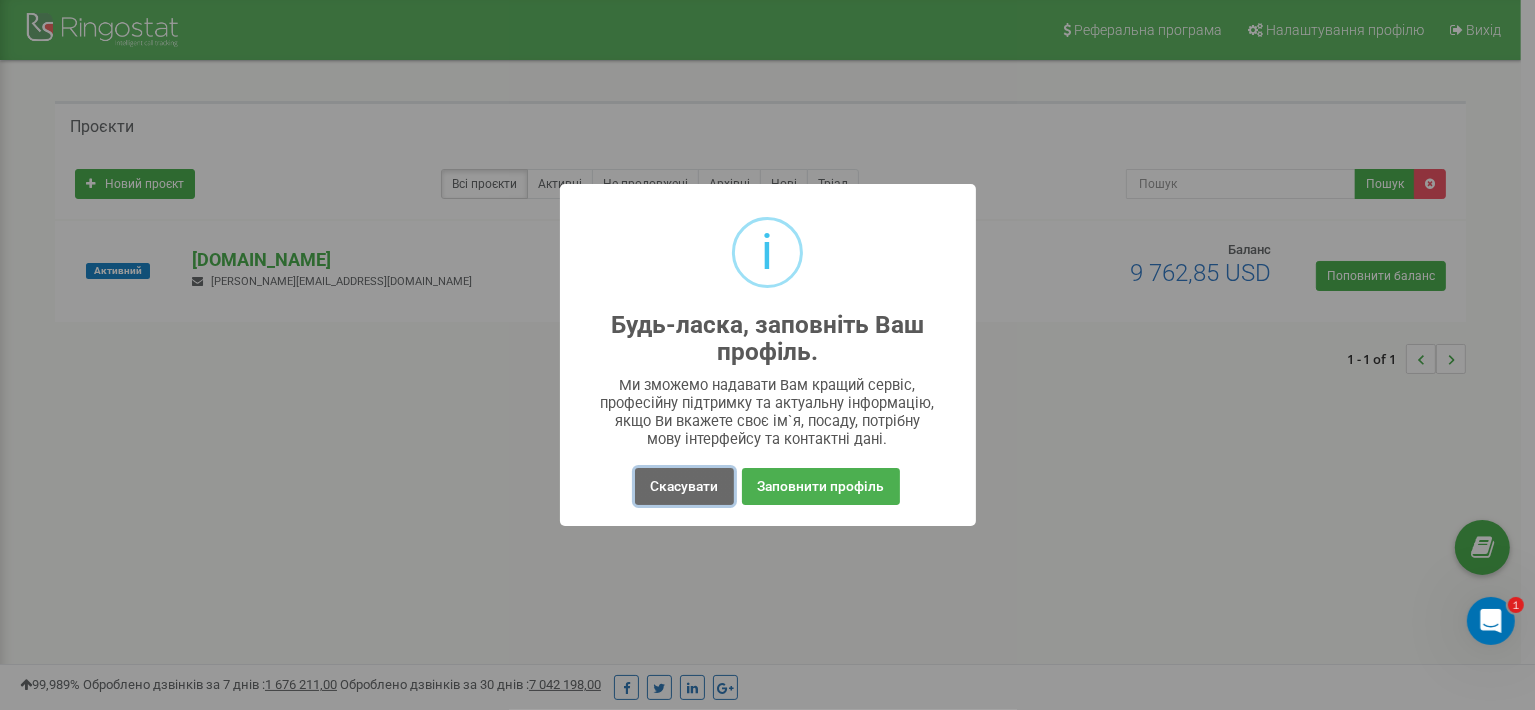 click on "Скасувати" at bounding box center (684, 486) 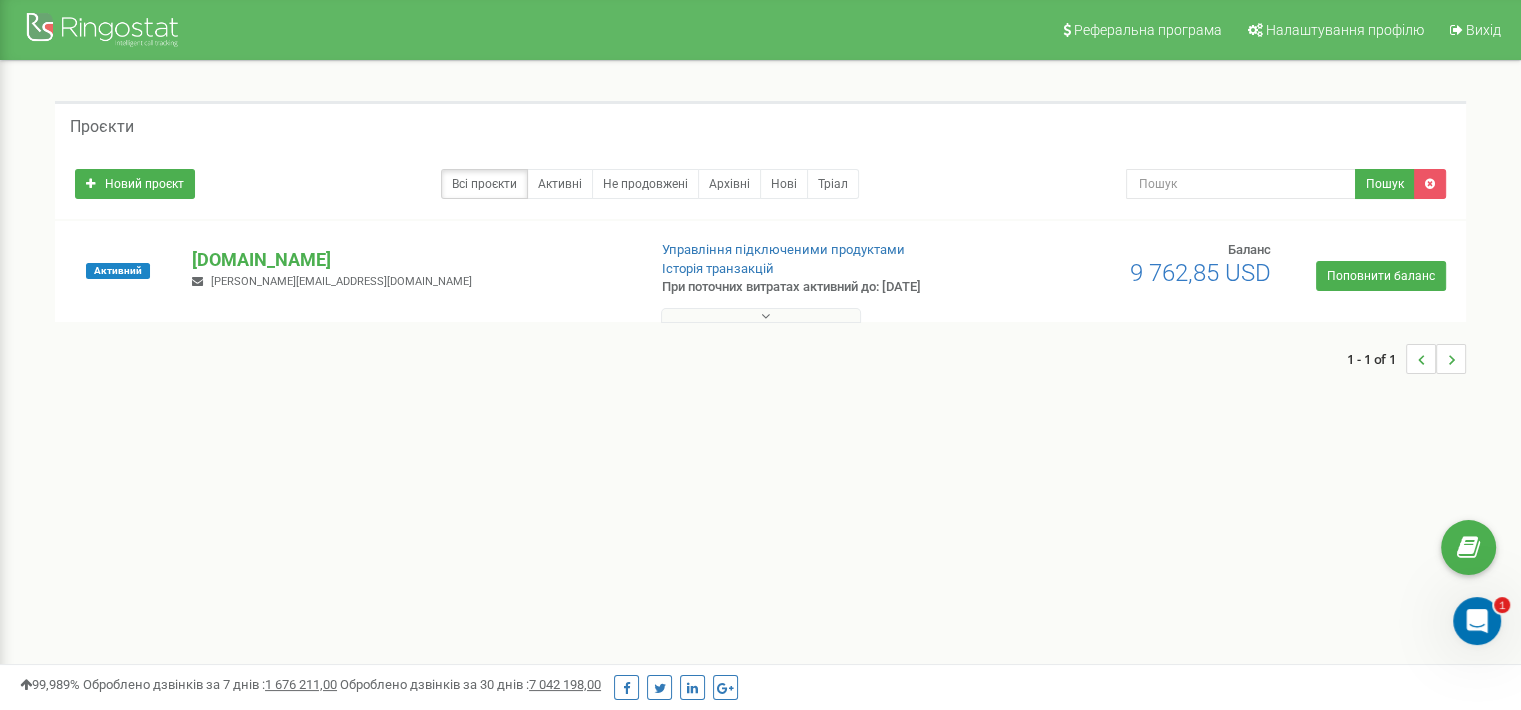 click at bounding box center [1477, 621] 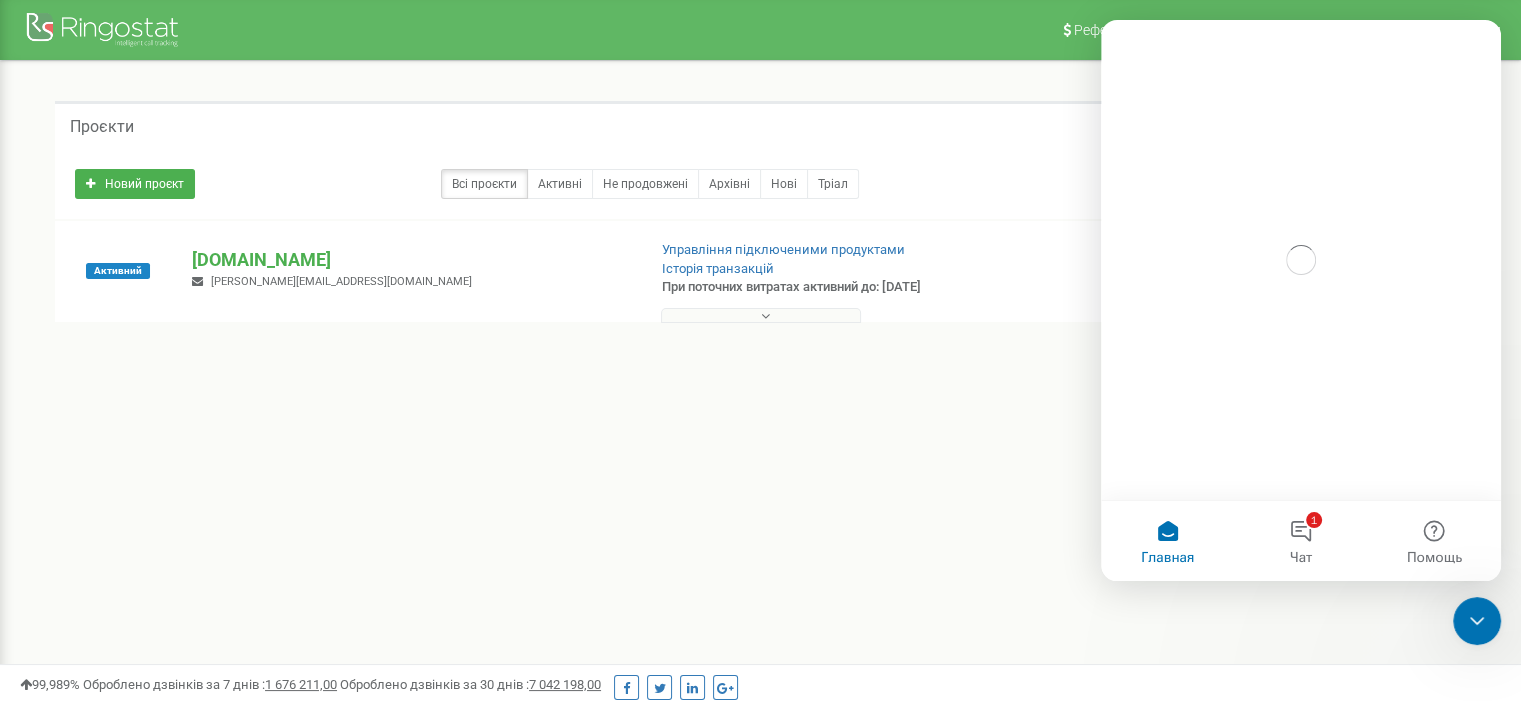 scroll, scrollTop: 0, scrollLeft: 0, axis: both 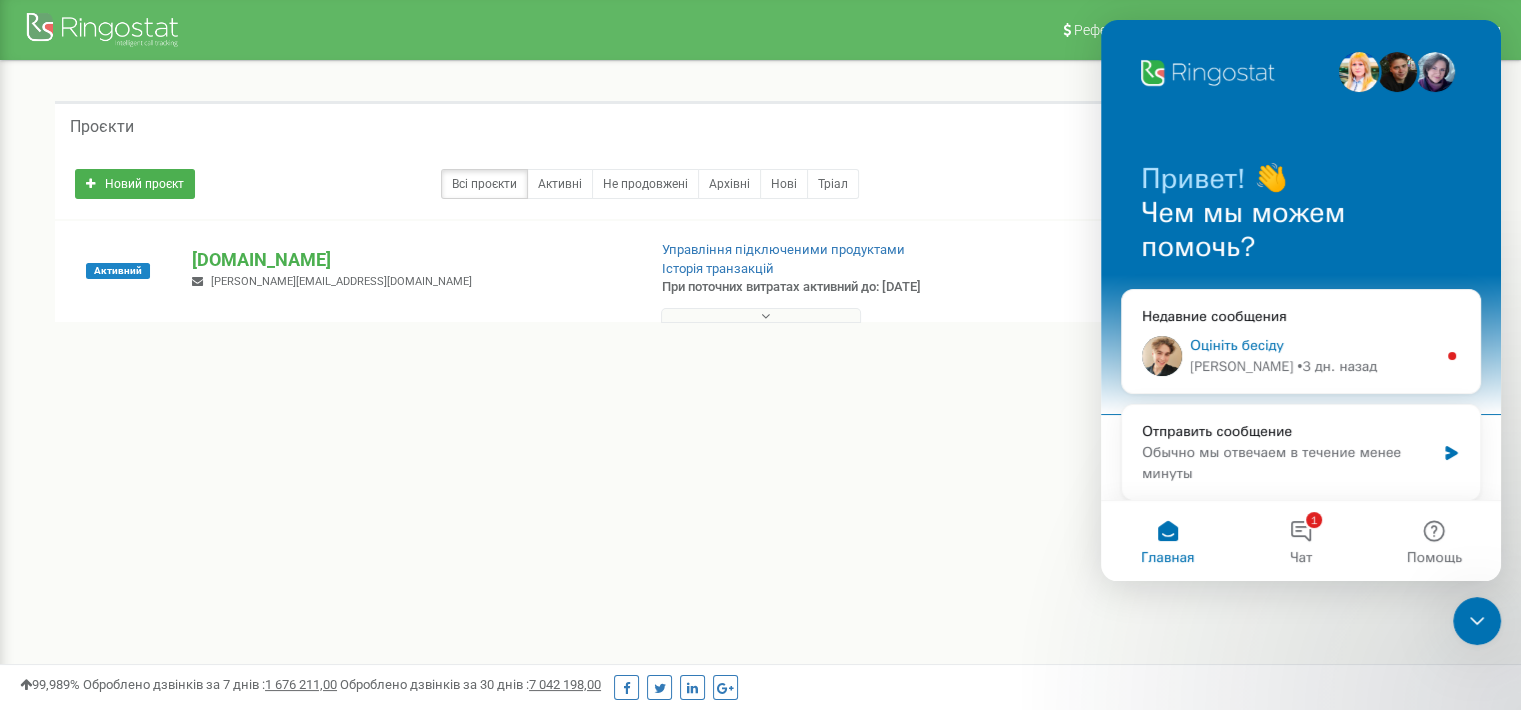 click on "Оцініть бесіду" at bounding box center (1313, 345) 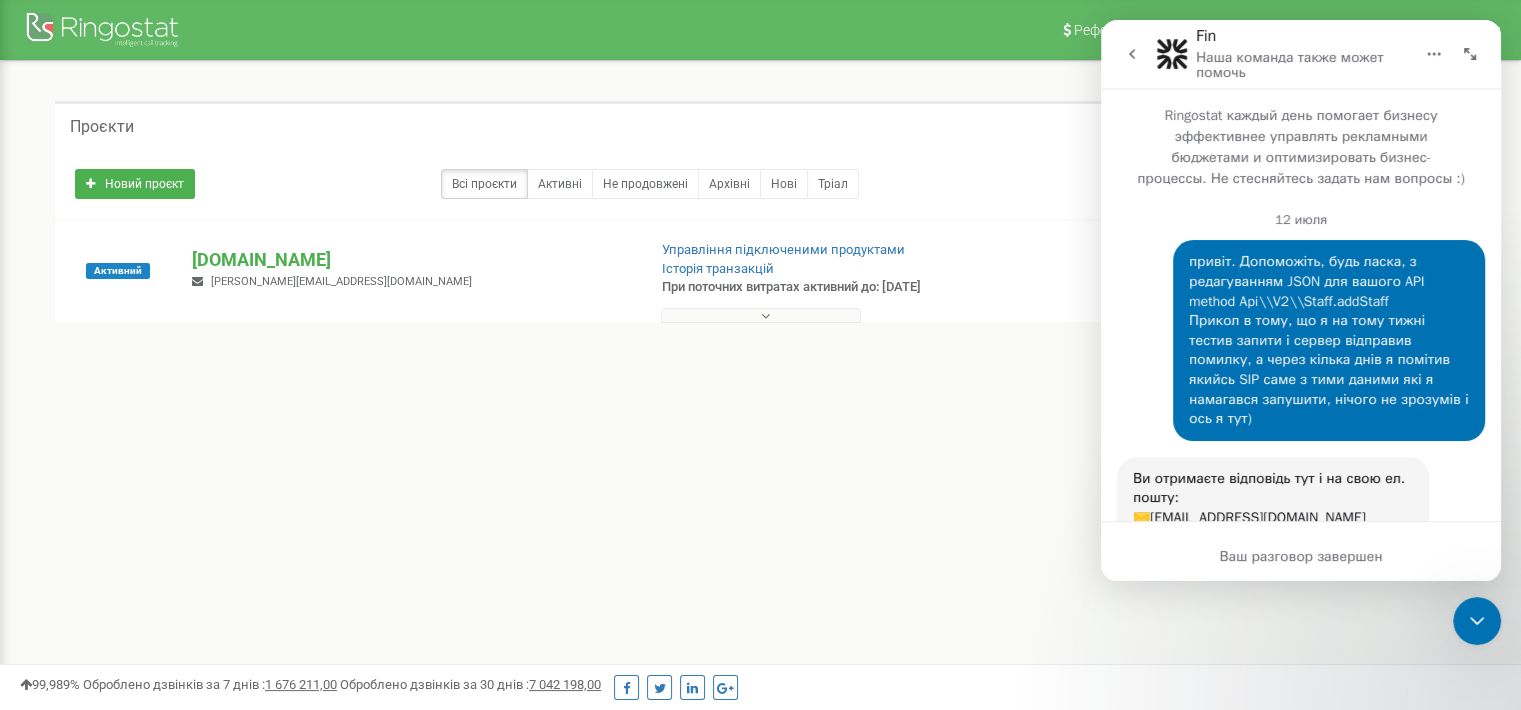 scroll, scrollTop: 3, scrollLeft: 0, axis: vertical 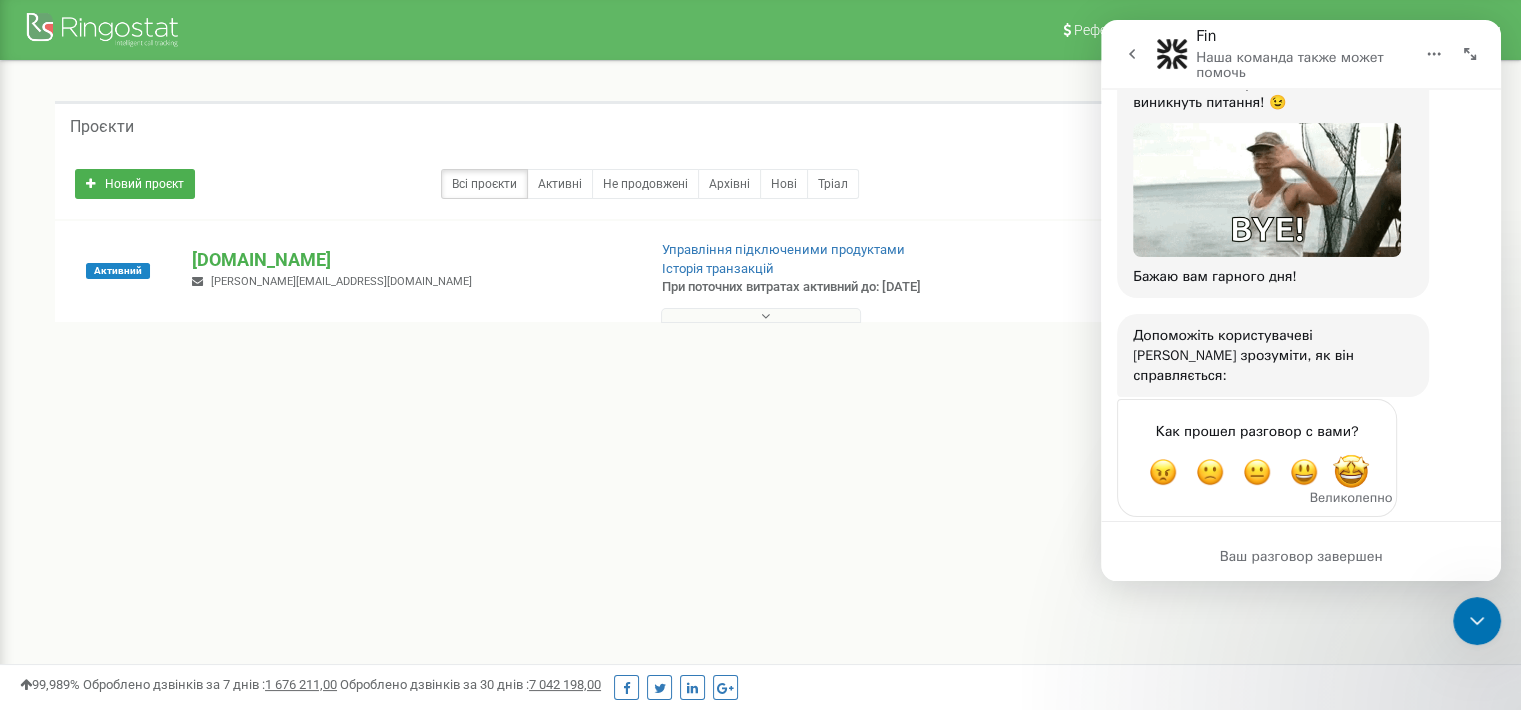 click at bounding box center (1351, 472) 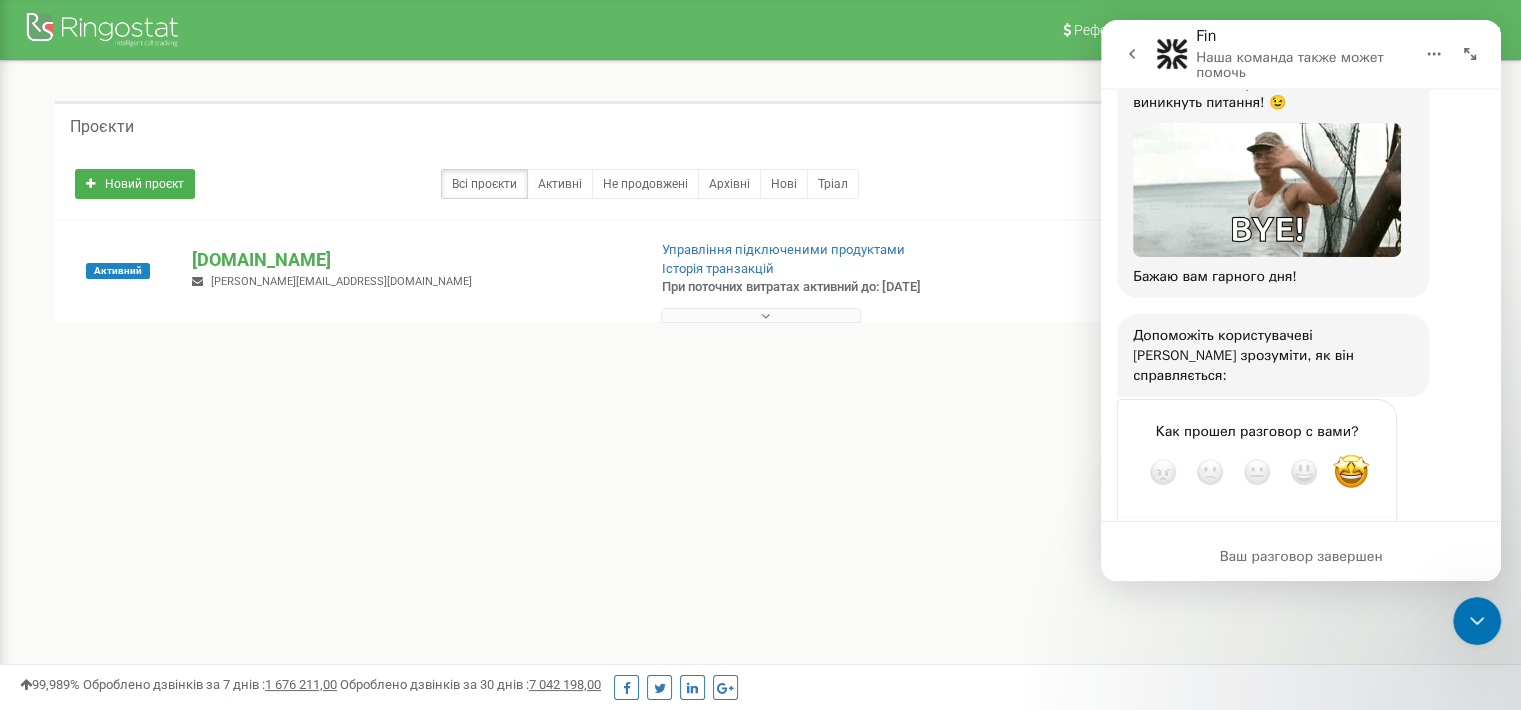 scroll, scrollTop: 3444, scrollLeft: 0, axis: vertical 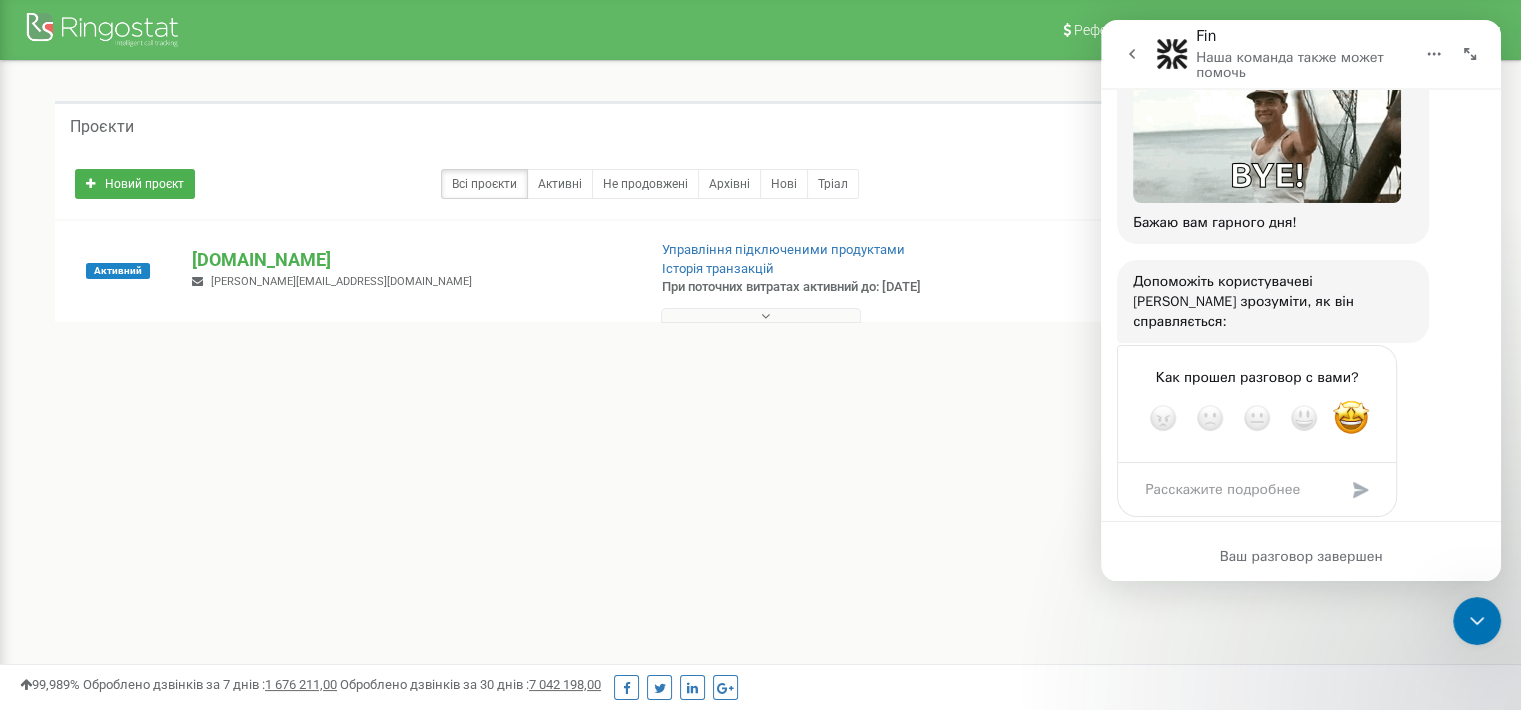 click at bounding box center (1361, 490) 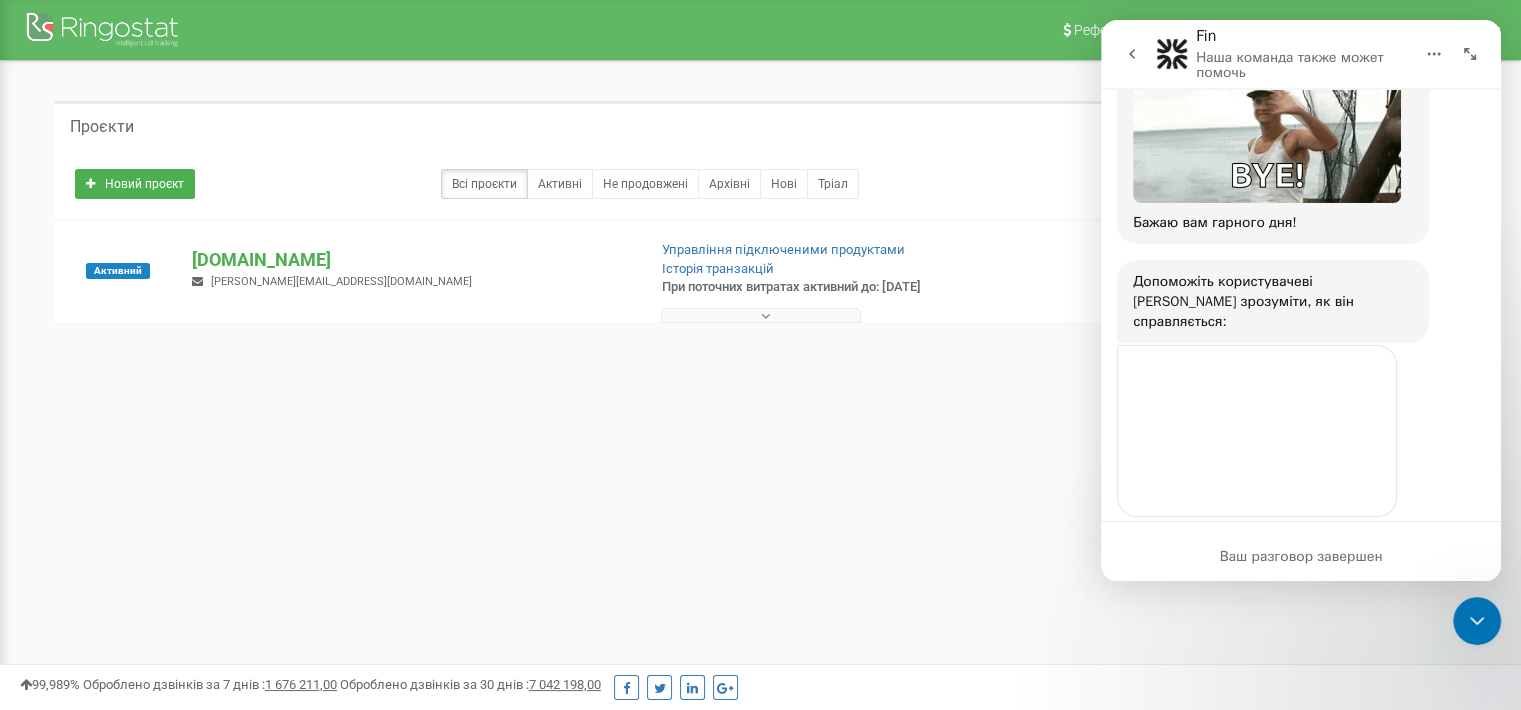 scroll, scrollTop: 3366, scrollLeft: 0, axis: vertical 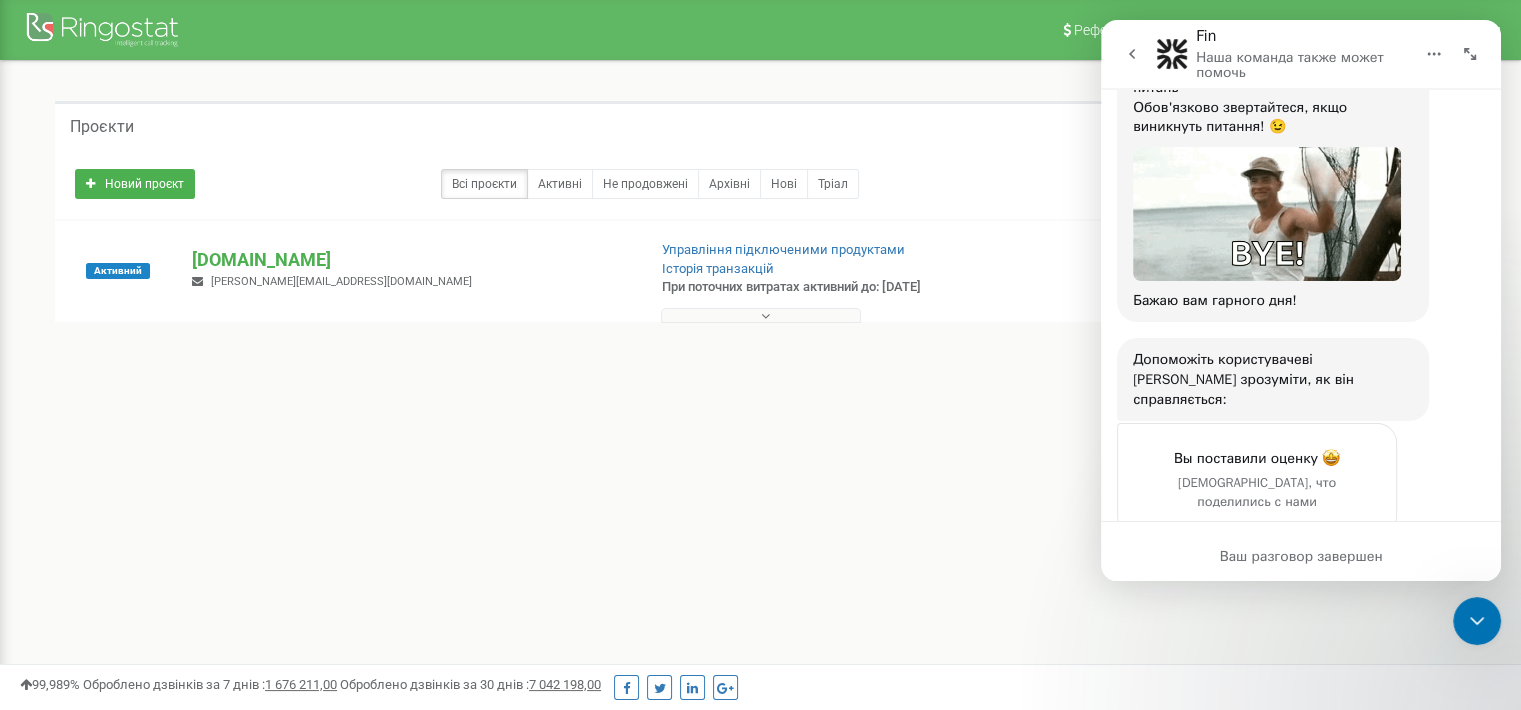 click 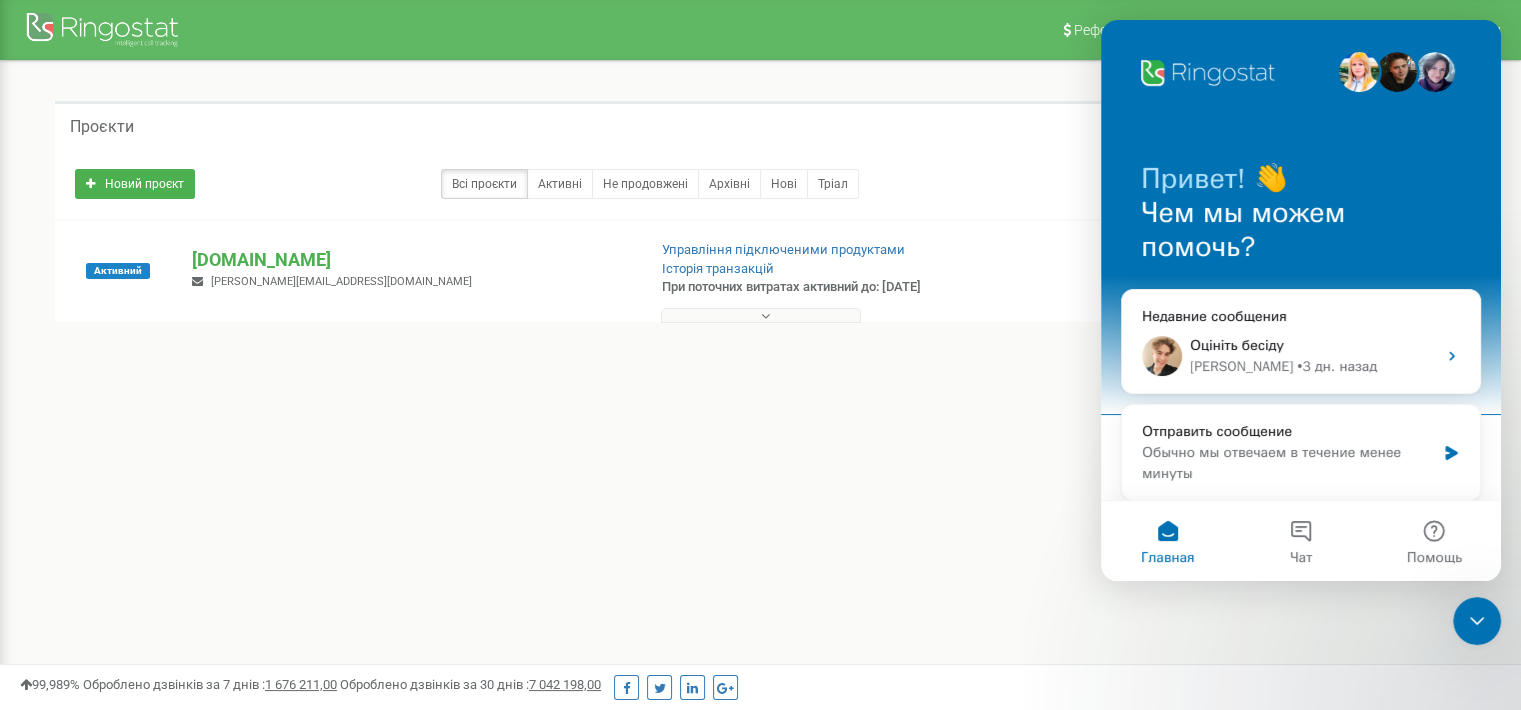 scroll, scrollTop: 2, scrollLeft: 0, axis: vertical 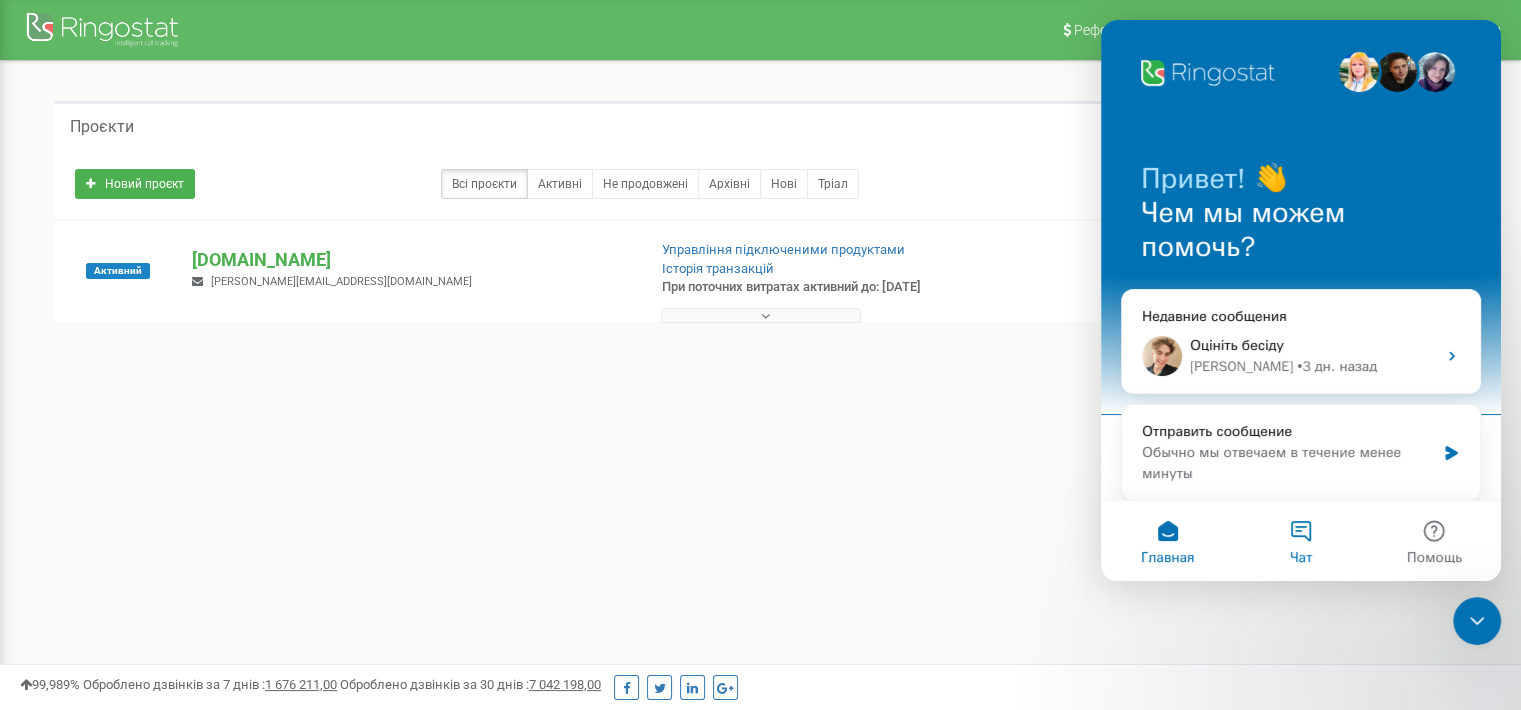 click on "Чат" at bounding box center (1300, 541) 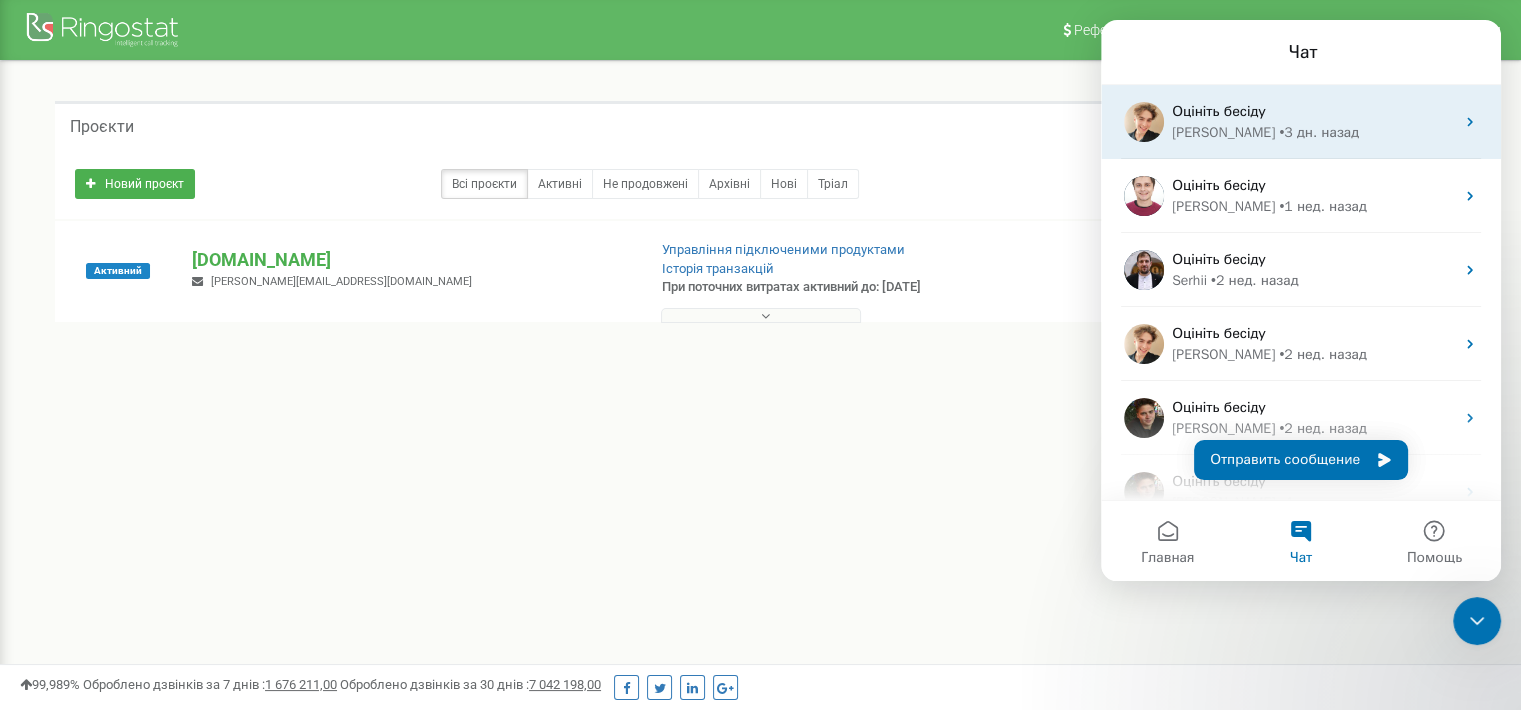 click on "•  3 дн. назад" at bounding box center [1319, 132] 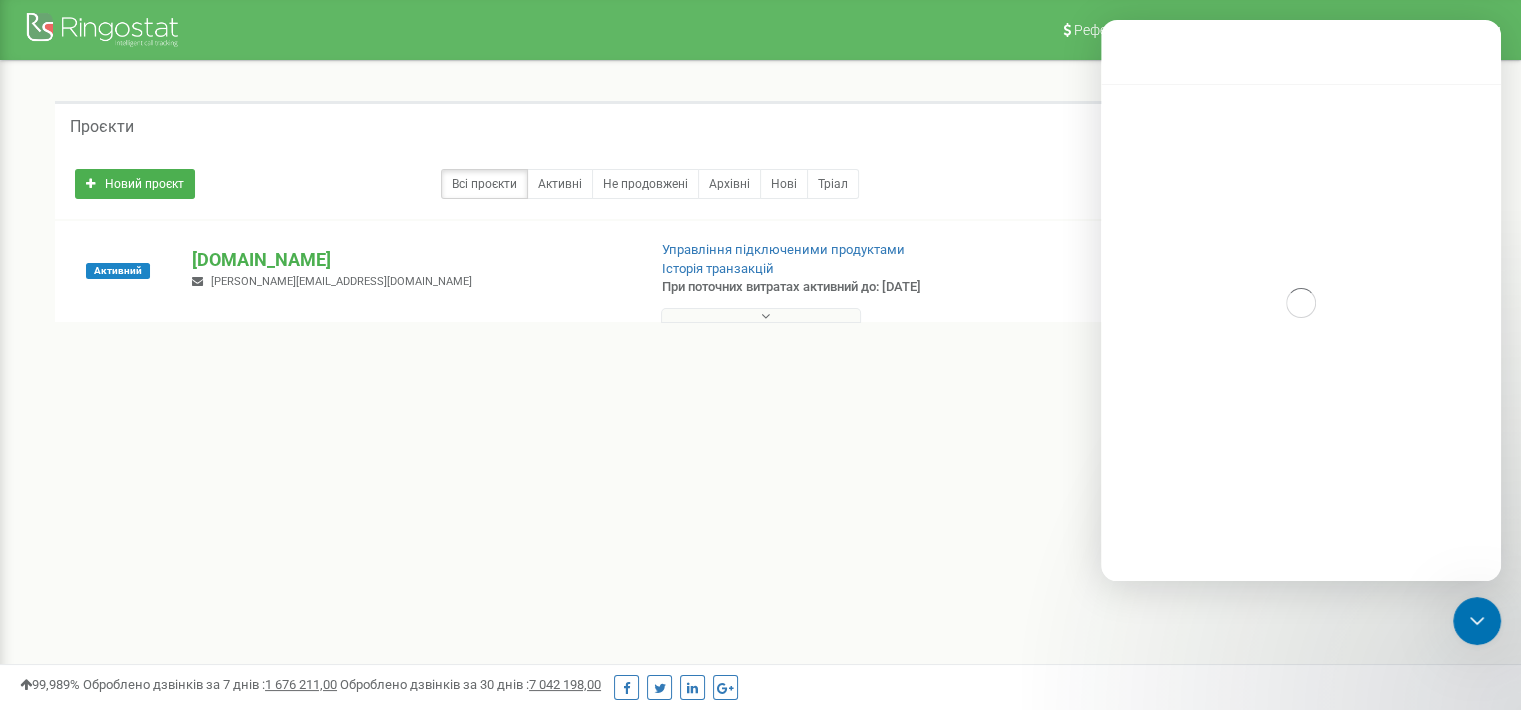 scroll, scrollTop: 3, scrollLeft: 0, axis: vertical 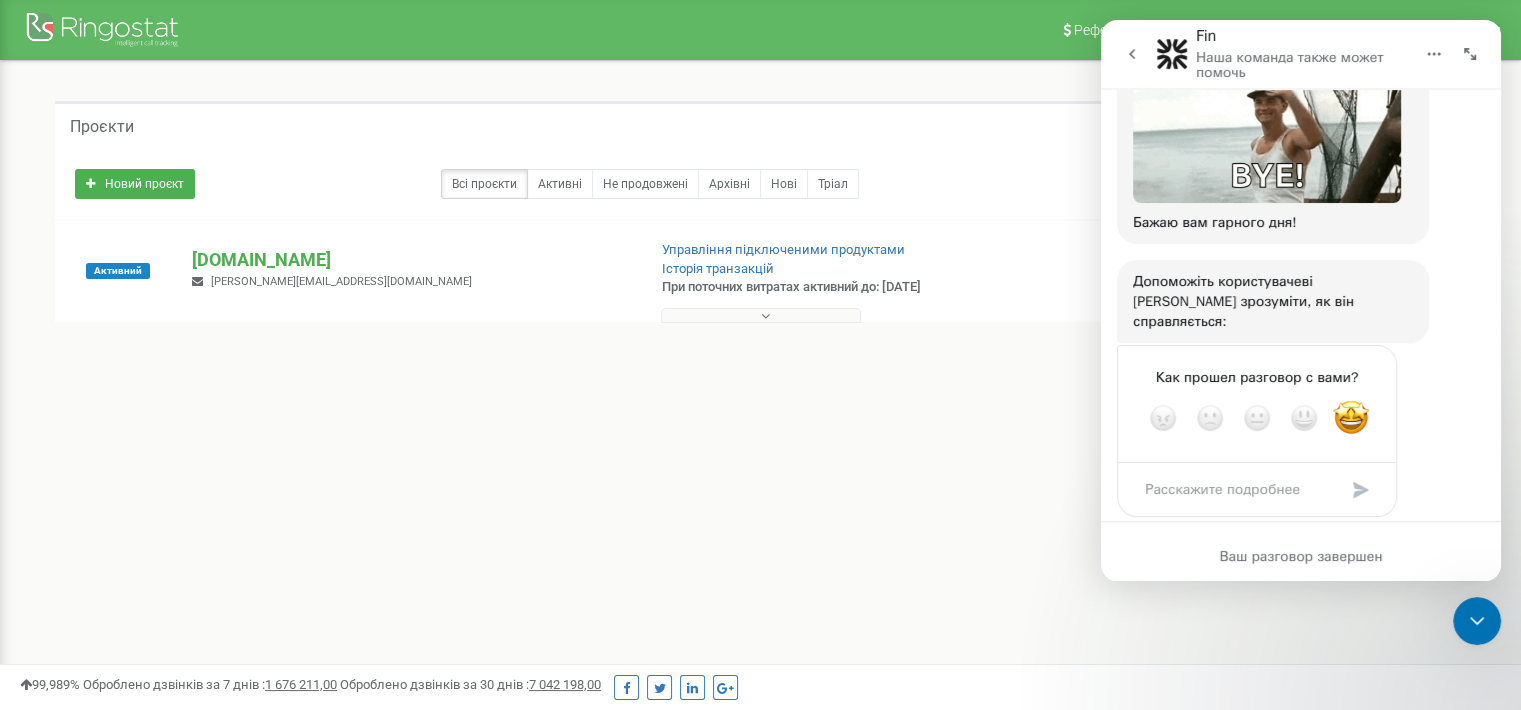 click at bounding box center [1132, 54] 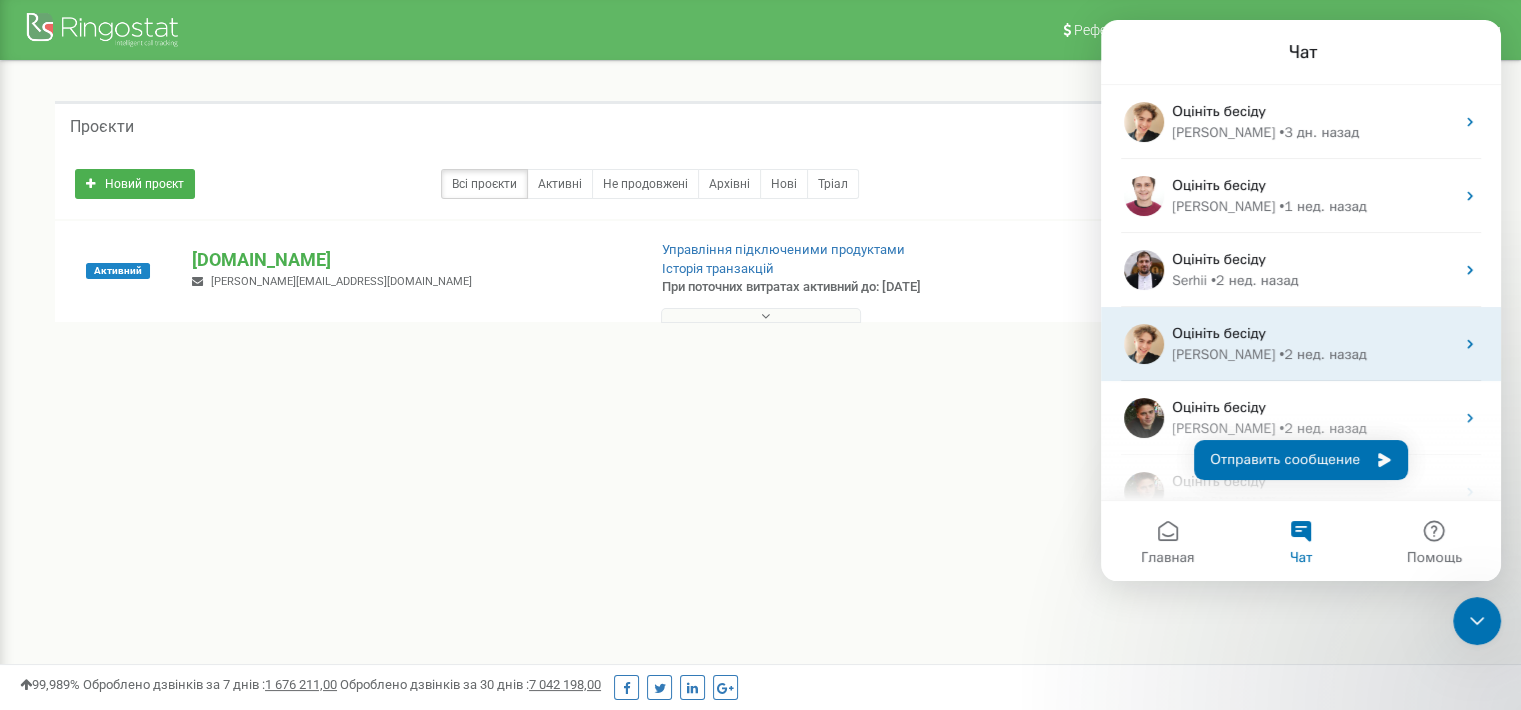 scroll, scrollTop: 2, scrollLeft: 0, axis: vertical 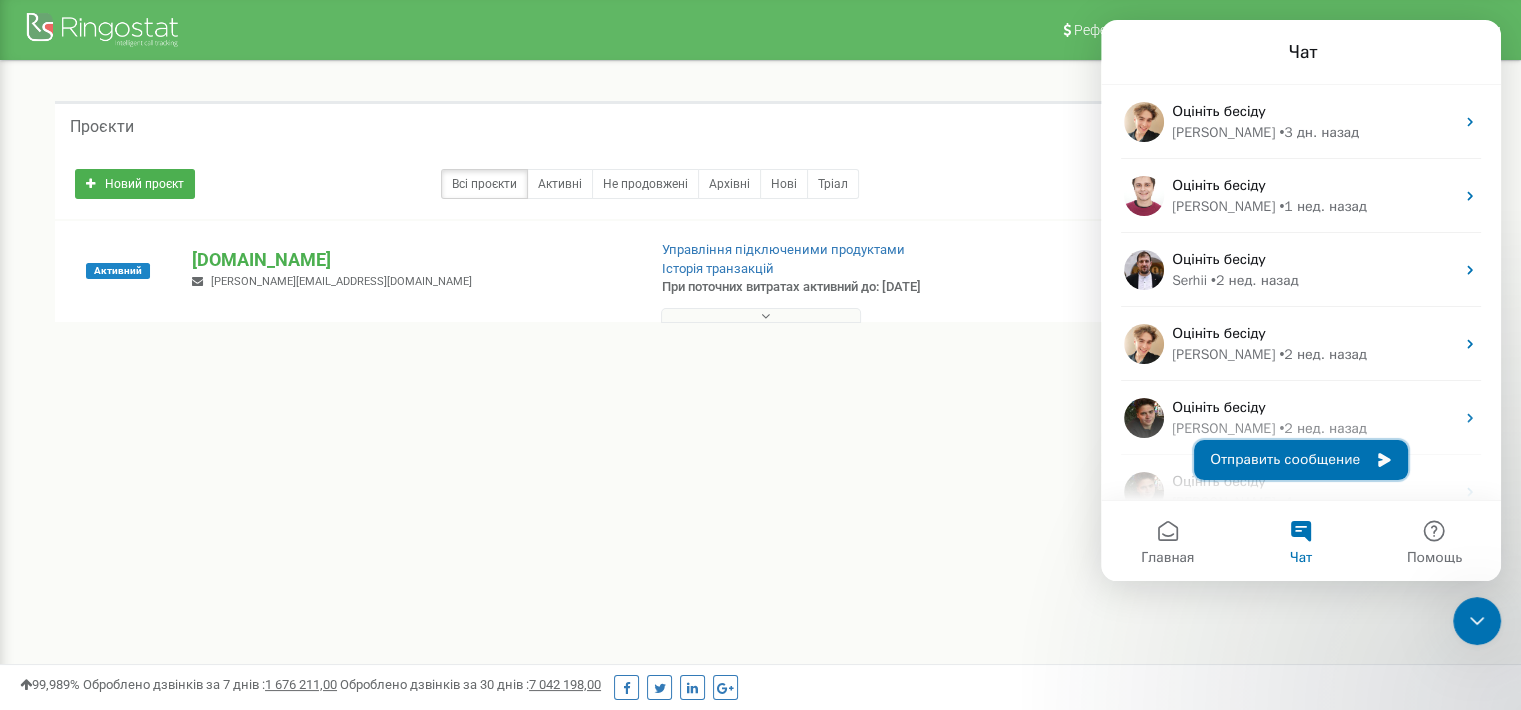 click on "Отправить сообщение" at bounding box center [1301, 460] 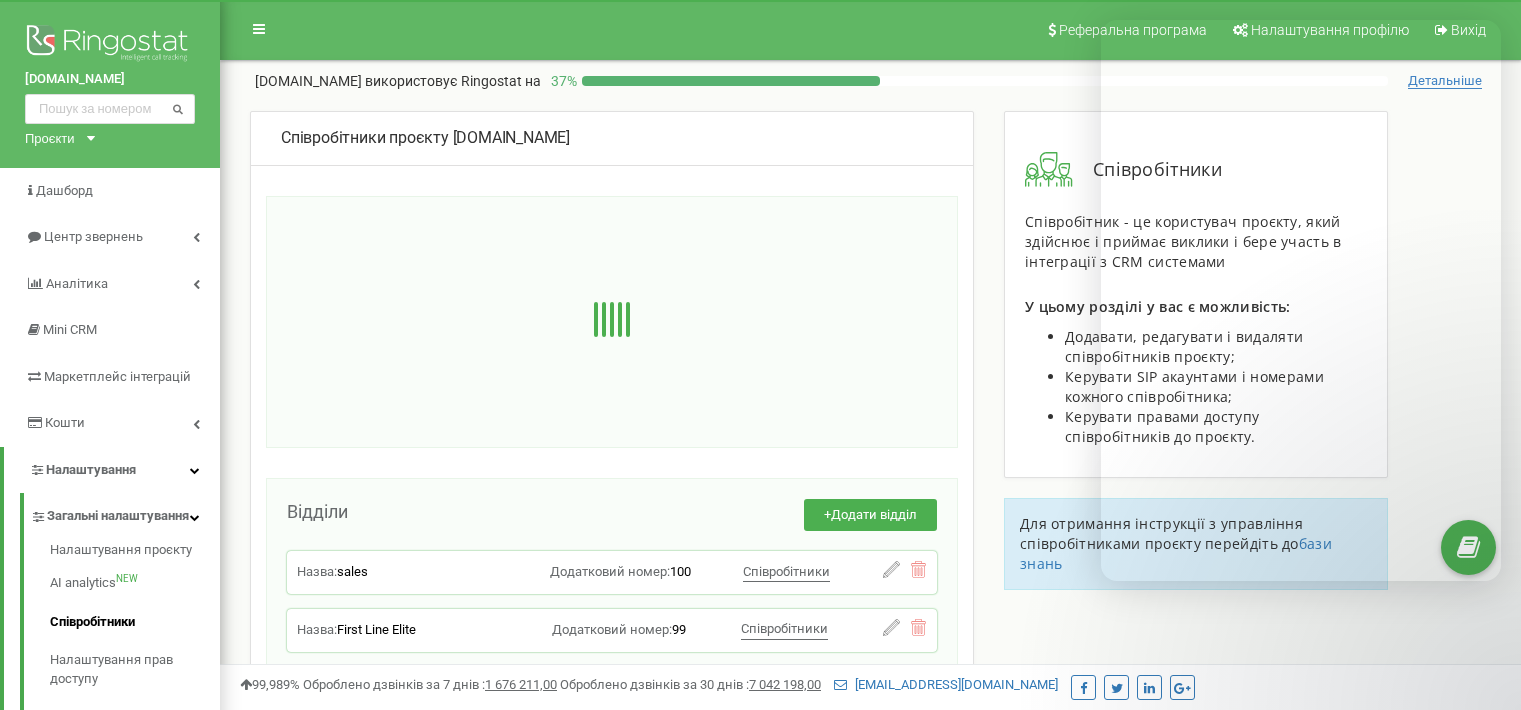 scroll, scrollTop: 0, scrollLeft: 0, axis: both 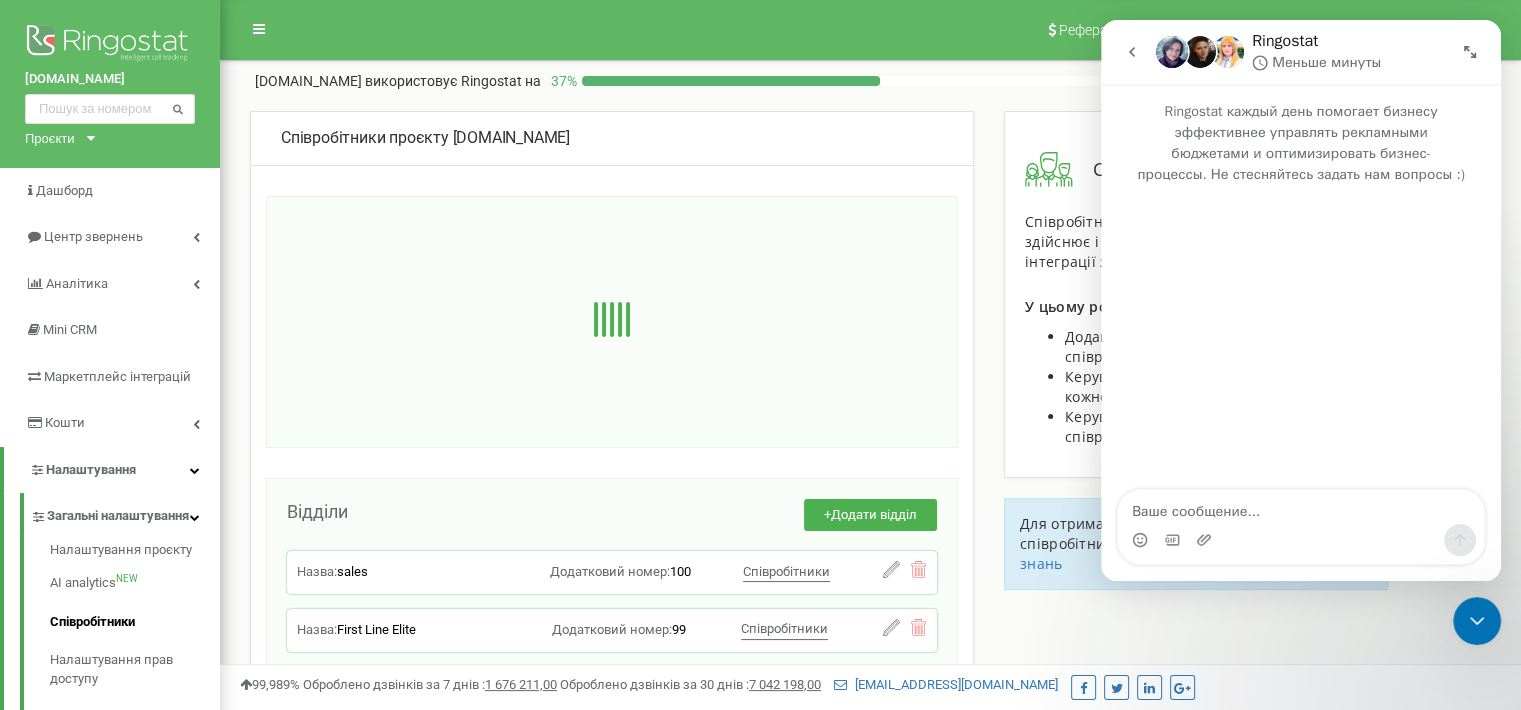 click at bounding box center [1132, 52] 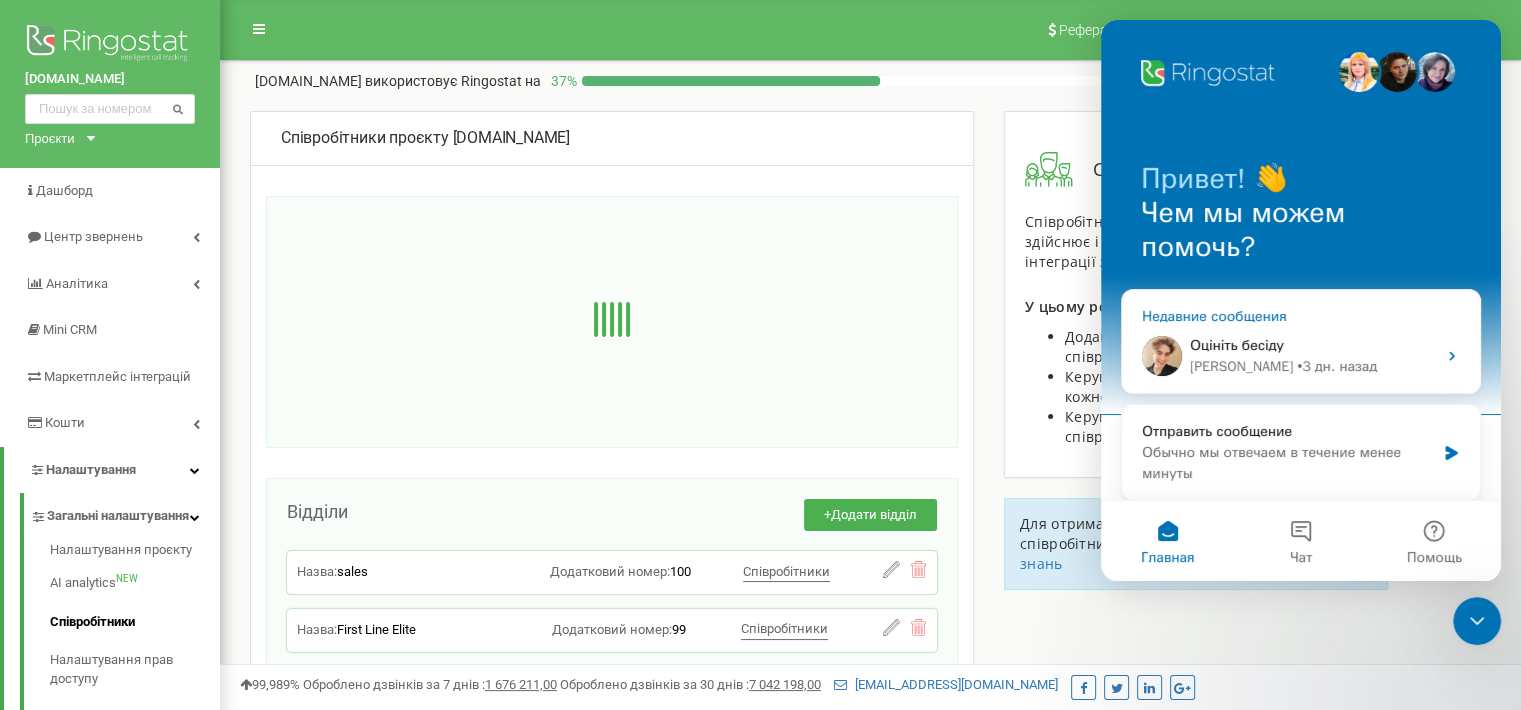 click on "Оцініть бесіду" at bounding box center [1313, 345] 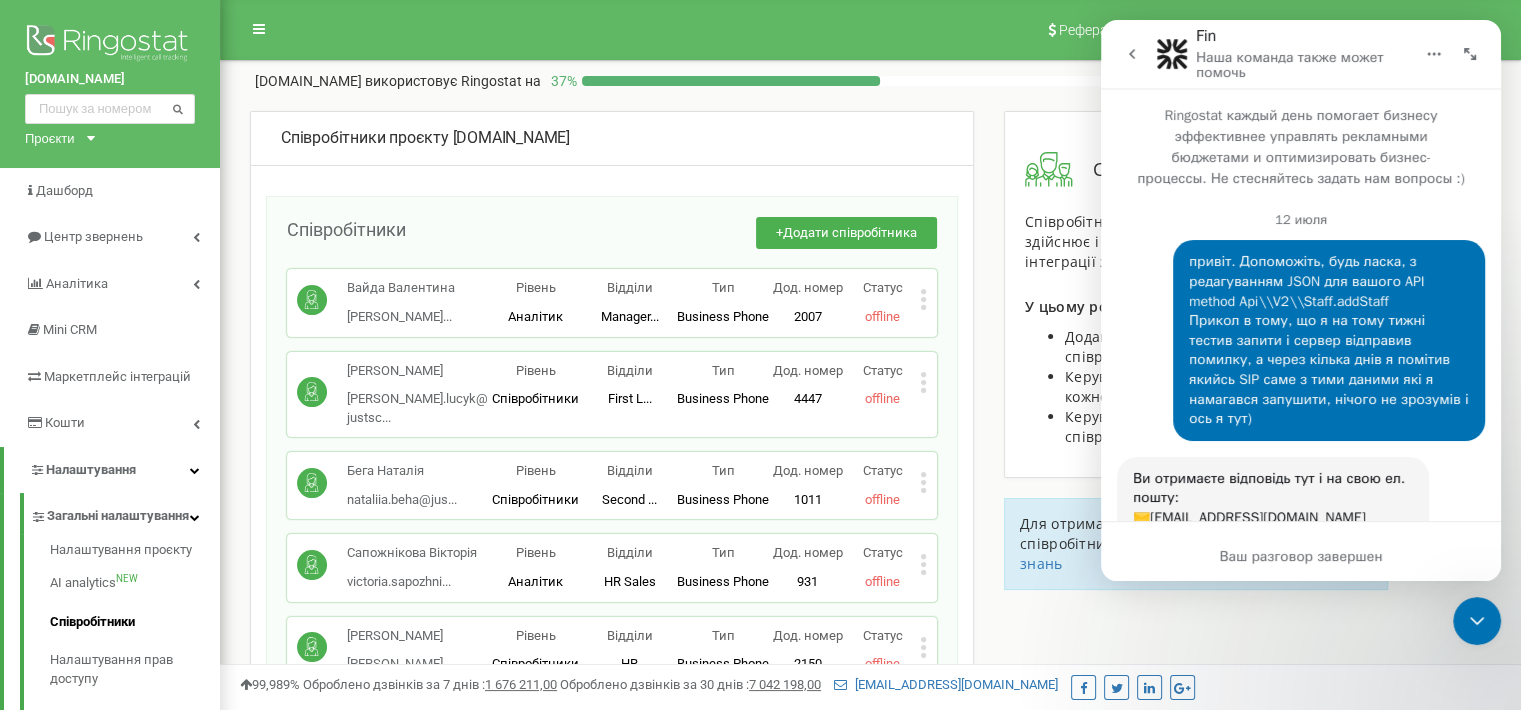 scroll, scrollTop: 3, scrollLeft: 0, axis: vertical 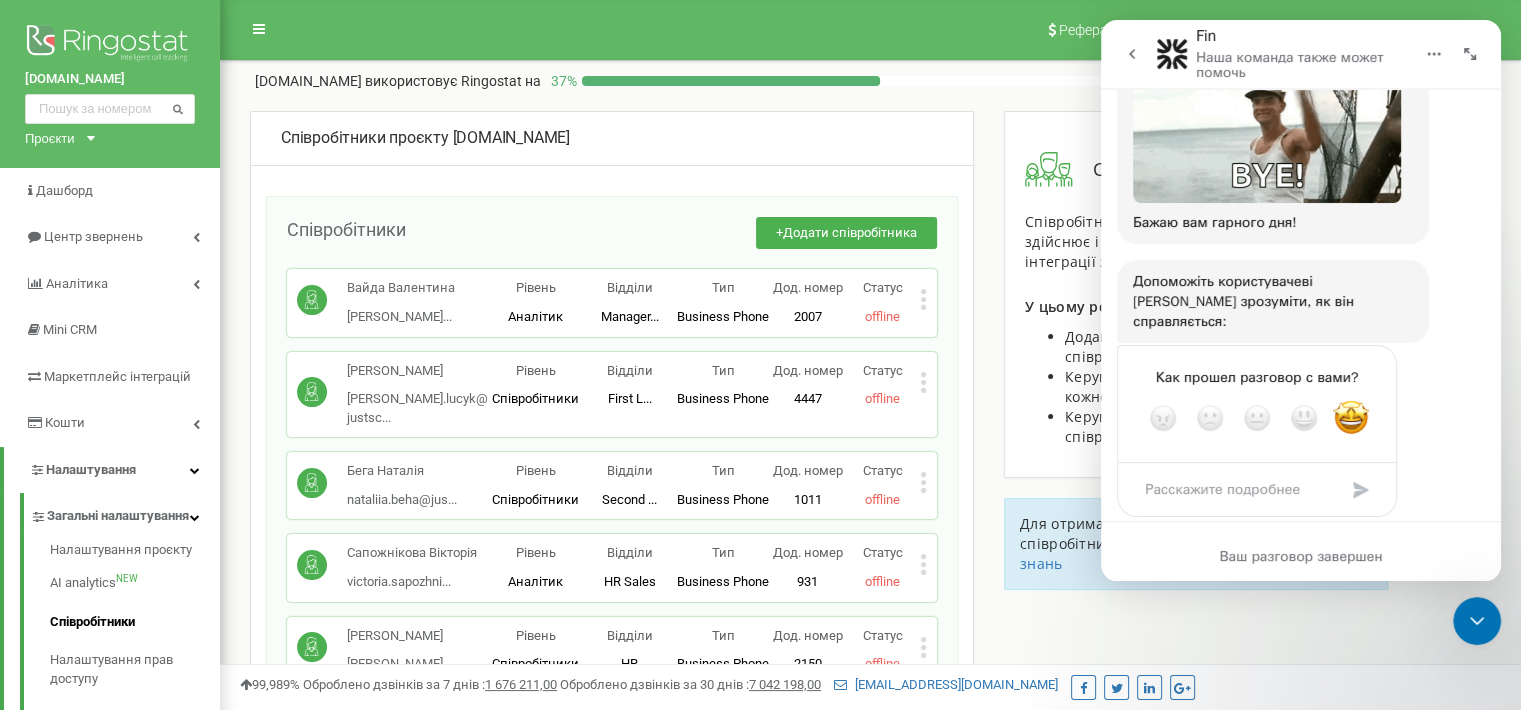 click at bounding box center [1132, 54] 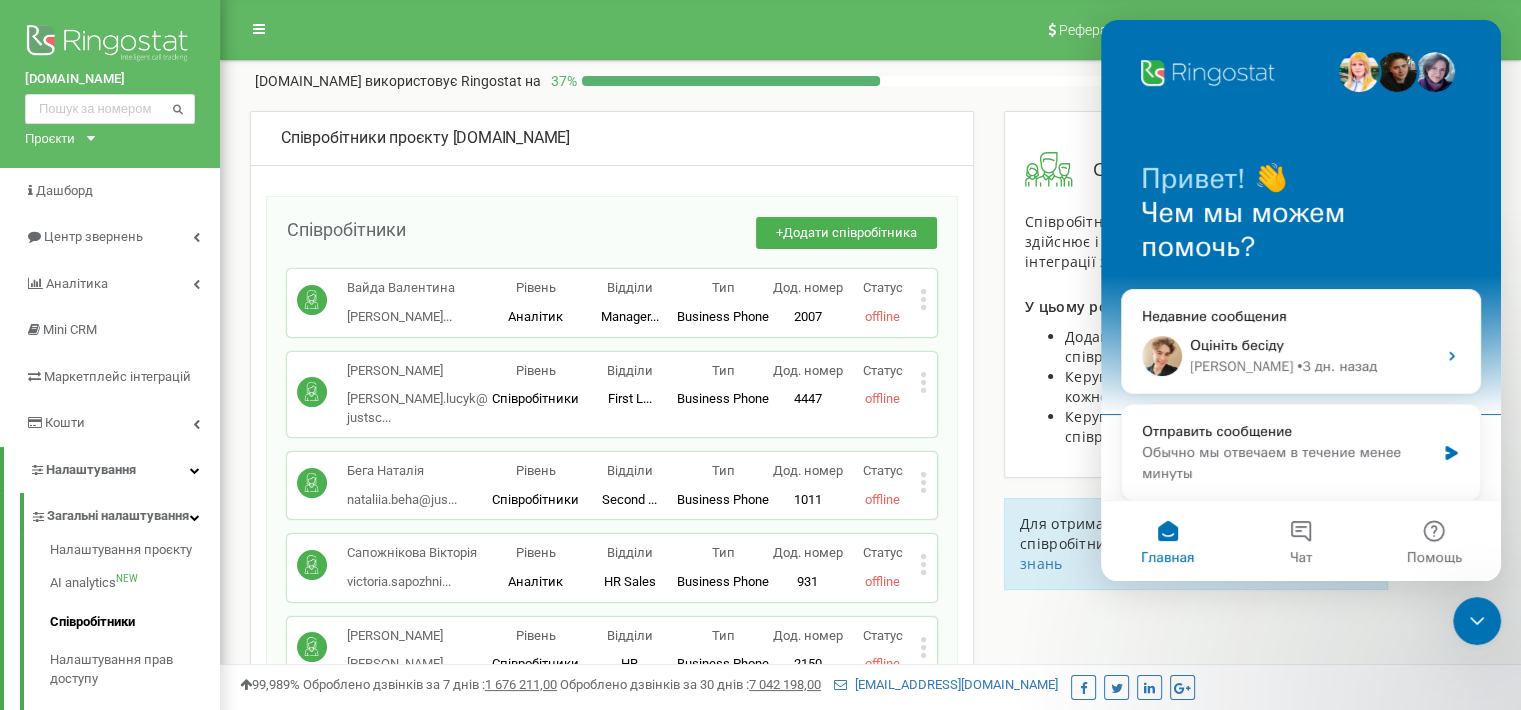 scroll, scrollTop: 2, scrollLeft: 0, axis: vertical 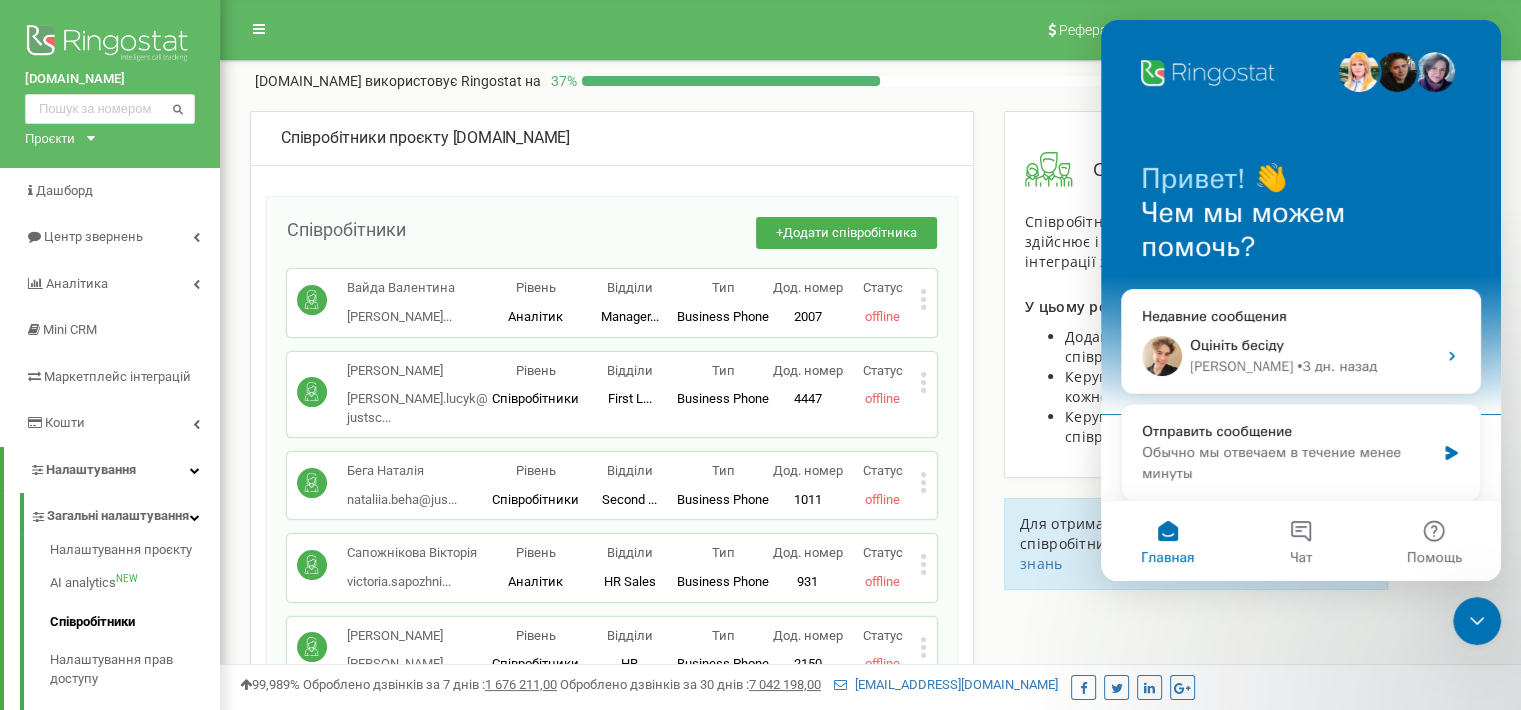 click on "Співробітники проєкту    [DOMAIN_NAME] Співробітники +  Додати співробітника [PERSON_NAME] [PERSON_NAME].vaida@j... [PERSON_NAME][EMAIL_ADDRESS][DOMAIN_NAME] Рівень Аналітик Відділи Manager... Manager of the first schedules Тип Business Phone Повноцінне робоче місце співробітника з усіма можливостями, дозволяє використовувати Ringostat Smart Phone і прив'язати зовнішні номери співробітника. Дод. номер 2007 Статус offline Редагувати   Видалити співробітника Копіювати SIP Копіювати Email Копіювати ID ( 310189 ) [PERSON_NAME] [PERSON_NAME].lucyk@justsc... [PERSON_NAME][EMAIL_ADDRESS][DOMAIN_NAME] Рівень Співробітники Відділи First L... First Line Elite Тип Business Phone Дод. номер 4447 Статус offline Редагувати   ( 310219 )" at bounding box center (612, 9954) 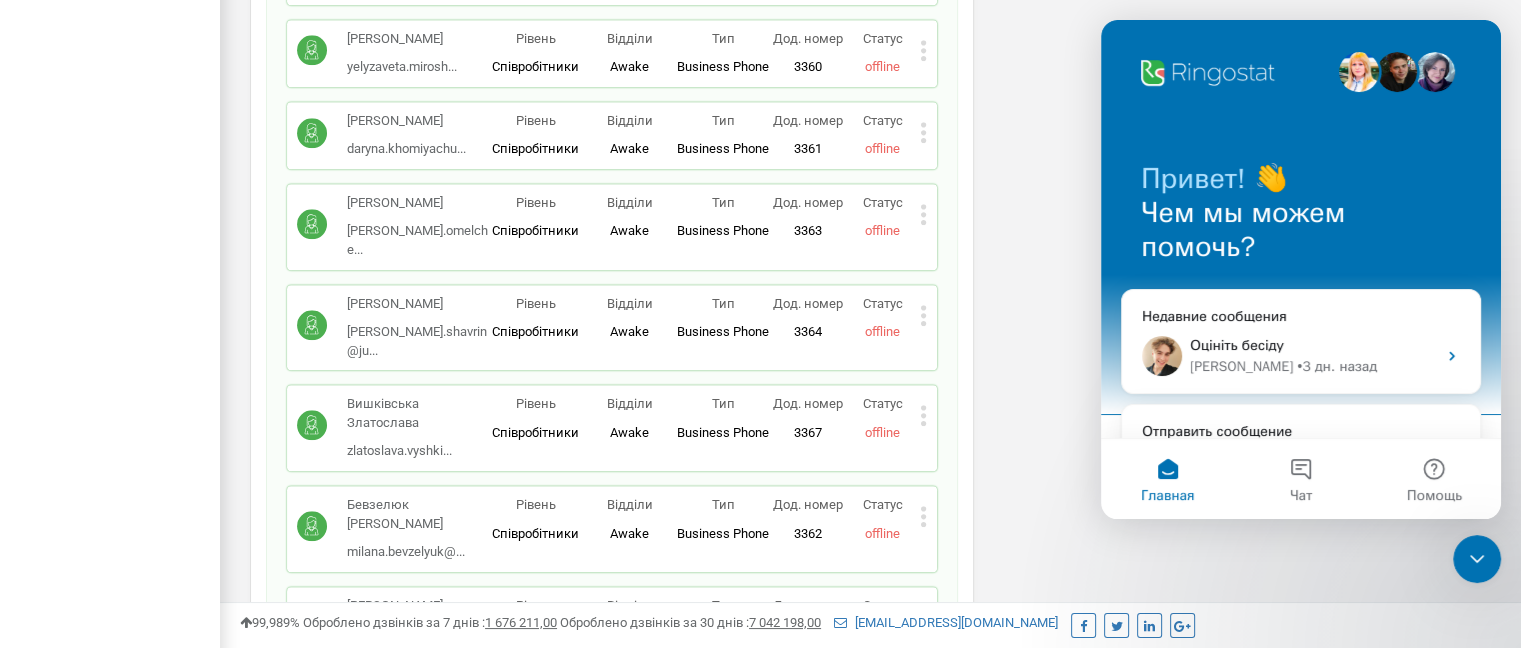 drag, startPoint x: 973, startPoint y: 104, endPoint x: 991, endPoint y: 641, distance: 537.3016 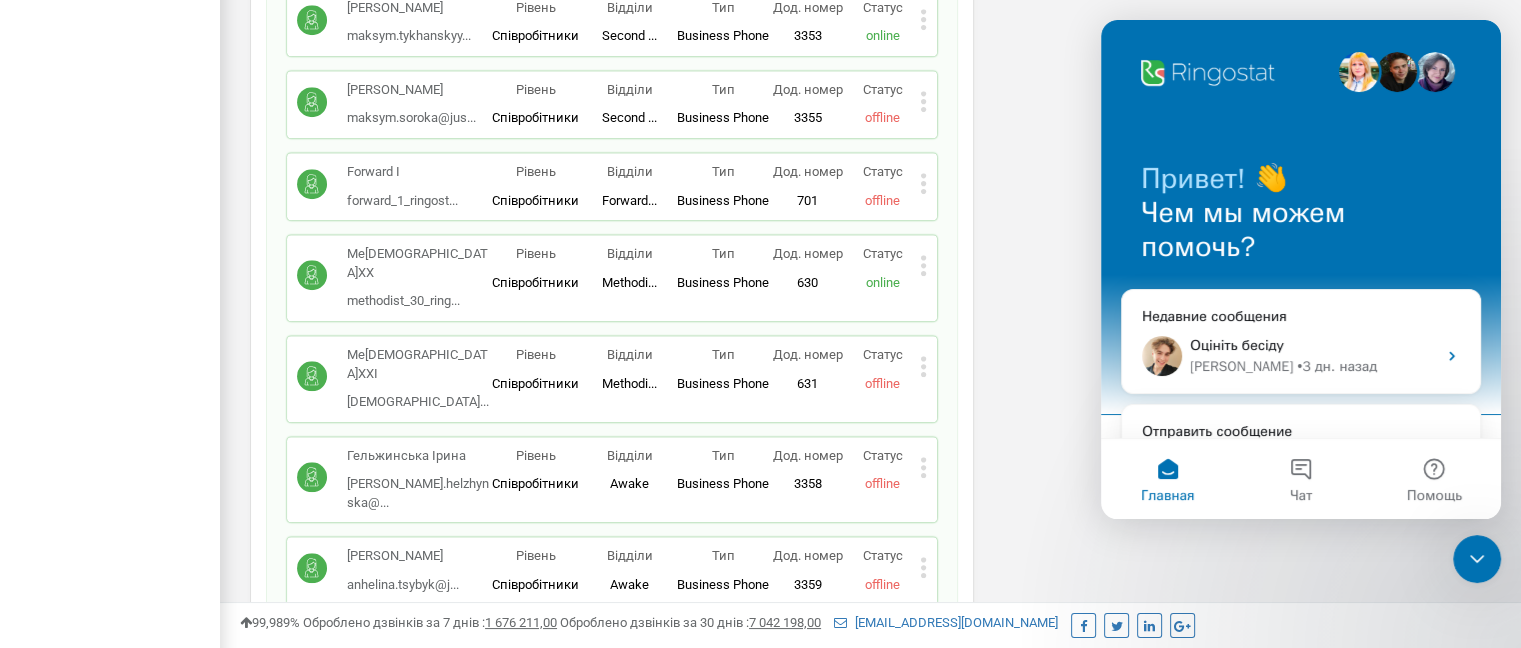 scroll, scrollTop: 16668, scrollLeft: 0, axis: vertical 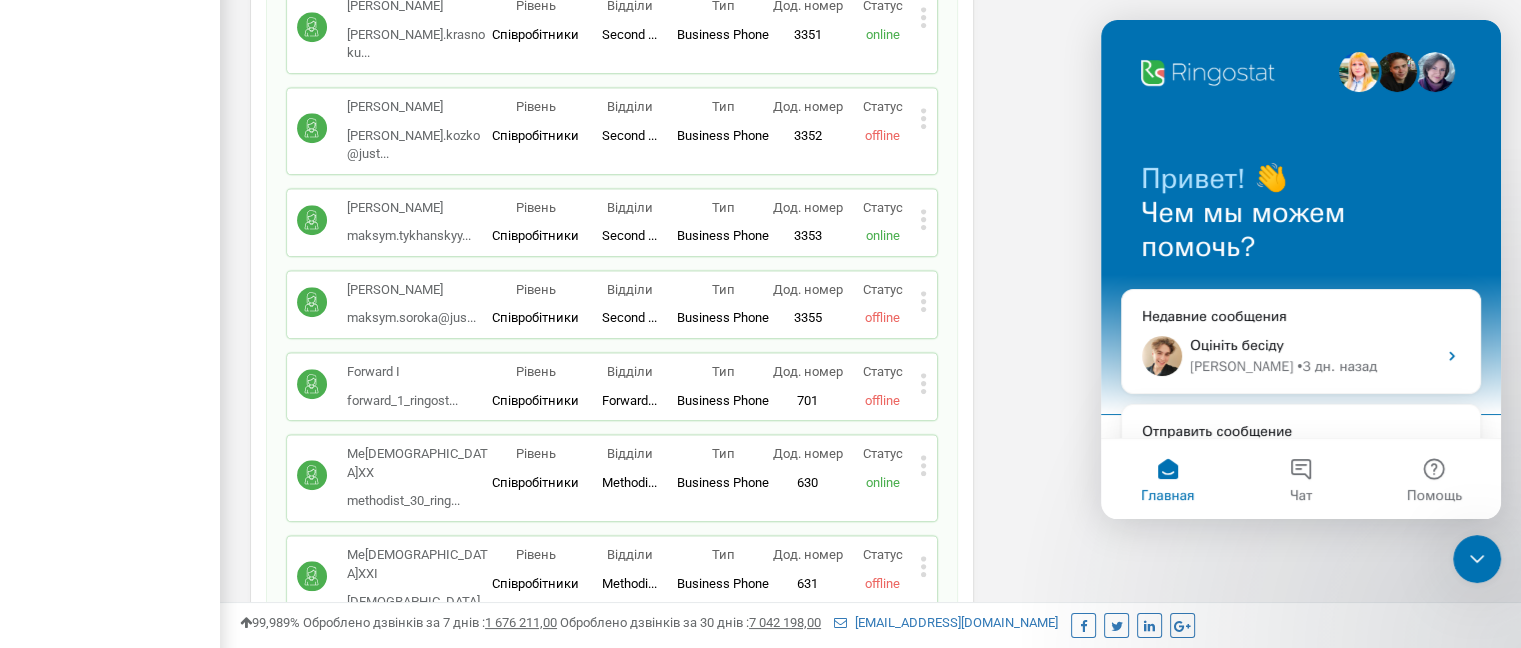 click at bounding box center [1477, 559] 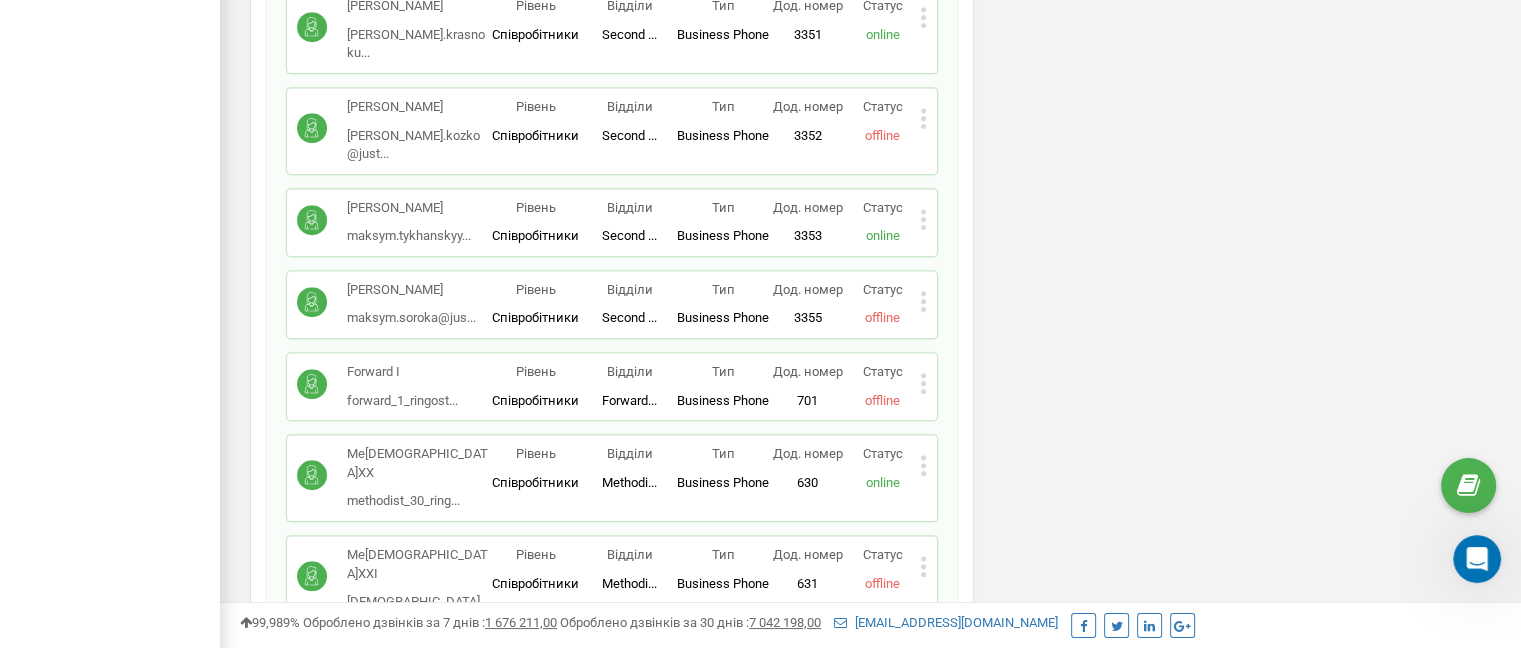 scroll, scrollTop: 0, scrollLeft: 0, axis: both 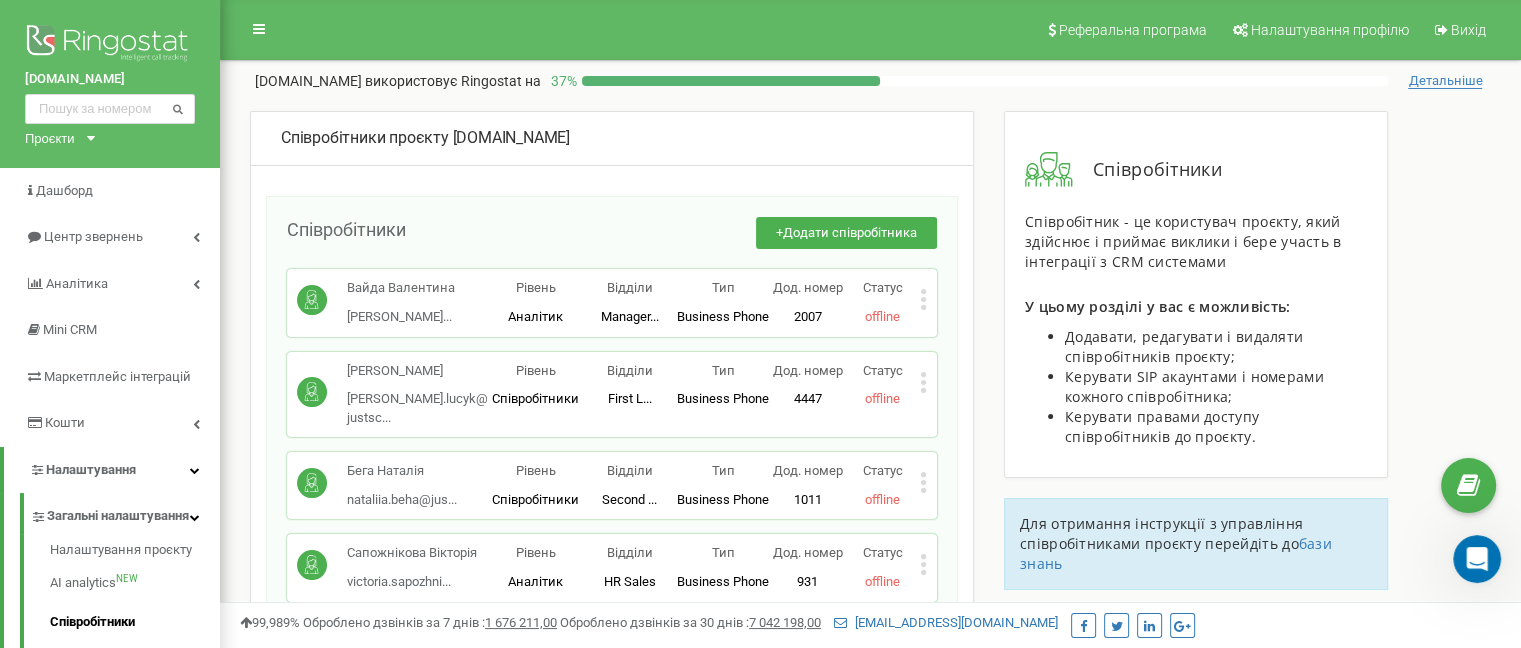 drag, startPoint x: 1009, startPoint y: 518, endPoint x: 1027, endPoint y: 39, distance: 479.33807 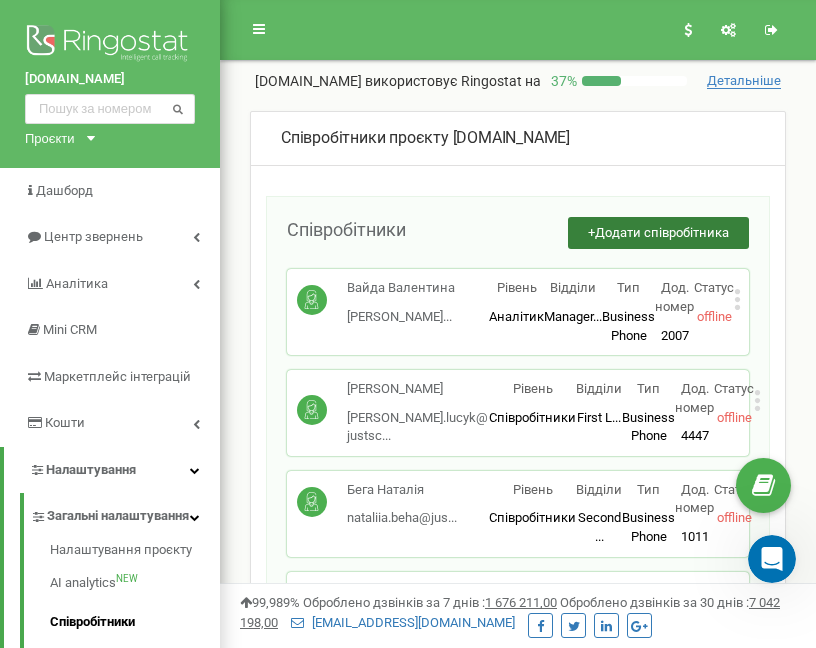 click on "+  Додати співробітника" at bounding box center [658, 233] 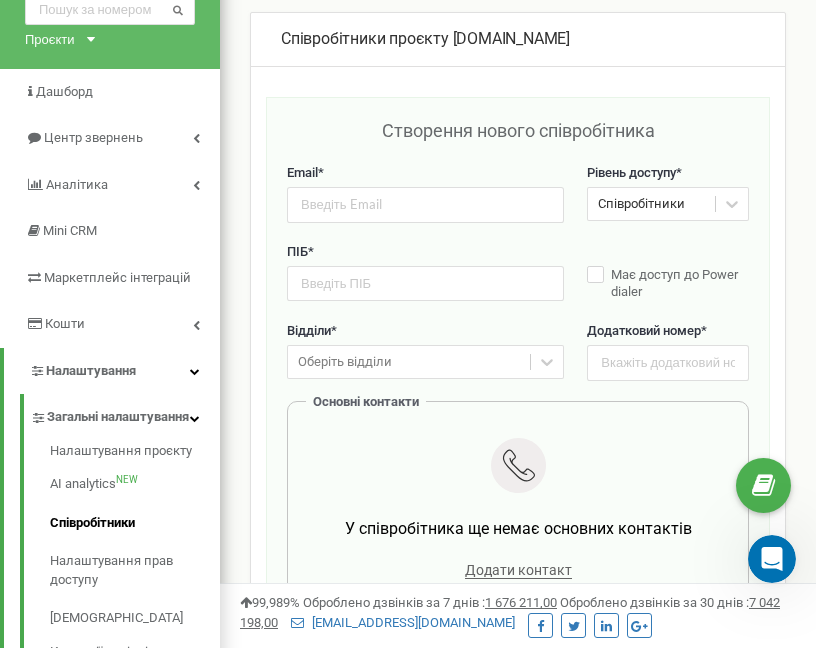 scroll, scrollTop: 102, scrollLeft: 0, axis: vertical 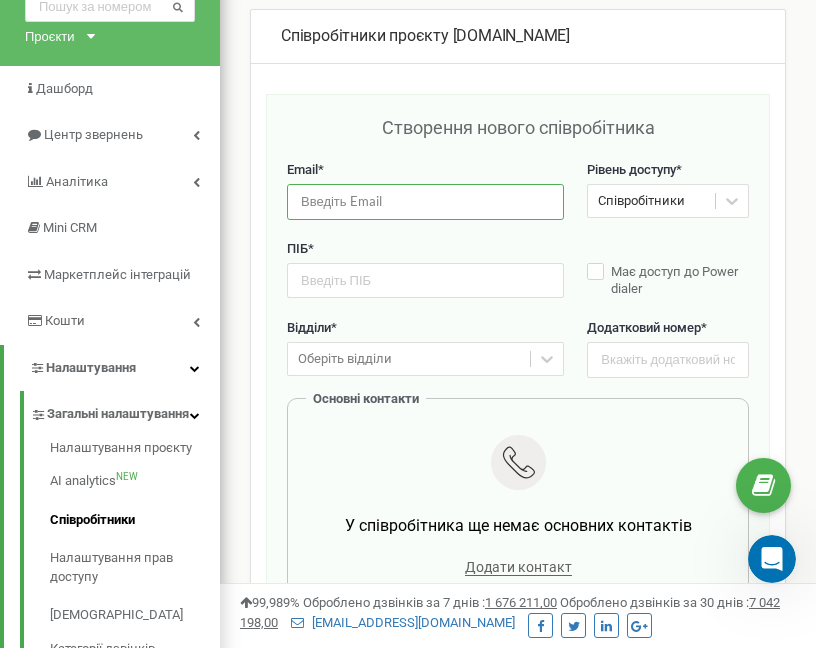 click at bounding box center (425, 201) 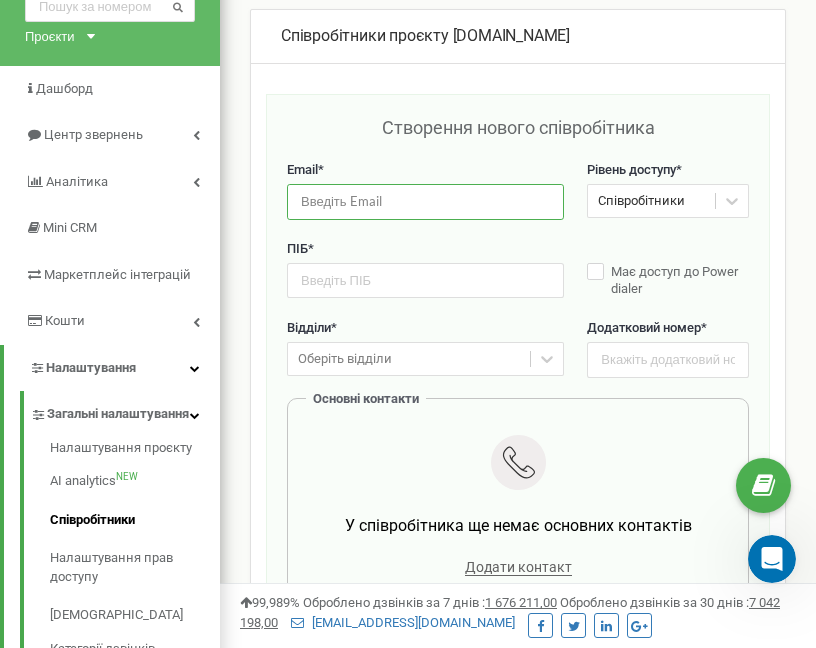 paste on "[PERSON_NAME][EMAIL_ADDRESS][DOMAIN_NAME]" 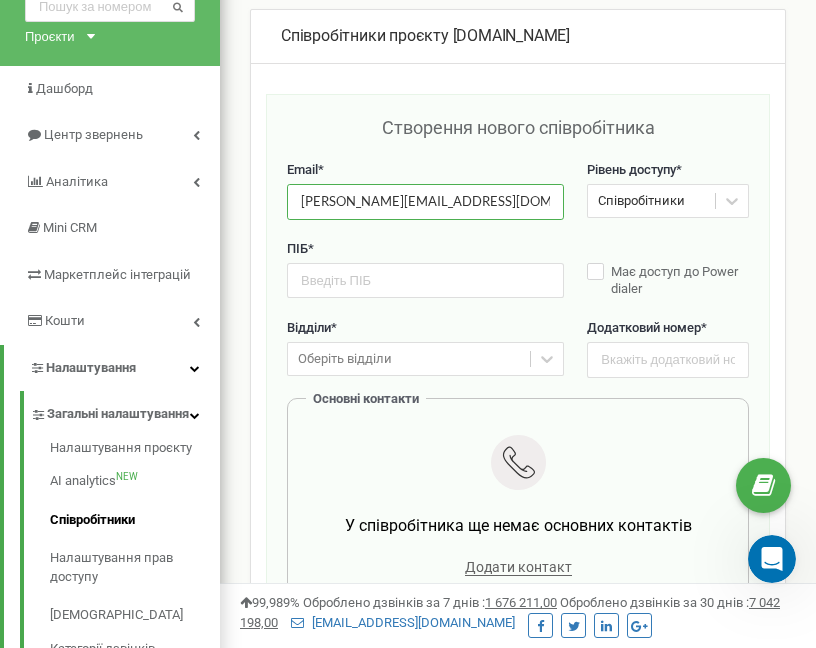 type on "[PERSON_NAME][EMAIL_ADDRESS][DOMAIN_NAME]" 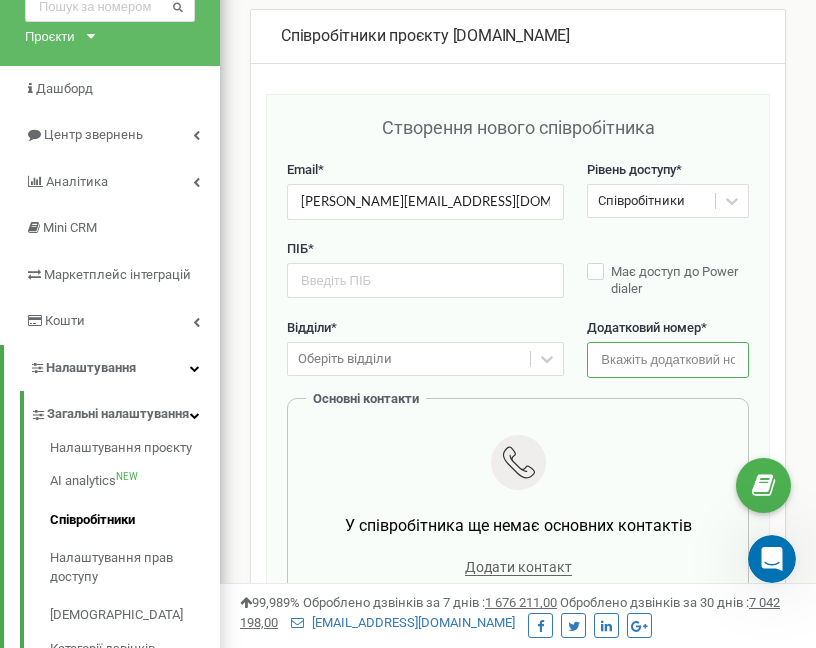 click at bounding box center (668, 359) 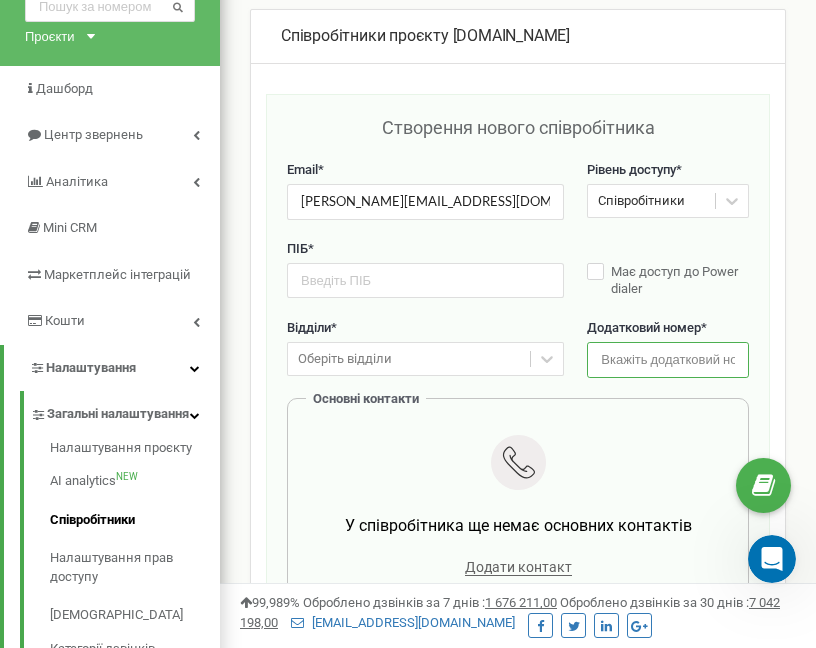 paste on "4000" 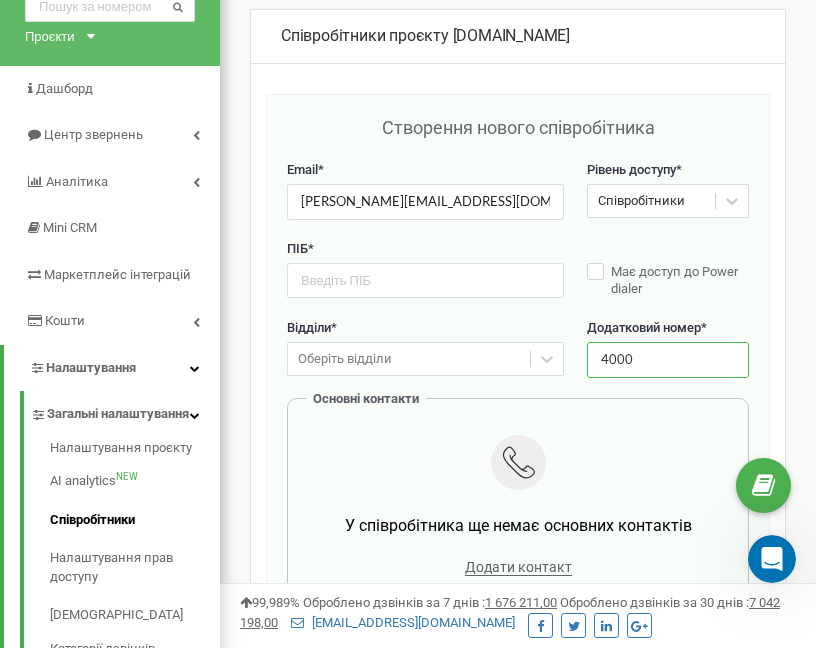 type on "4000" 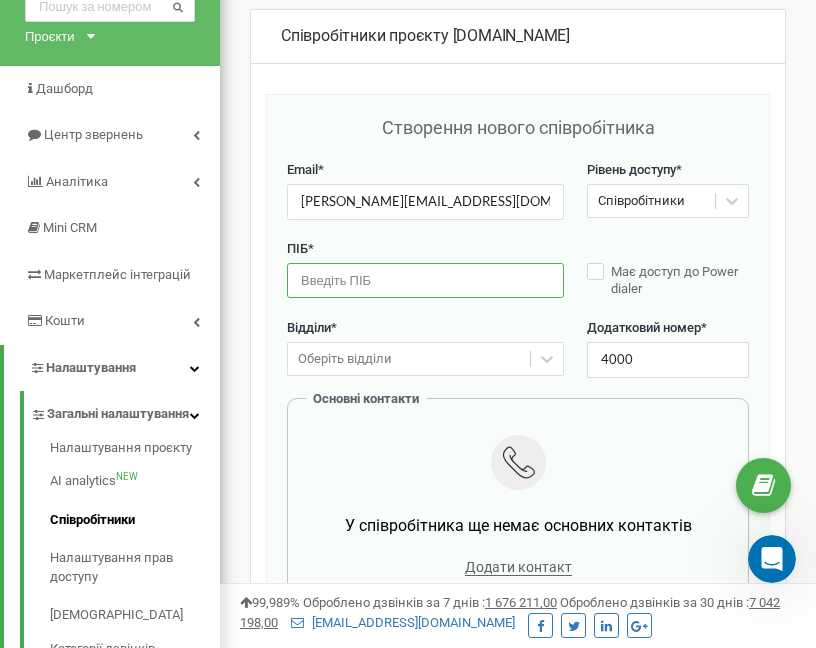 click at bounding box center (425, 280) 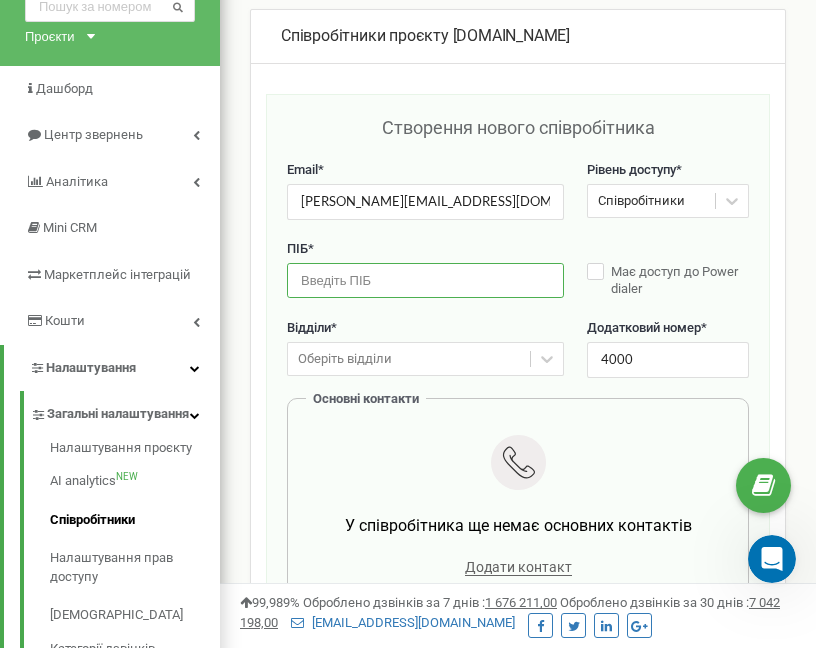 paste on "[PERSON_NAME]" 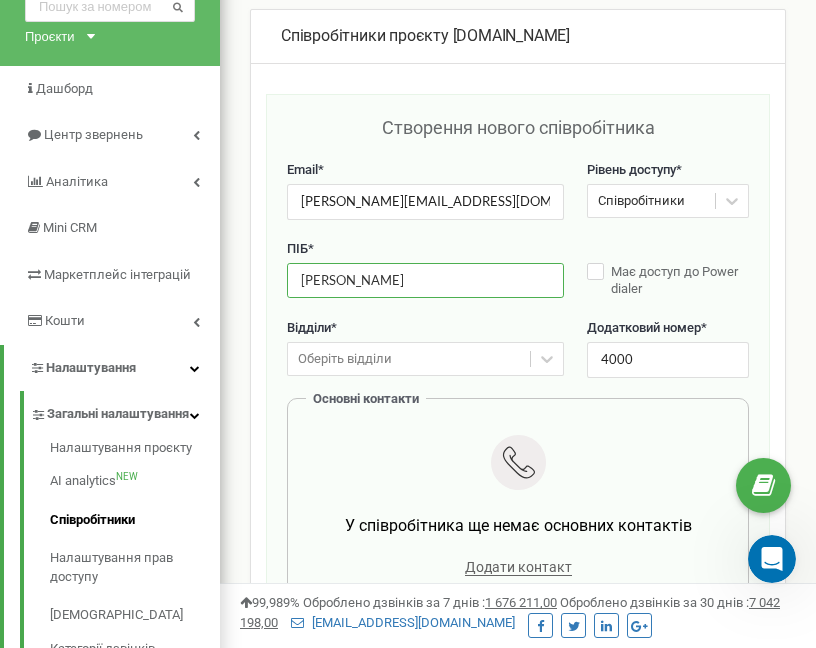 type on "[PERSON_NAME]" 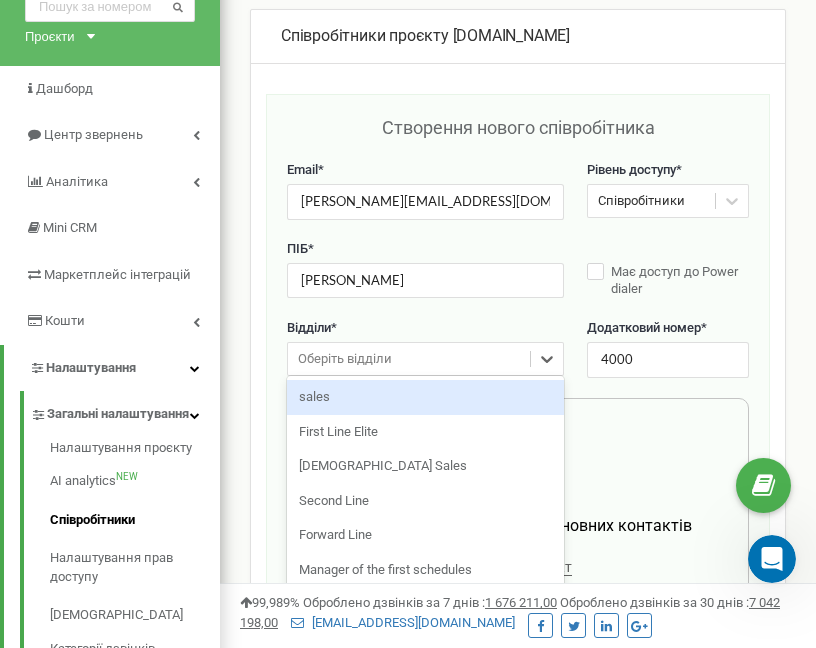 scroll, scrollTop: 136, scrollLeft: 0, axis: vertical 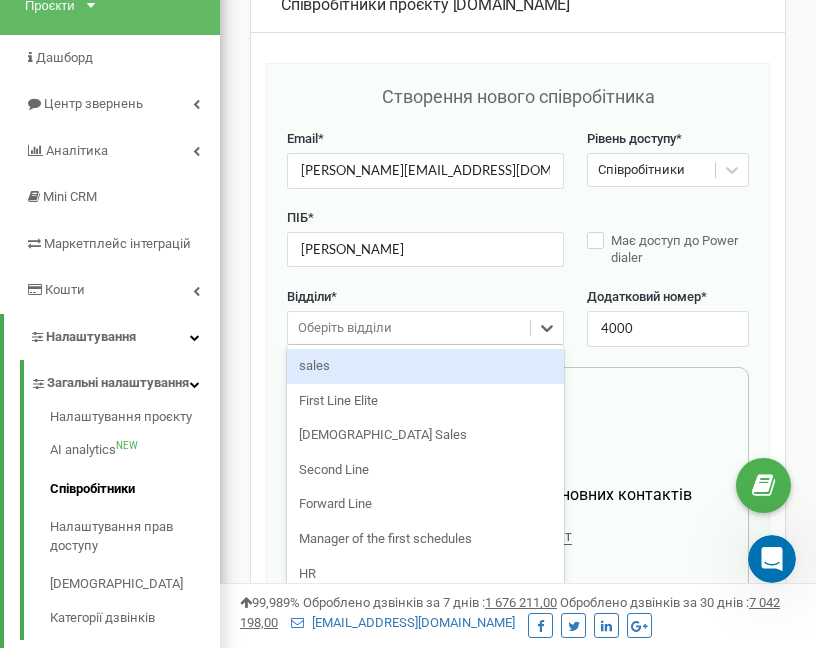 click on "option sales focused, 1 of 11. 11 results available. Use Up and Down to choose options, press Enter to select the currently focused option, press Escape to exit the menu, press Tab to select the option and exit the menu. Оберіть відділи sales First Line Elite Methodist Sales Second Line Forward Line Manager of the first schedules HR B2B Sales Manager Awake HR Sales Trainer" at bounding box center (425, 328) 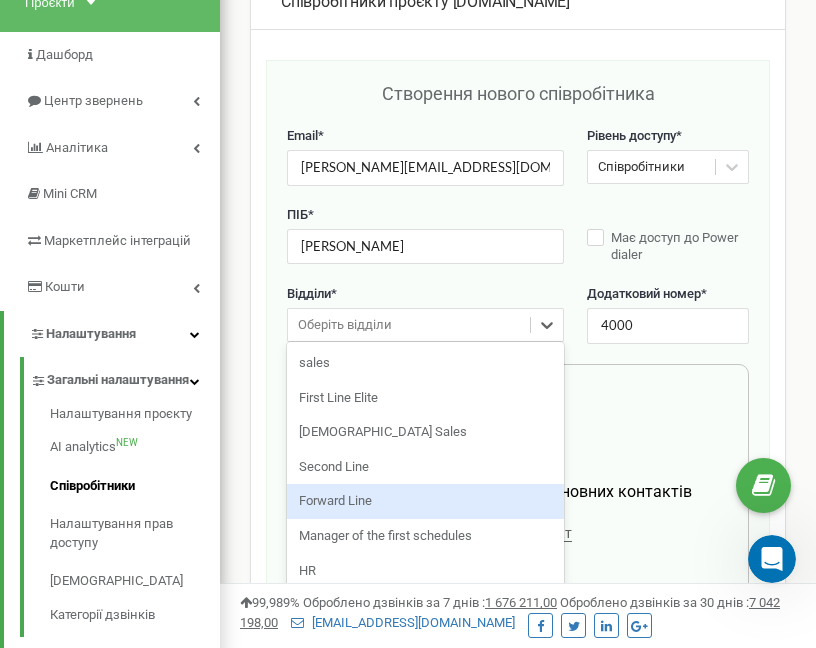 click on "Forward Line" at bounding box center [425, 501] 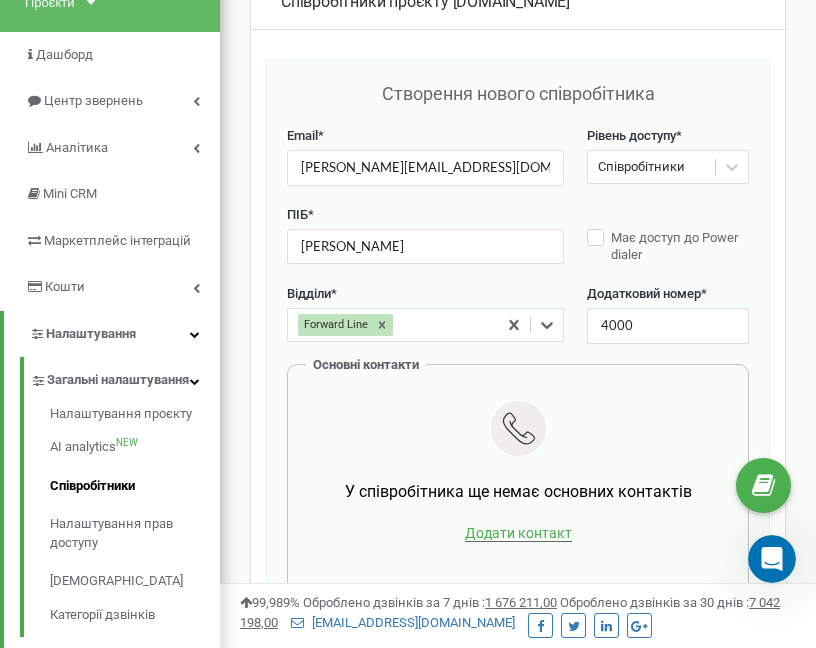 click on "Додати контакт" at bounding box center [518, 533] 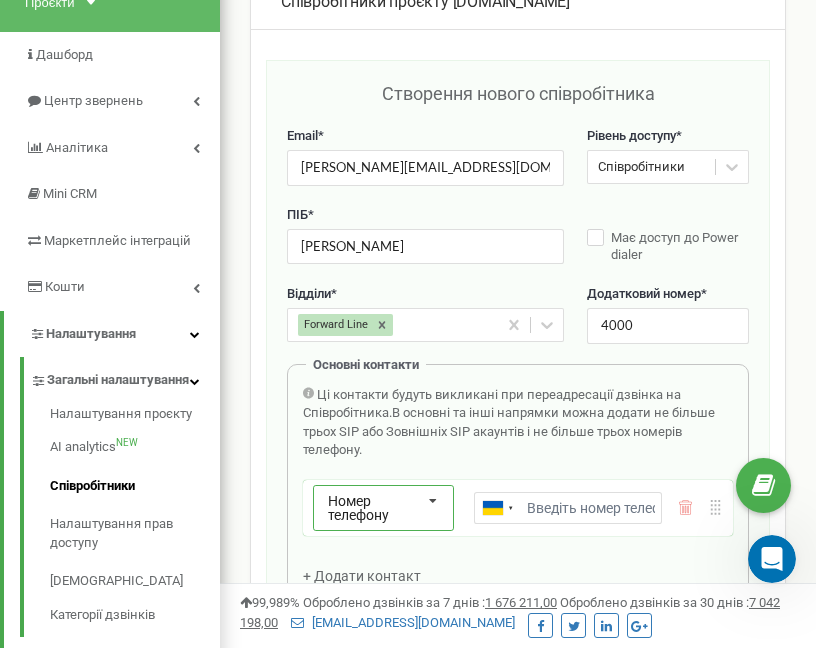 click on "Номер телефону" at bounding box center (376, 508) 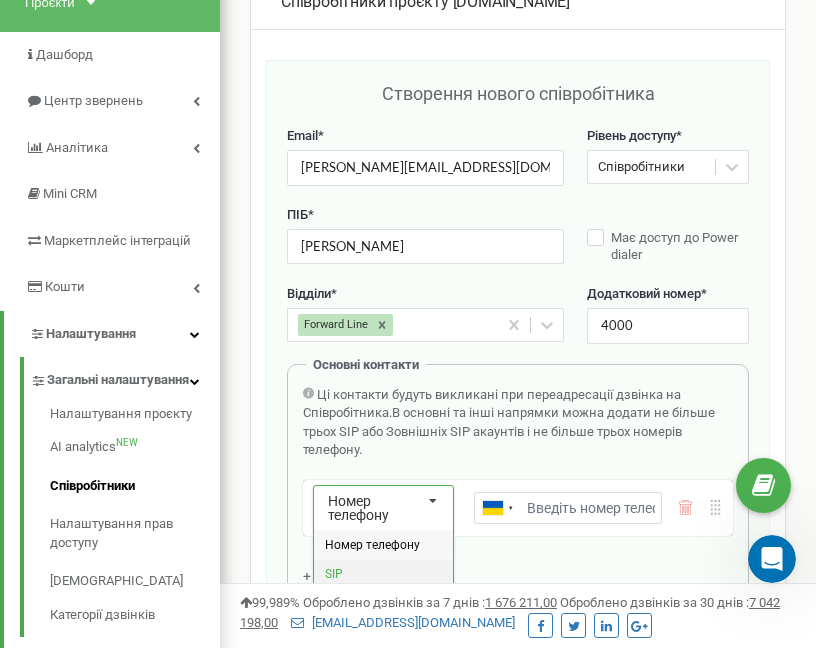 click on "SIP" at bounding box center (383, 573) 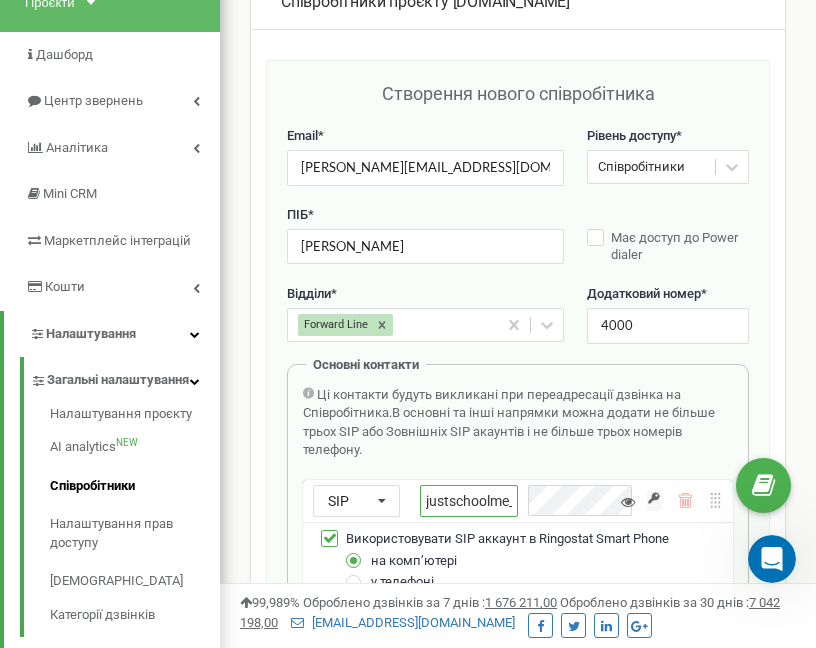 click on "justschoolme_" at bounding box center (469, 501) 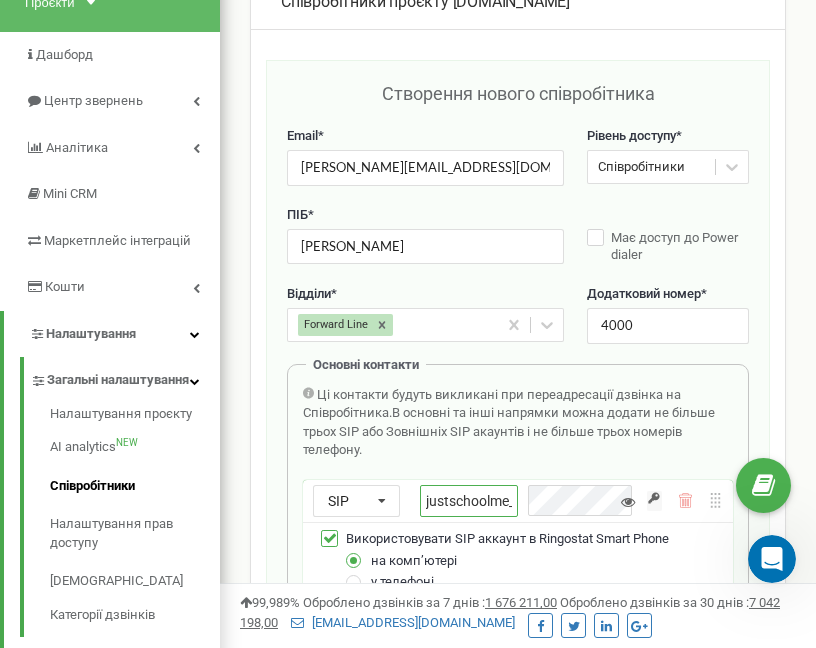 click on "justschoolme_" at bounding box center (469, 501) 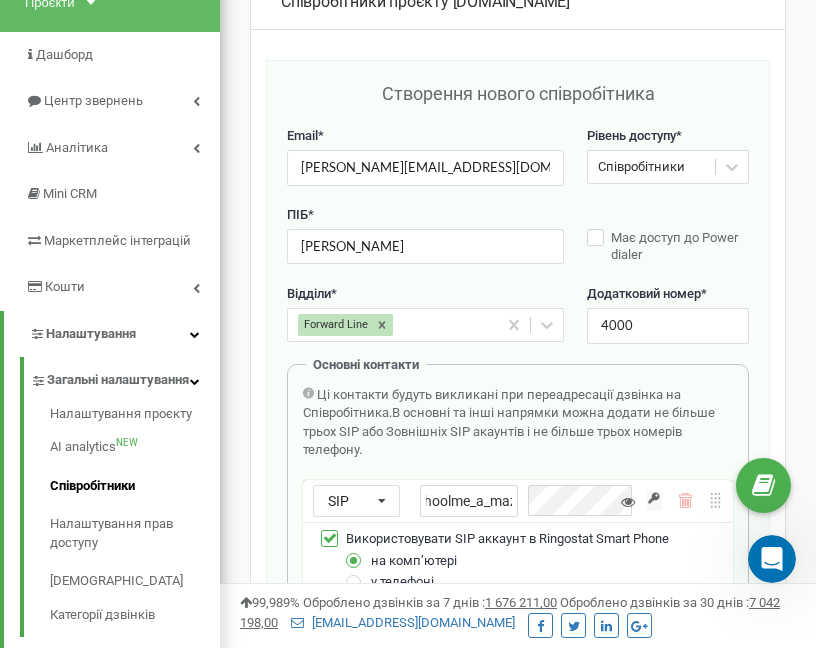scroll, scrollTop: 0, scrollLeft: 47, axis: horizontal 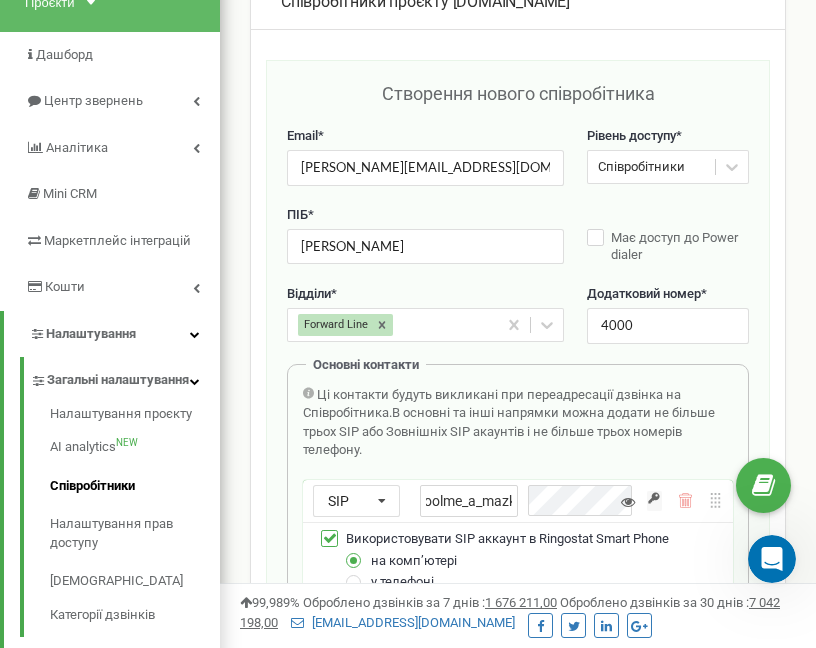 type on "justschoolme_a_mazko" 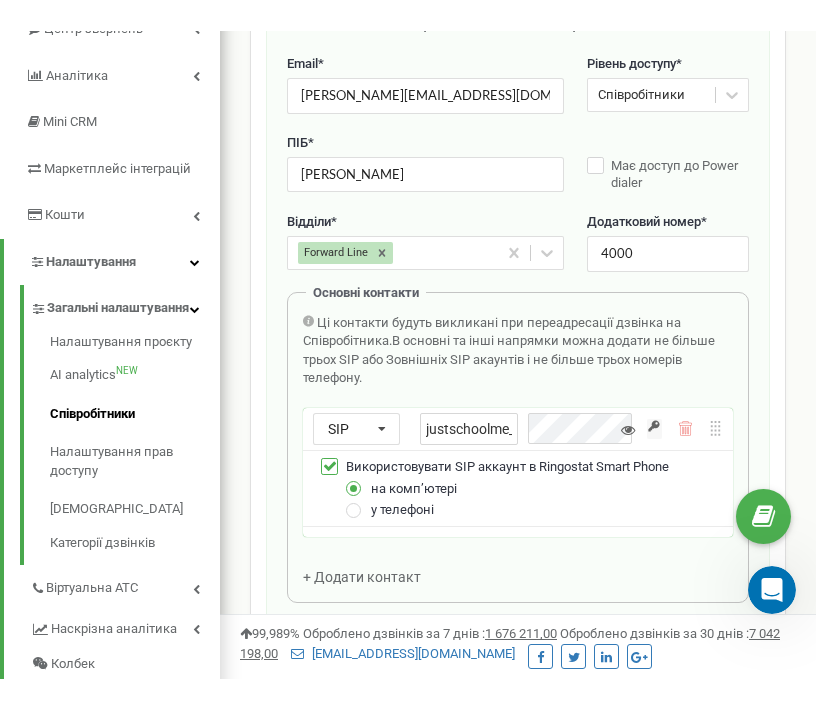 scroll, scrollTop: 336, scrollLeft: 0, axis: vertical 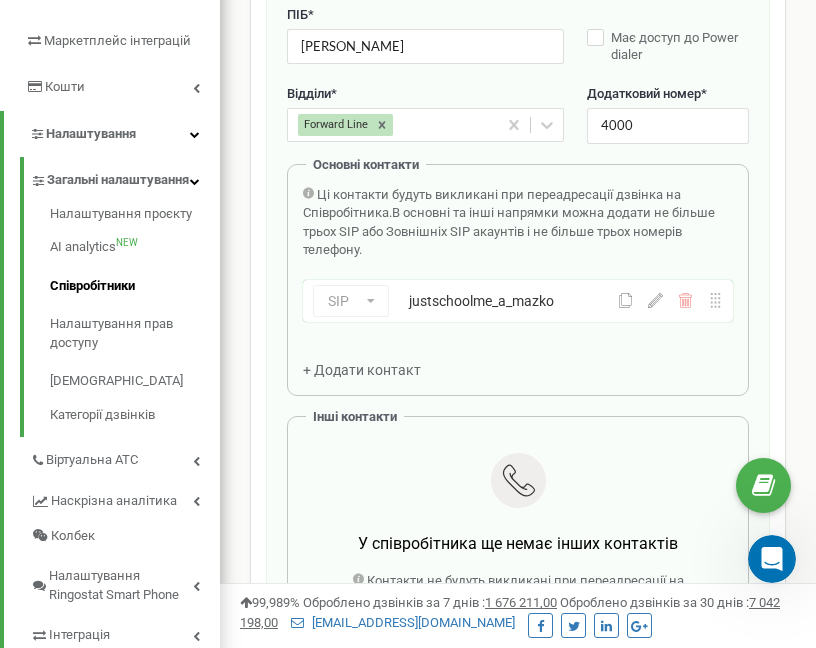 drag, startPoint x: 787, startPoint y: 294, endPoint x: 775, endPoint y: 252, distance: 43.68066 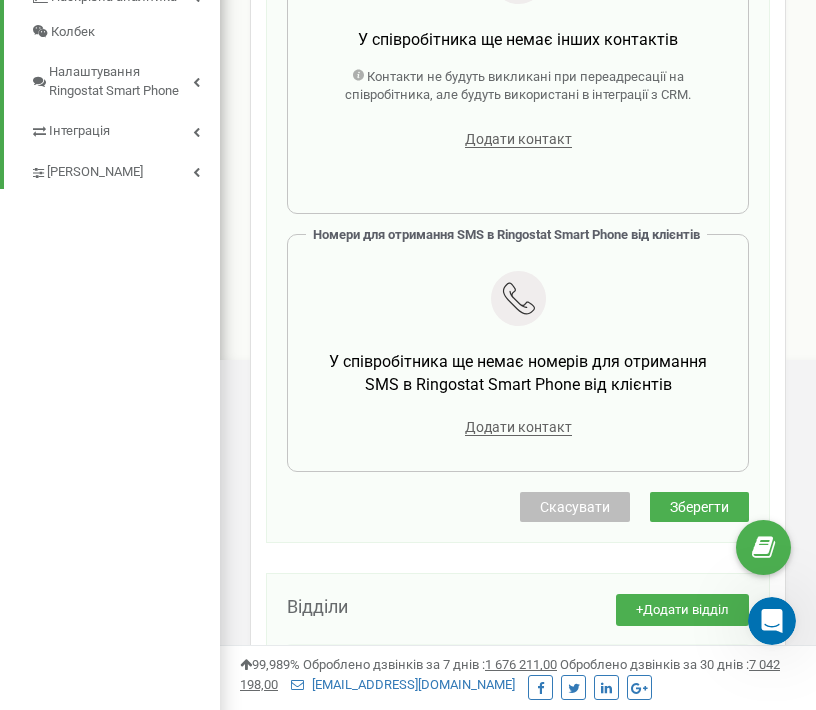 scroll, scrollTop: 936, scrollLeft: 0, axis: vertical 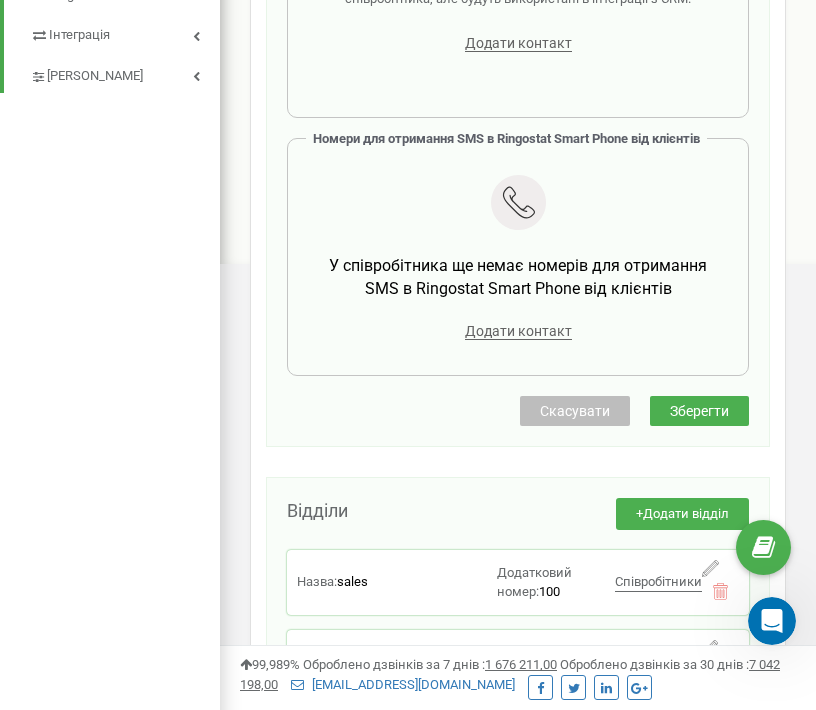 click on "Зберегти" at bounding box center (699, 411) 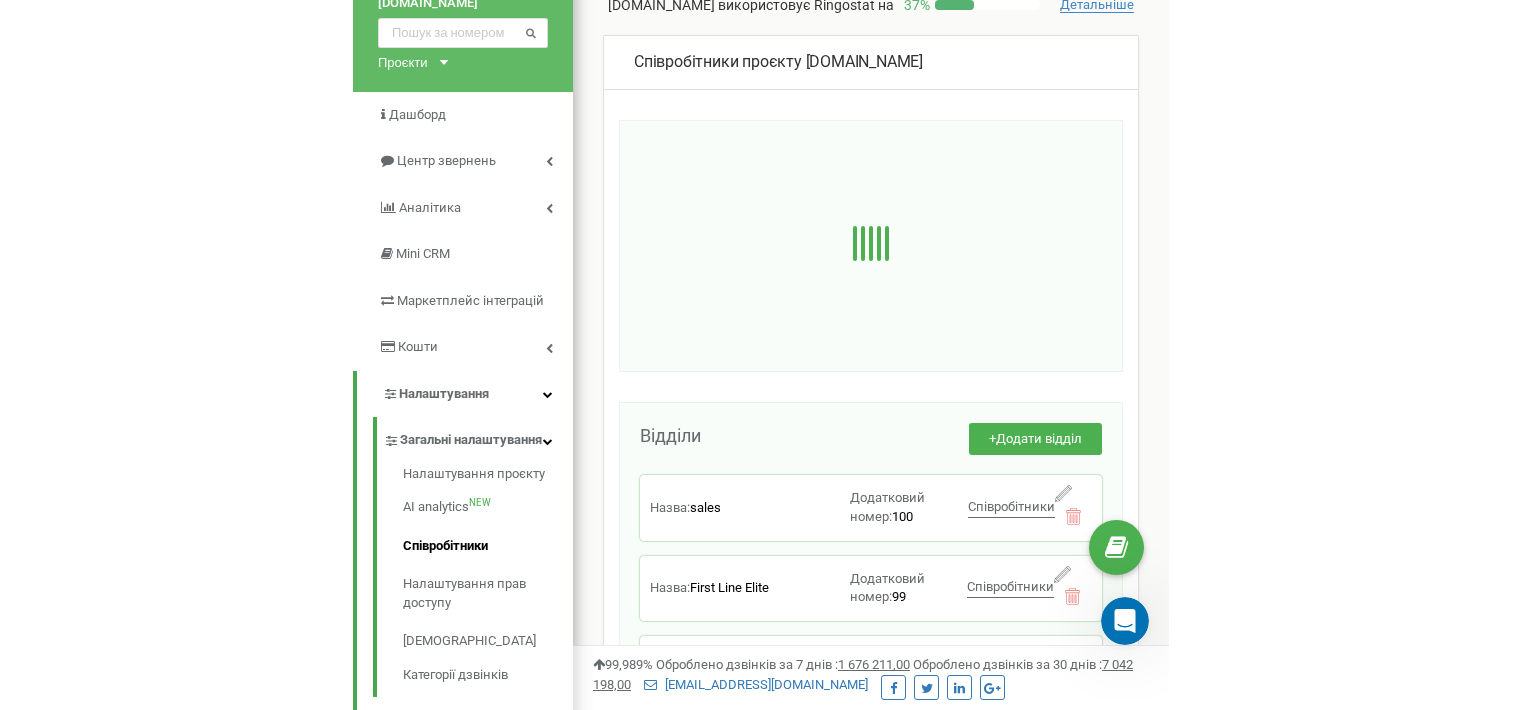 scroll, scrollTop: 0, scrollLeft: 0, axis: both 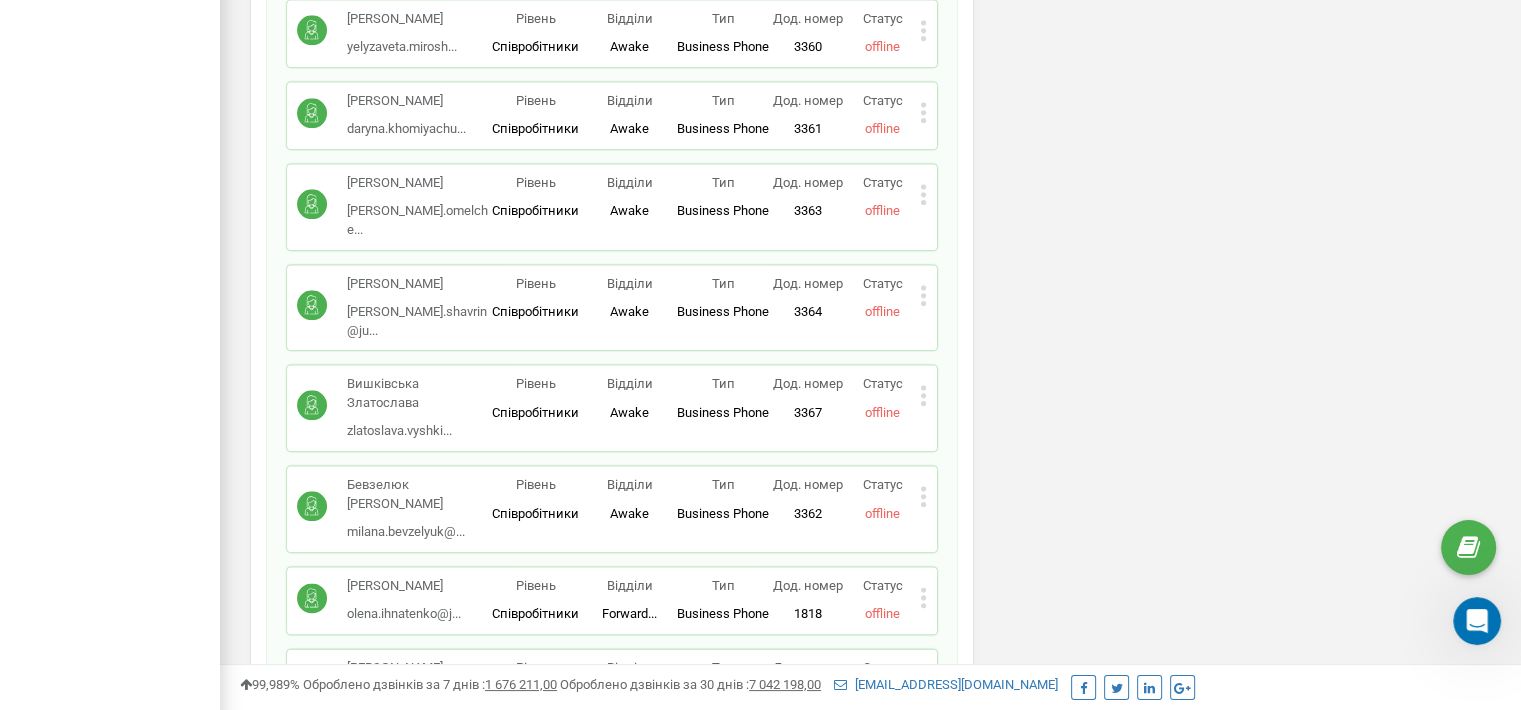 drag, startPoint x: 979, startPoint y: 232, endPoint x: 955, endPoint y: 569, distance: 337.85352 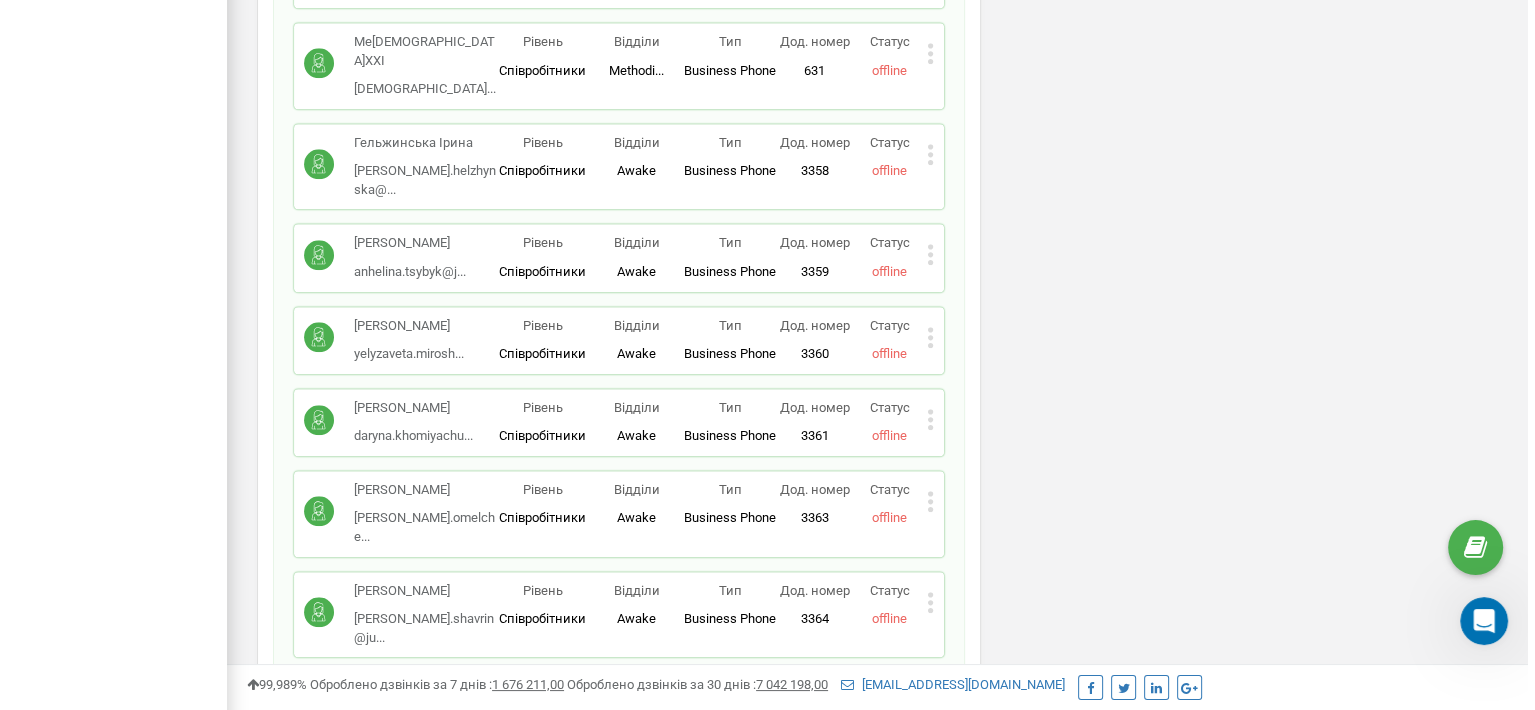 scroll, scrollTop: 16888, scrollLeft: 0, axis: vertical 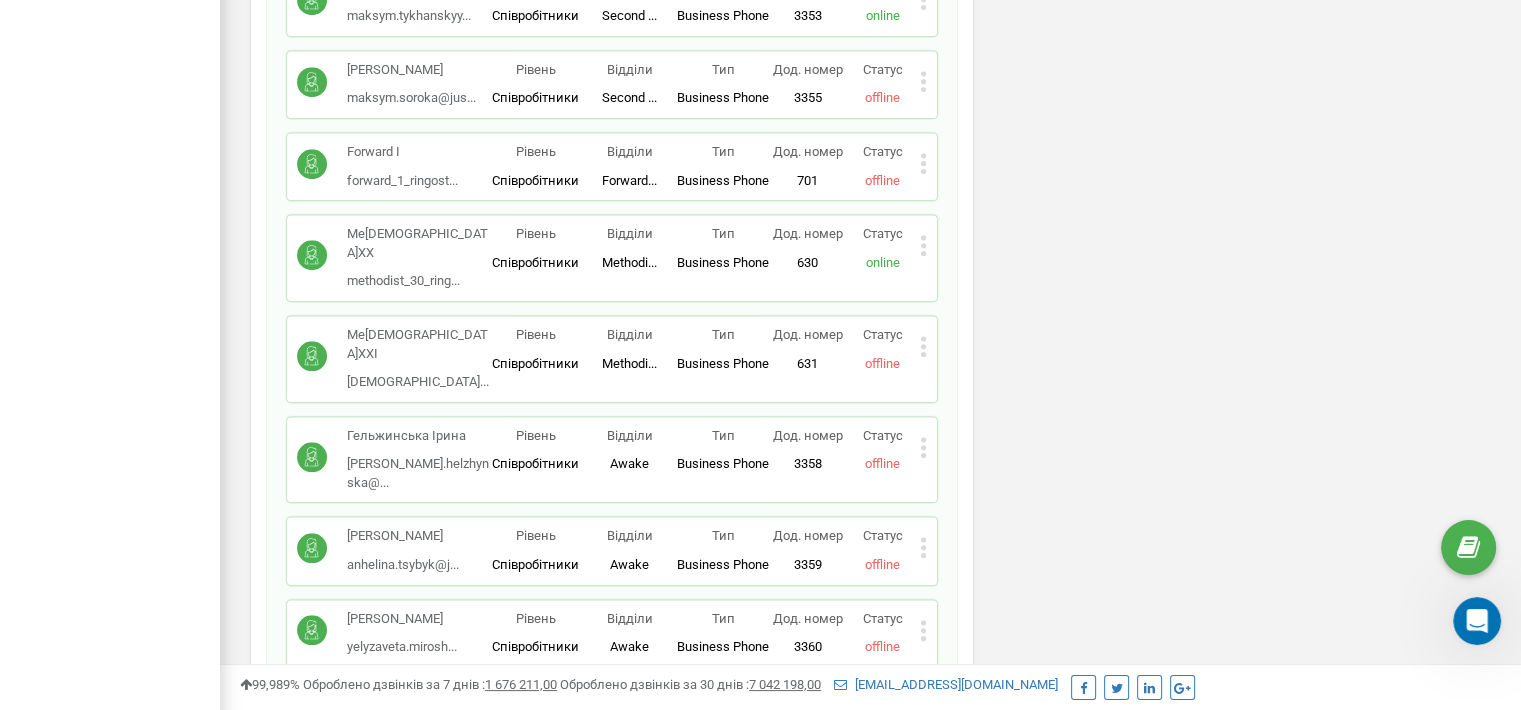 click 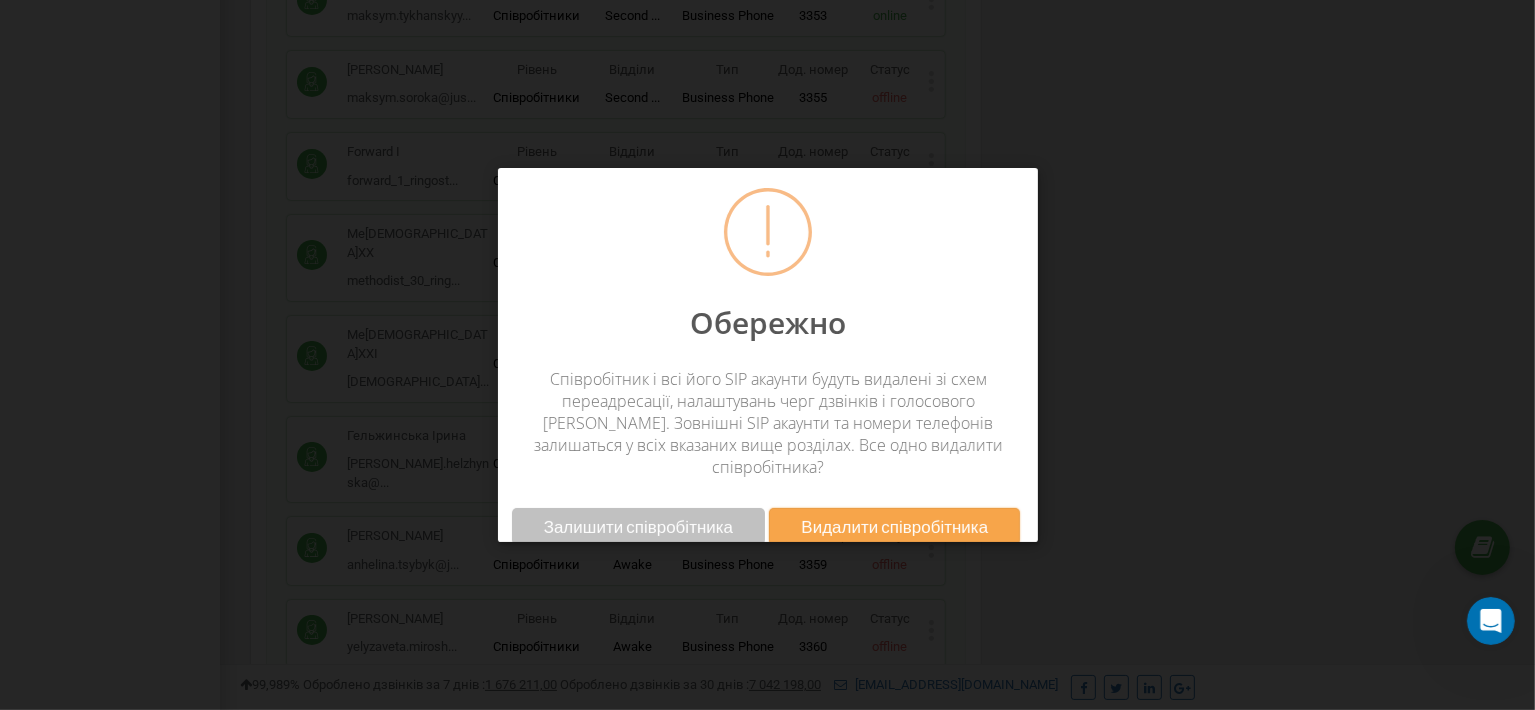 click on "Видалити співробітника" at bounding box center [894, 526] 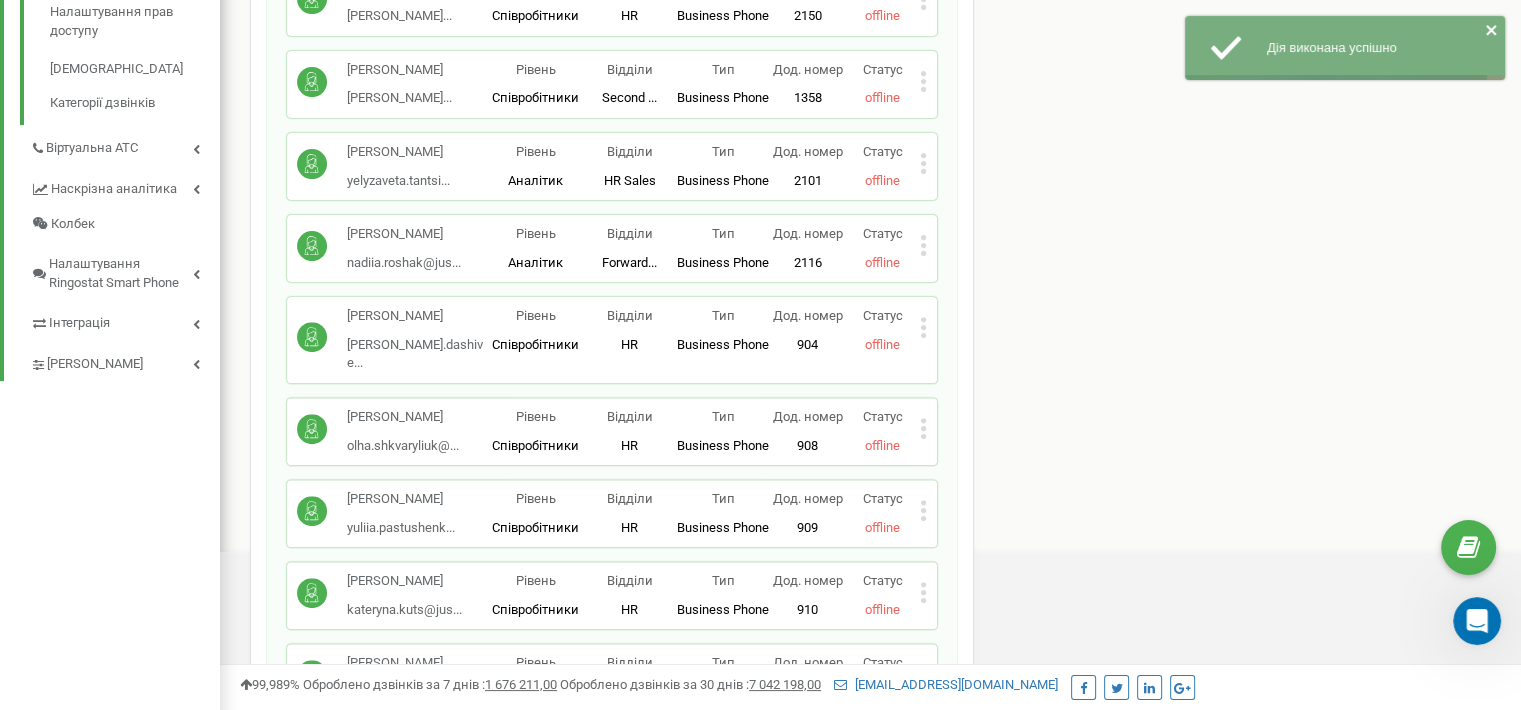 scroll, scrollTop: 16888, scrollLeft: 0, axis: vertical 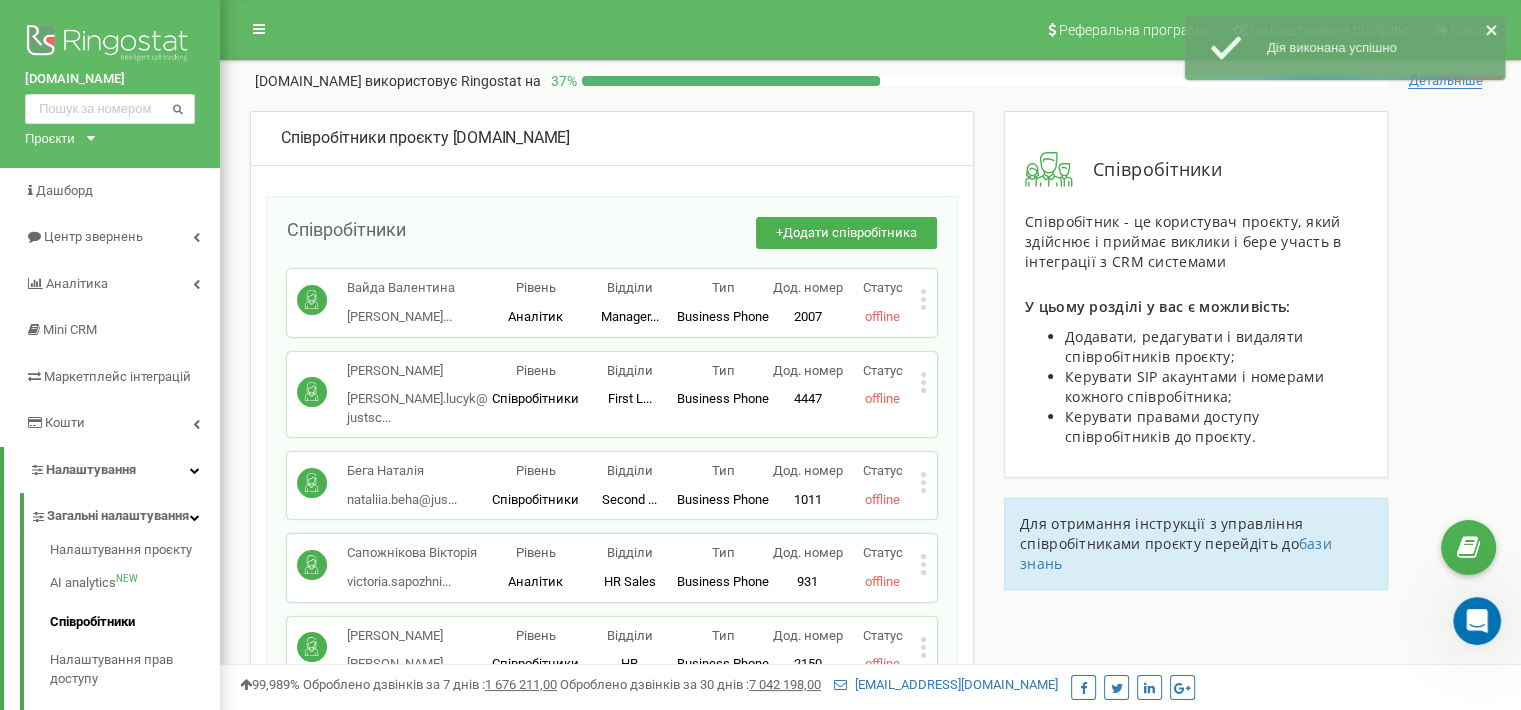 drag, startPoint x: 1022, startPoint y: 379, endPoint x: 1009, endPoint y: 22, distance: 357.2366 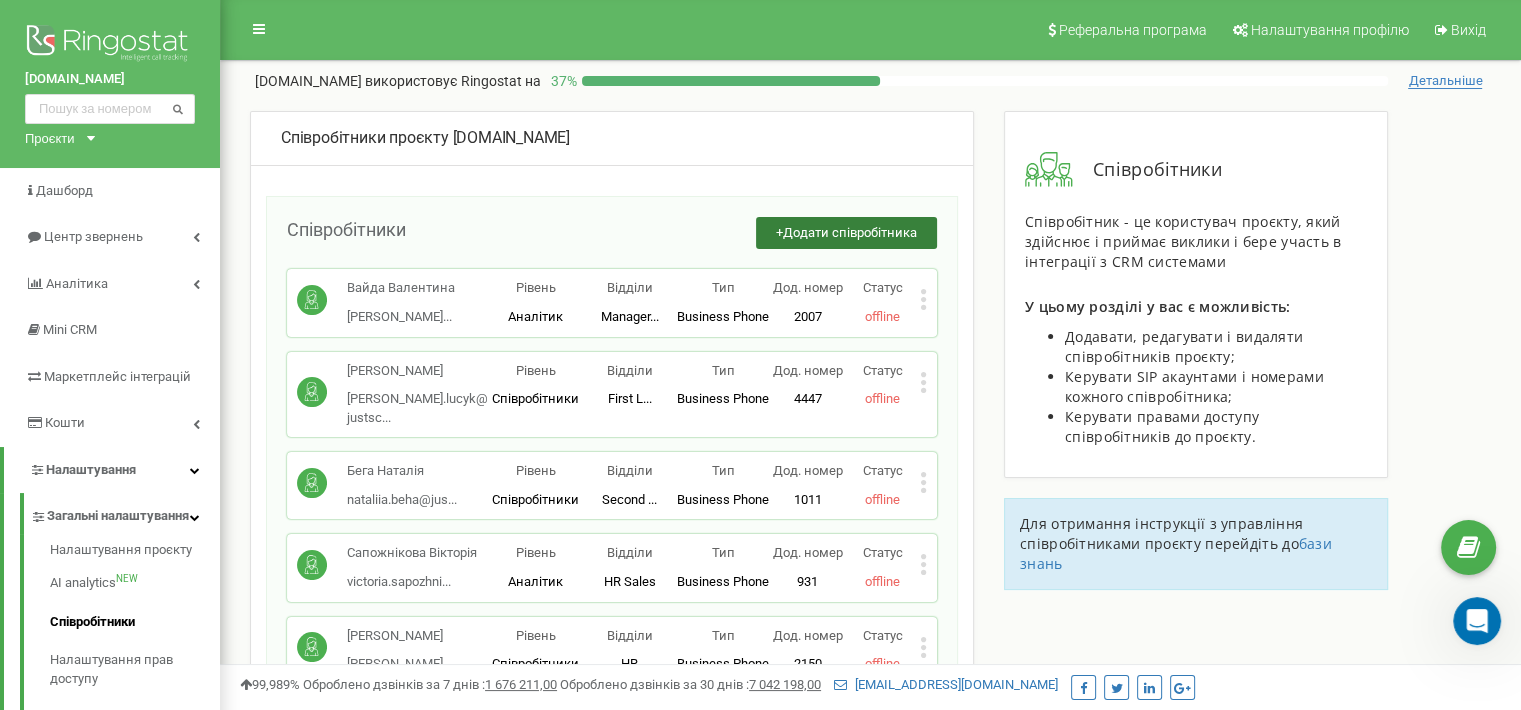 click on "+  Додати співробітника" at bounding box center [846, 233] 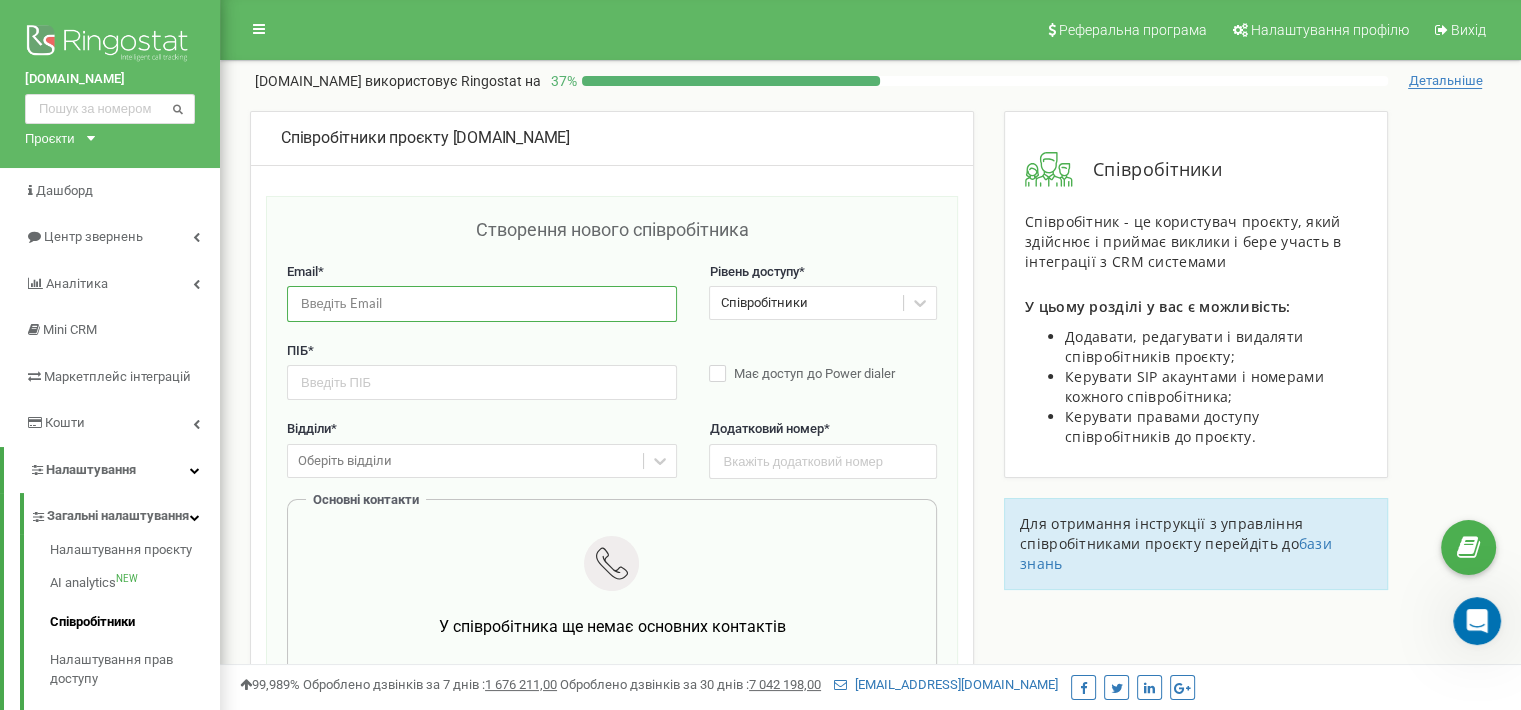 click at bounding box center (482, 303) 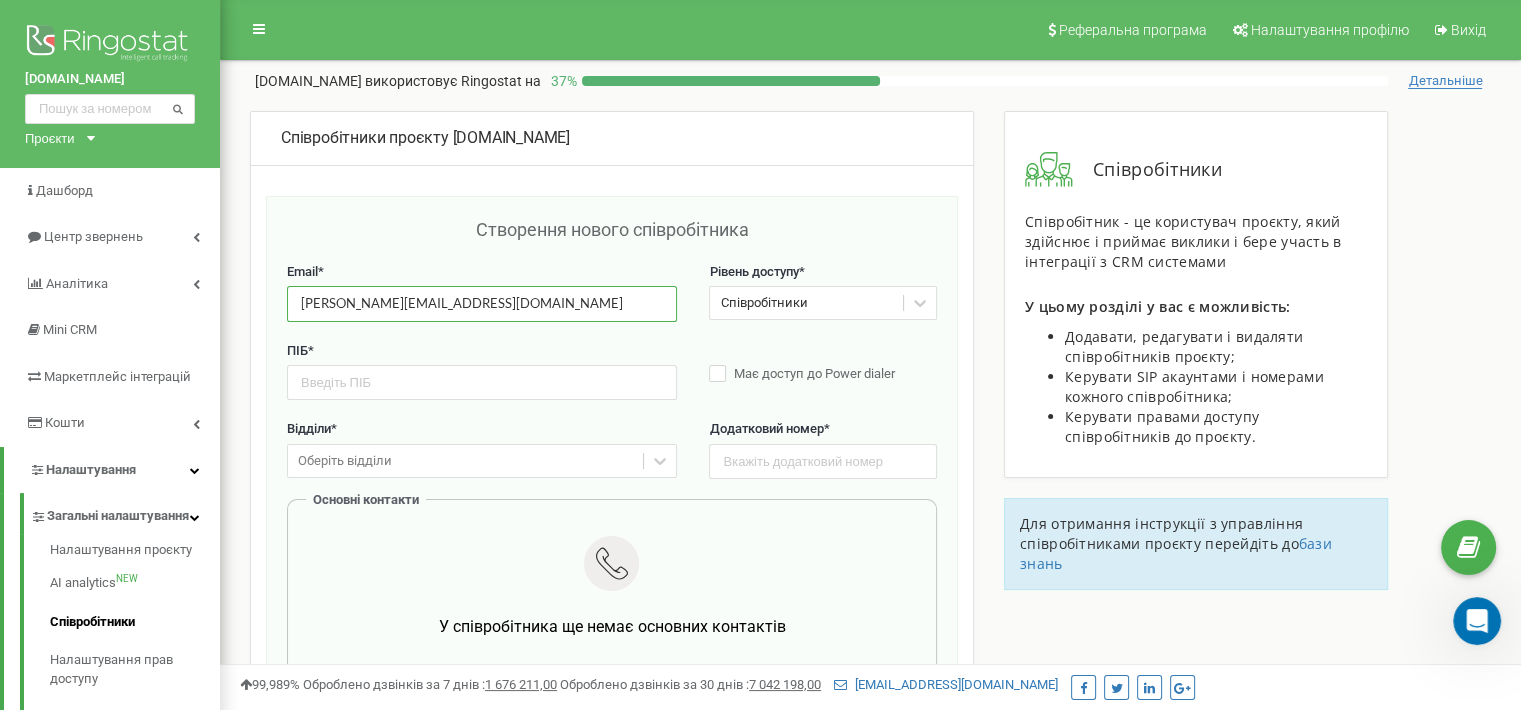 type on "[PERSON_NAME][EMAIL_ADDRESS][DOMAIN_NAME]" 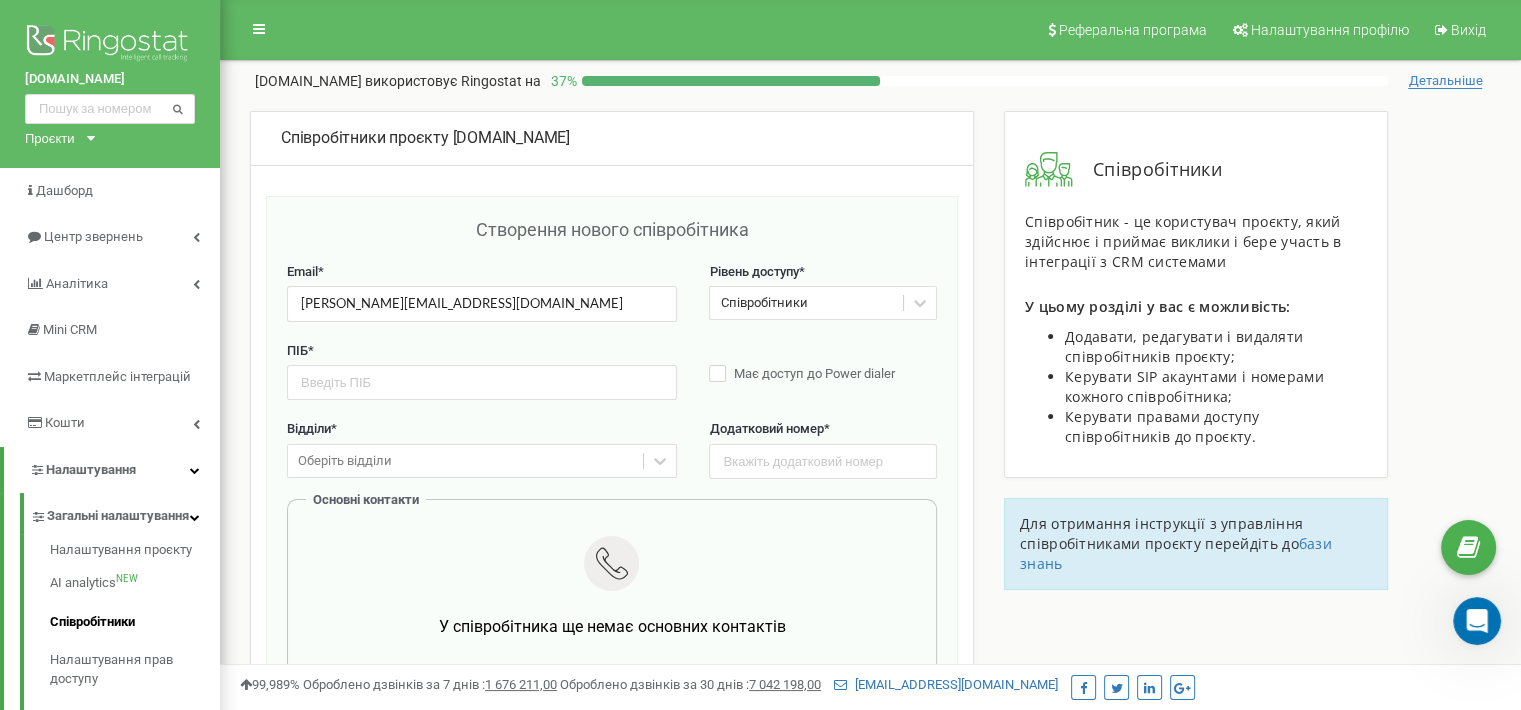 click on "Додатковий номер *" at bounding box center [822, 449] 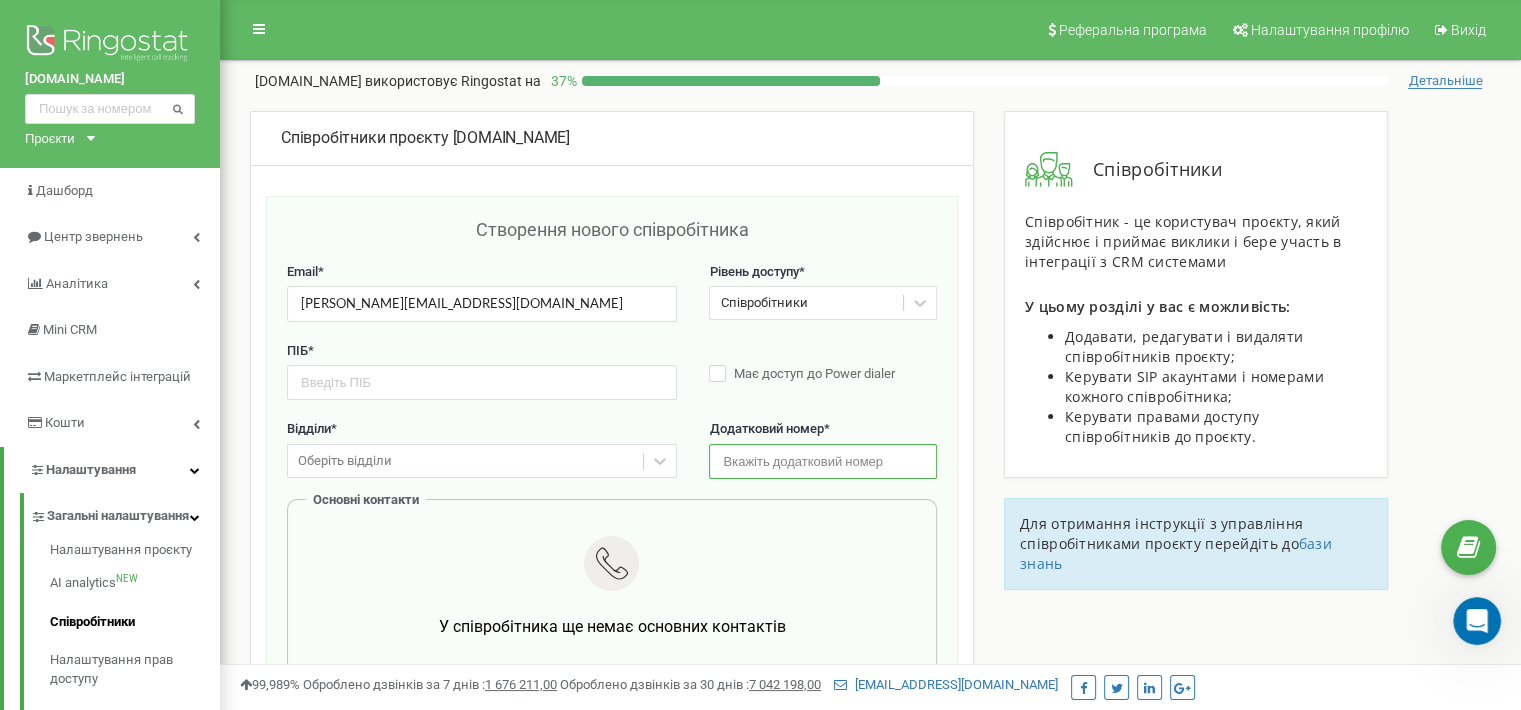 click at bounding box center (822, 461) 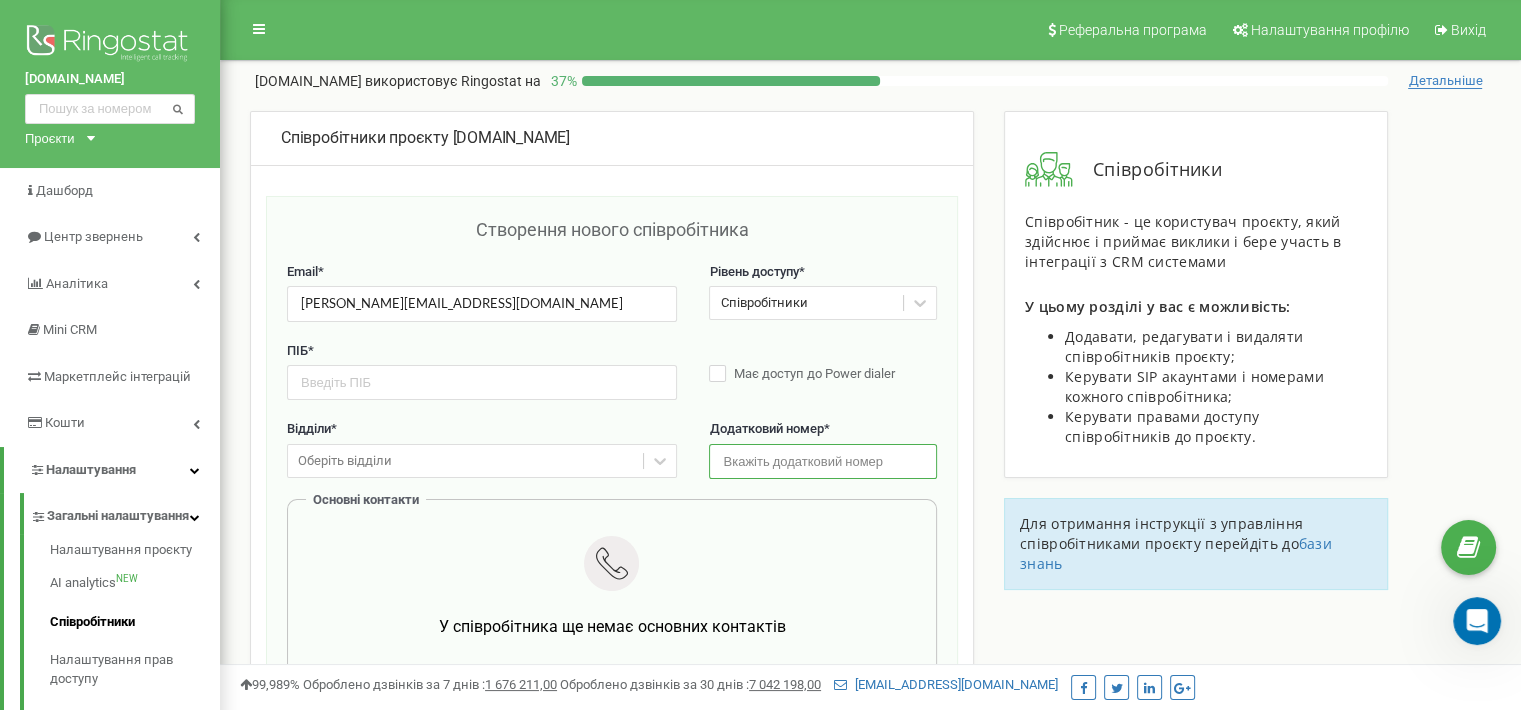 paste on "4000" 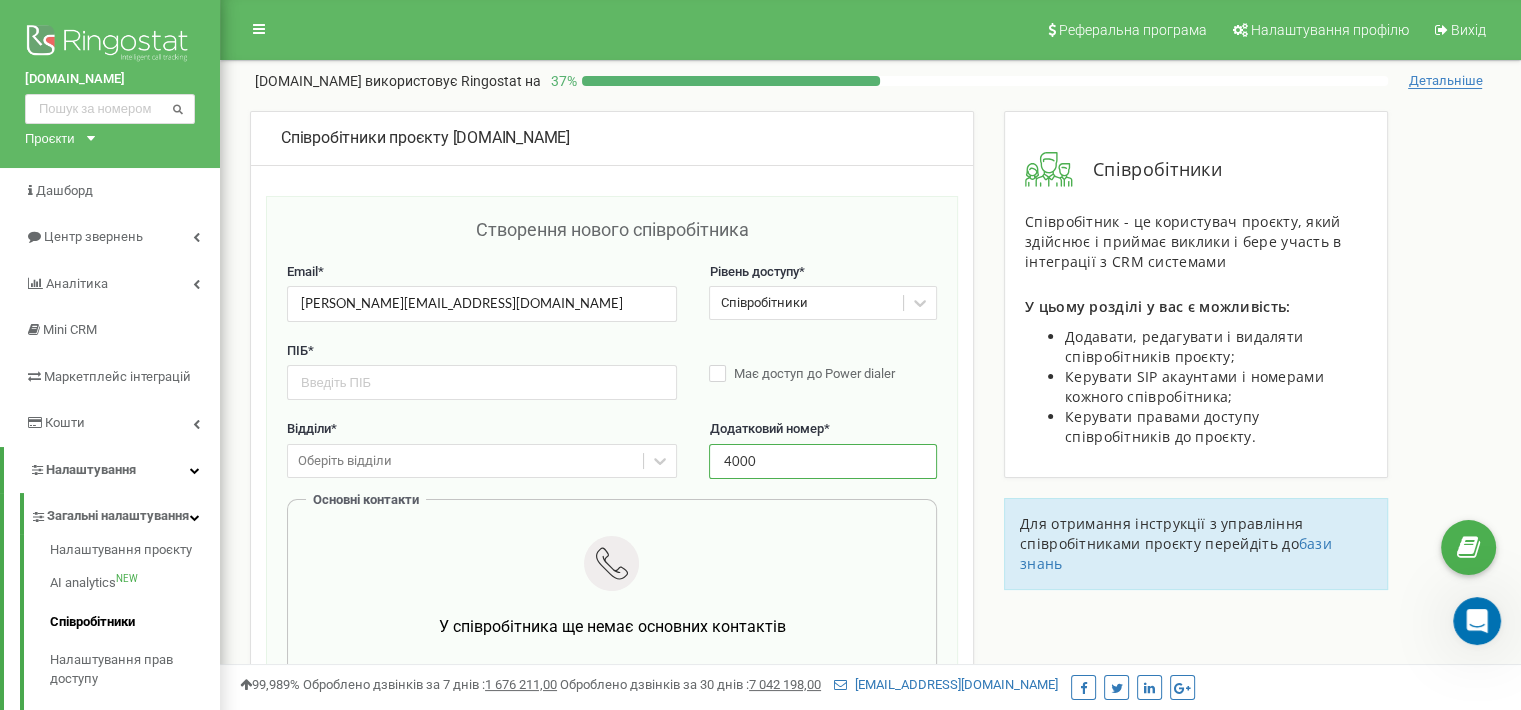 type on "4000" 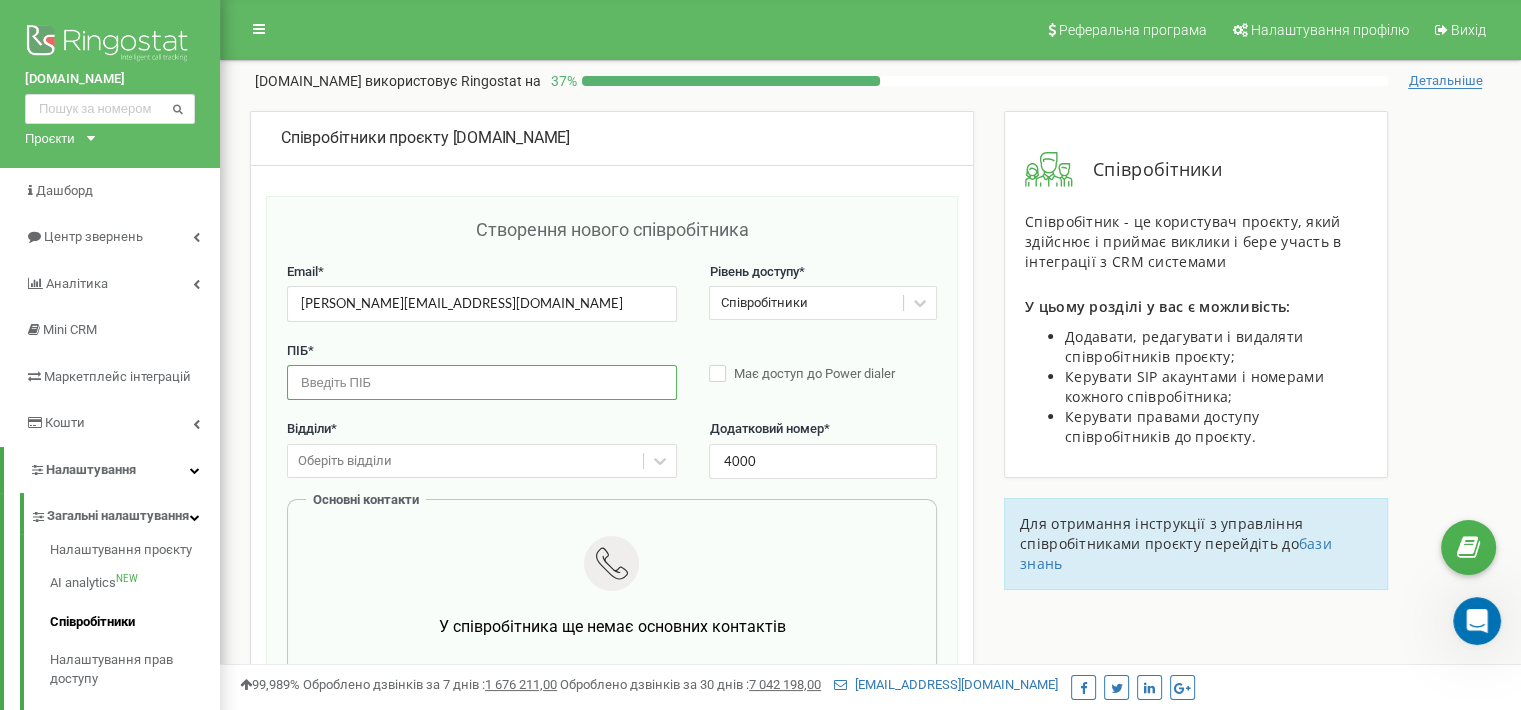 click at bounding box center (482, 382) 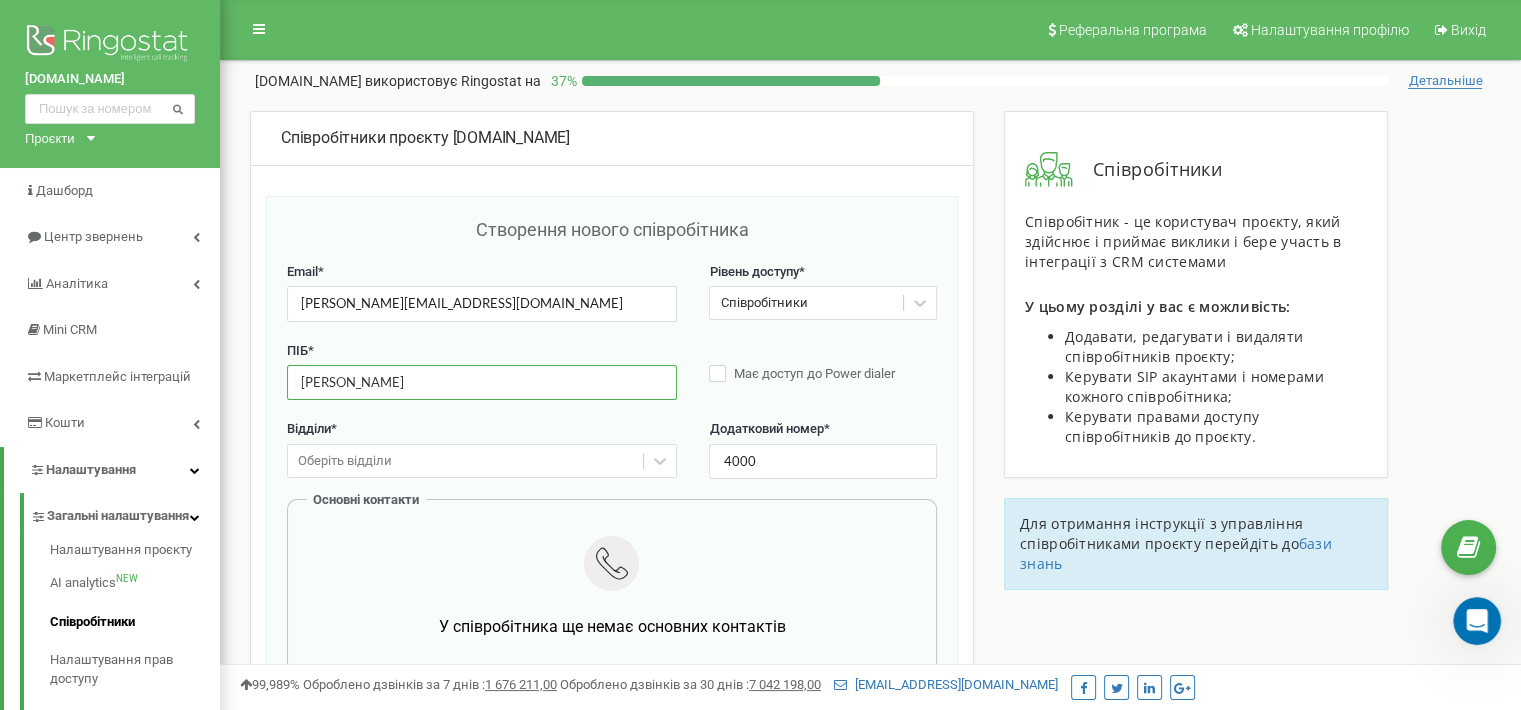 type on "[PERSON_NAME]" 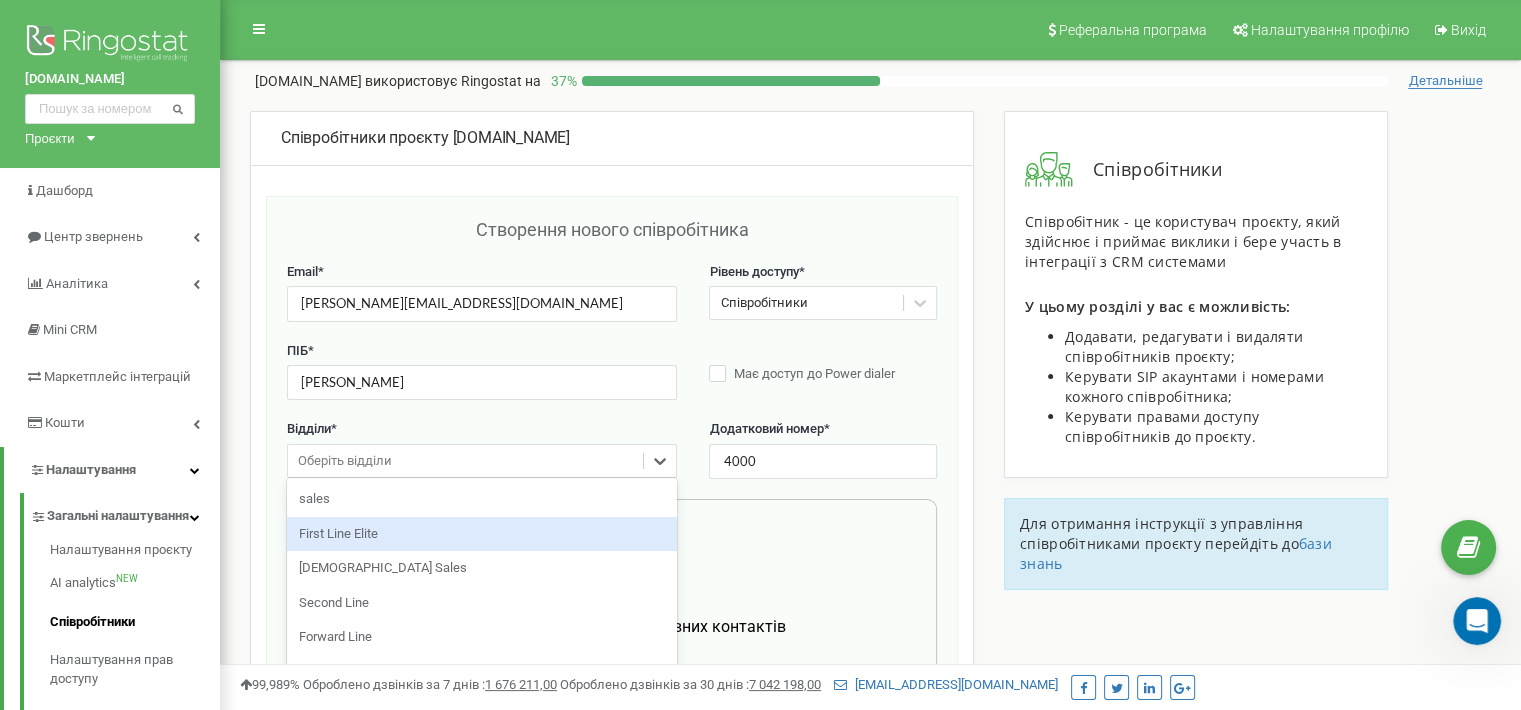 scroll, scrollTop: 74, scrollLeft: 0, axis: vertical 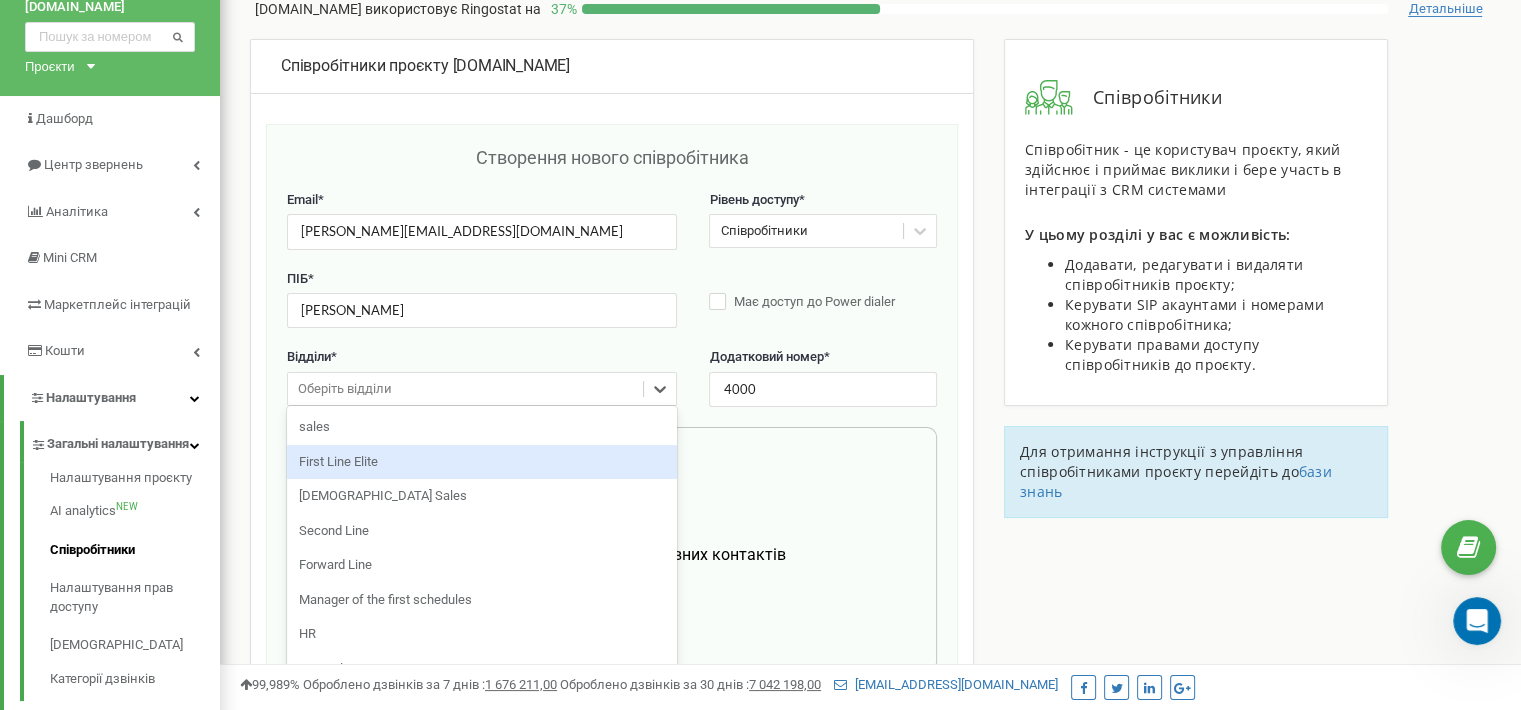 click on "option First Line Elite focused, 2 of 11. 11 results available. Use Up and Down to choose options, press Enter to select the currently focused option, press Escape to exit the menu, press Tab to select the option and exit the menu. Оберіть відділи sales First Line Elite Methodist Sales Second Line Forward Line Manager of the first schedules HR B2B Sales Manager Awake HR Sales Trainer" at bounding box center (482, 389) 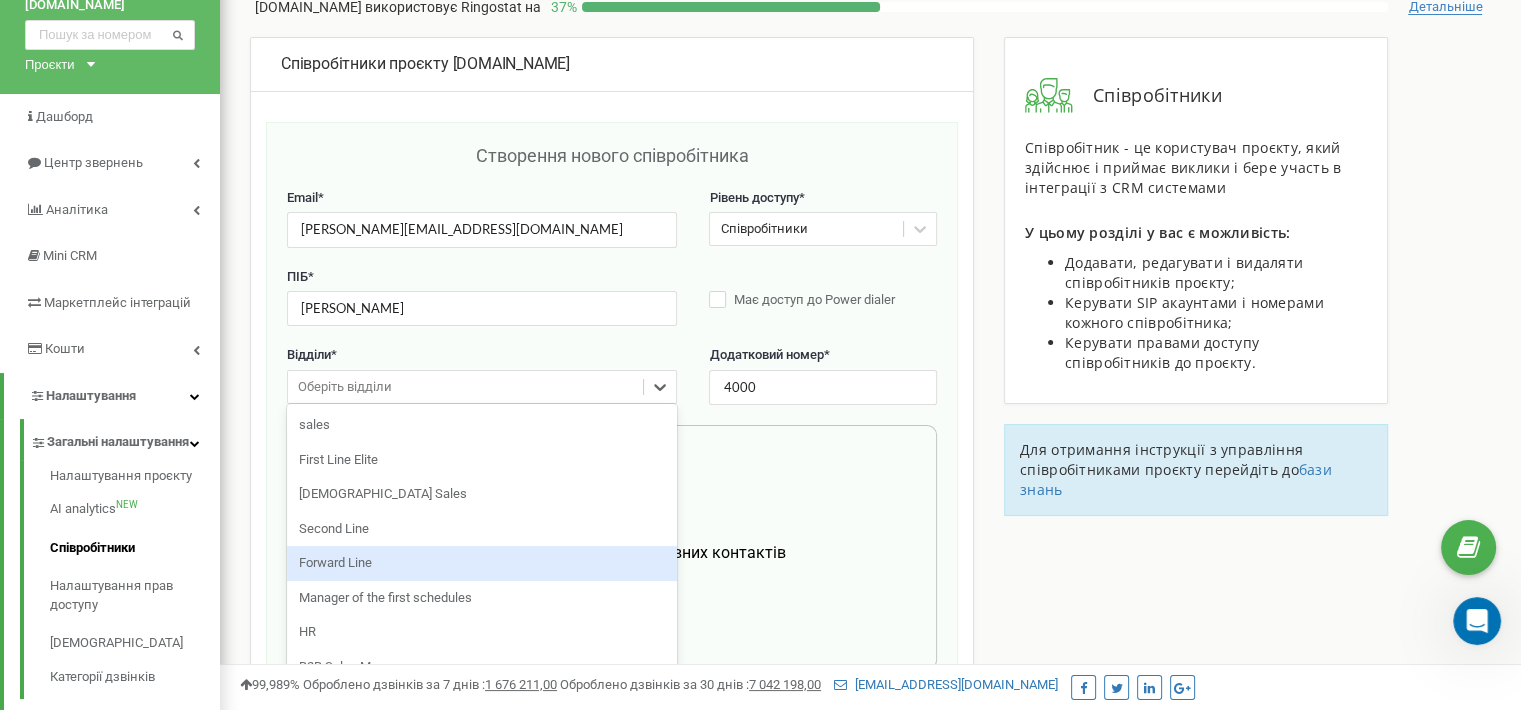 click on "Forward Line" at bounding box center [482, 563] 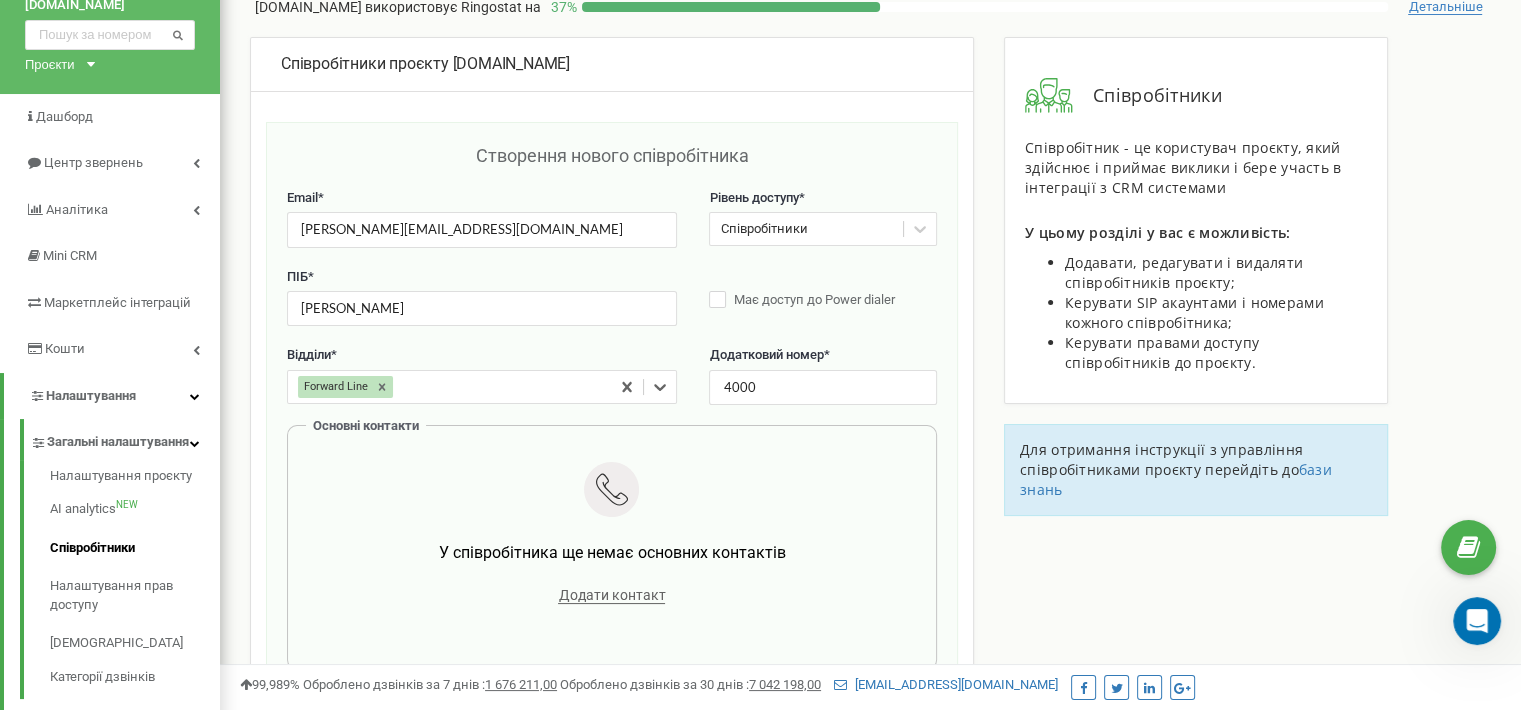 click on "Додати контакт" at bounding box center (612, 595) 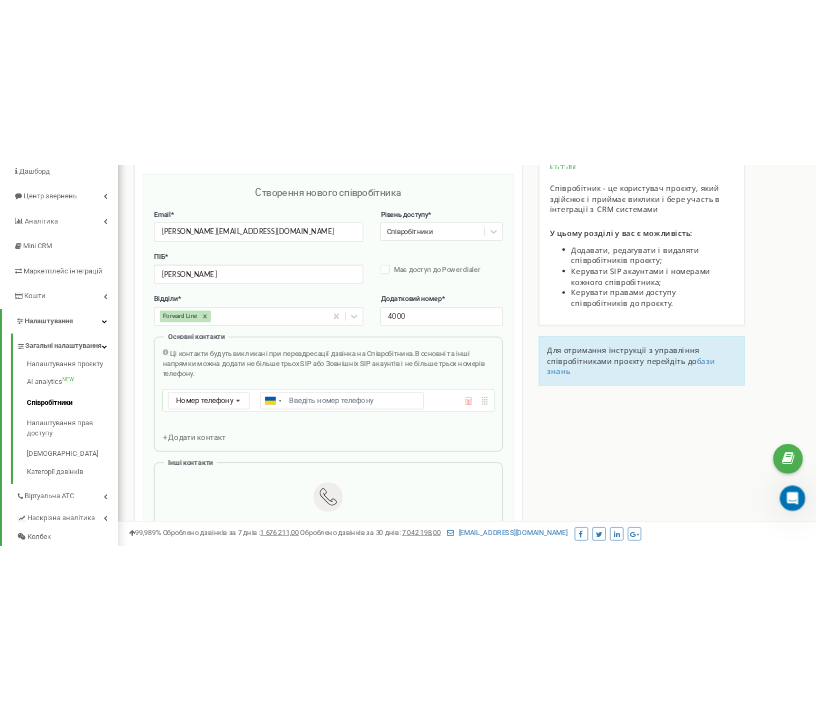 scroll, scrollTop: 274, scrollLeft: 0, axis: vertical 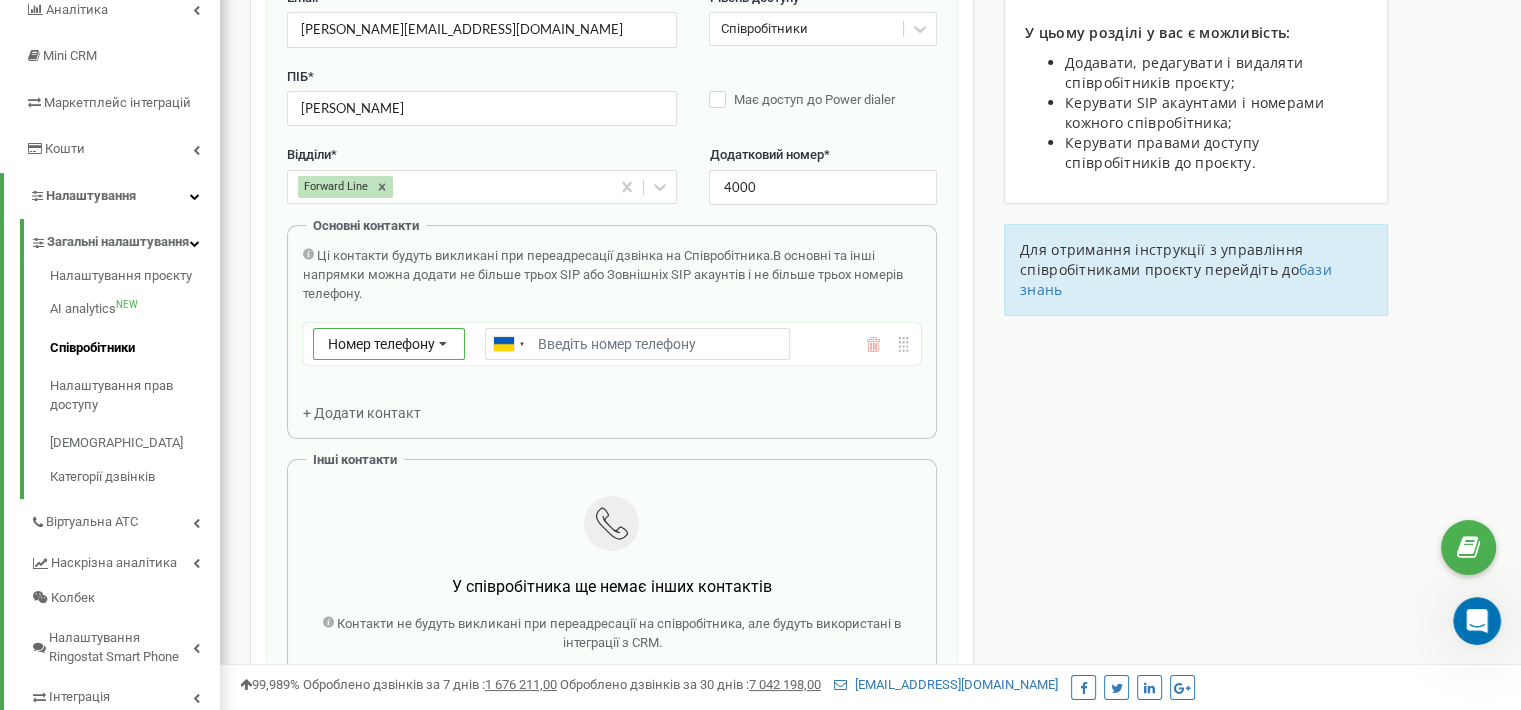 click on "Номер телефону" at bounding box center (381, 344) 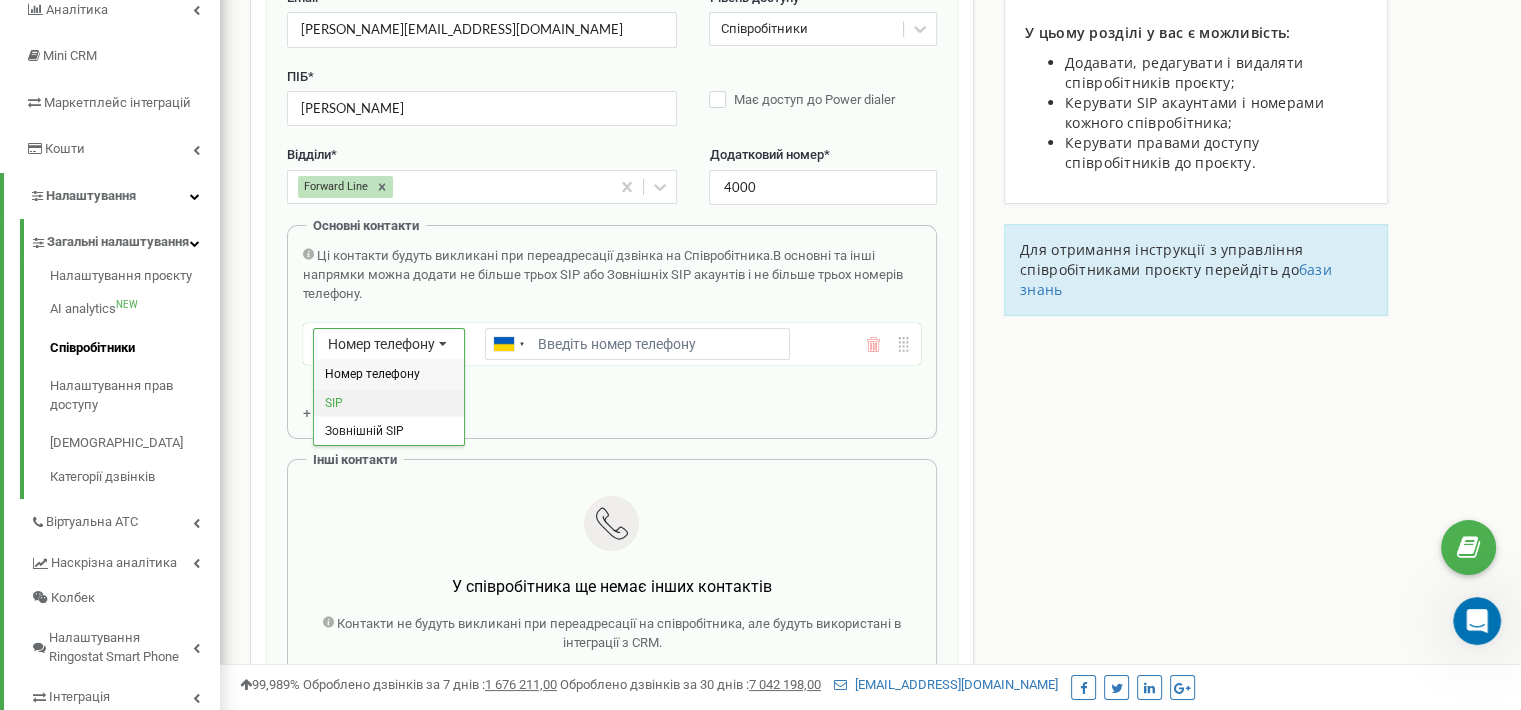 click on "SIP" at bounding box center [389, 402] 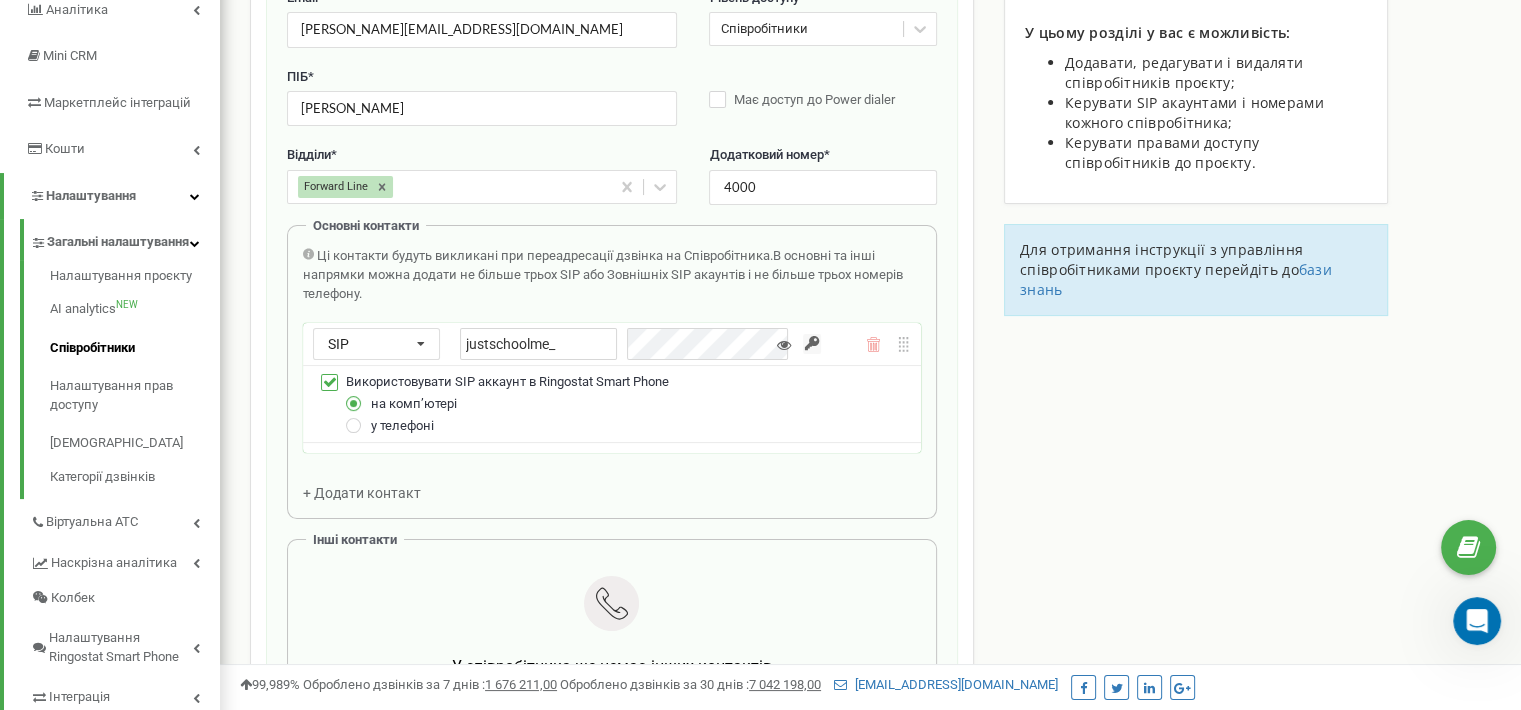 drag, startPoint x: 586, startPoint y: 338, endPoint x: 379, endPoint y: 308, distance: 209.16261 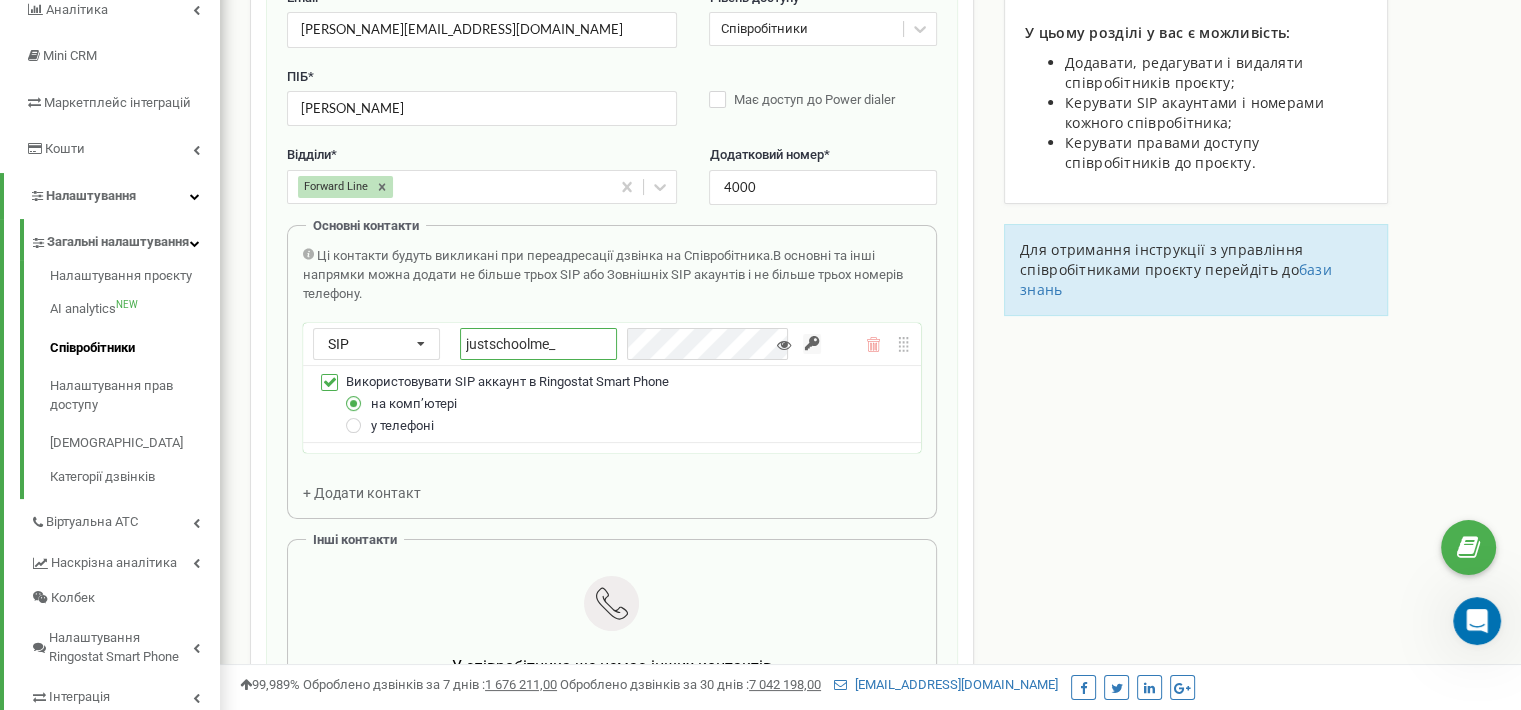 click on "justschoolme_" at bounding box center (538, 344) 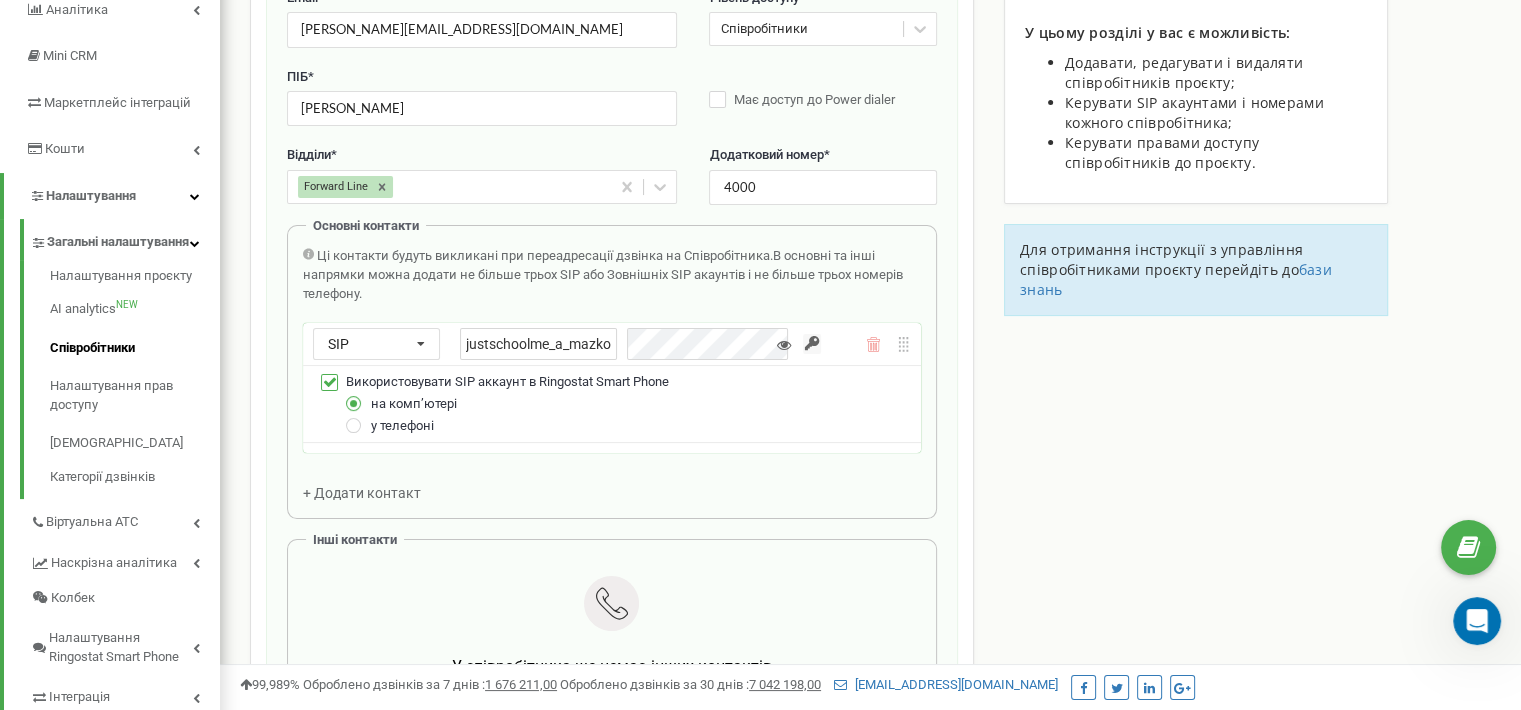 type on "justschoolme_a_mazko" 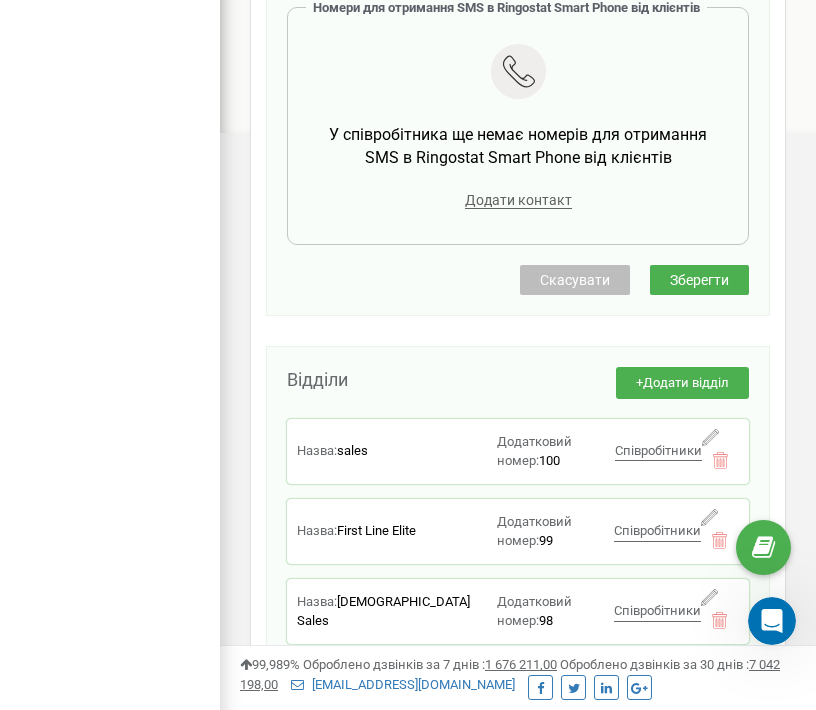 scroll, scrollTop: 1074, scrollLeft: 0, axis: vertical 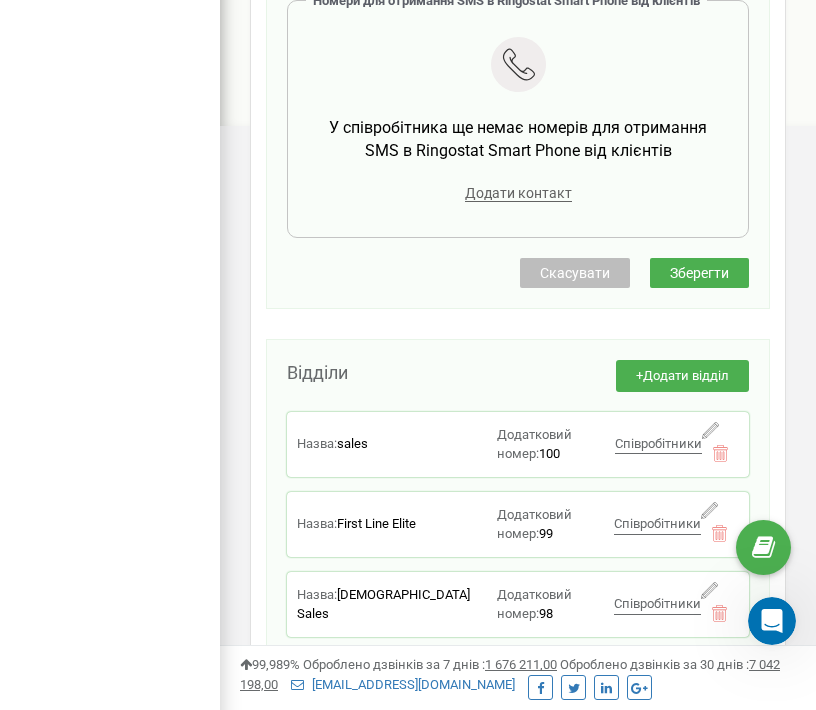 click on "Зберегти" at bounding box center (699, 273) 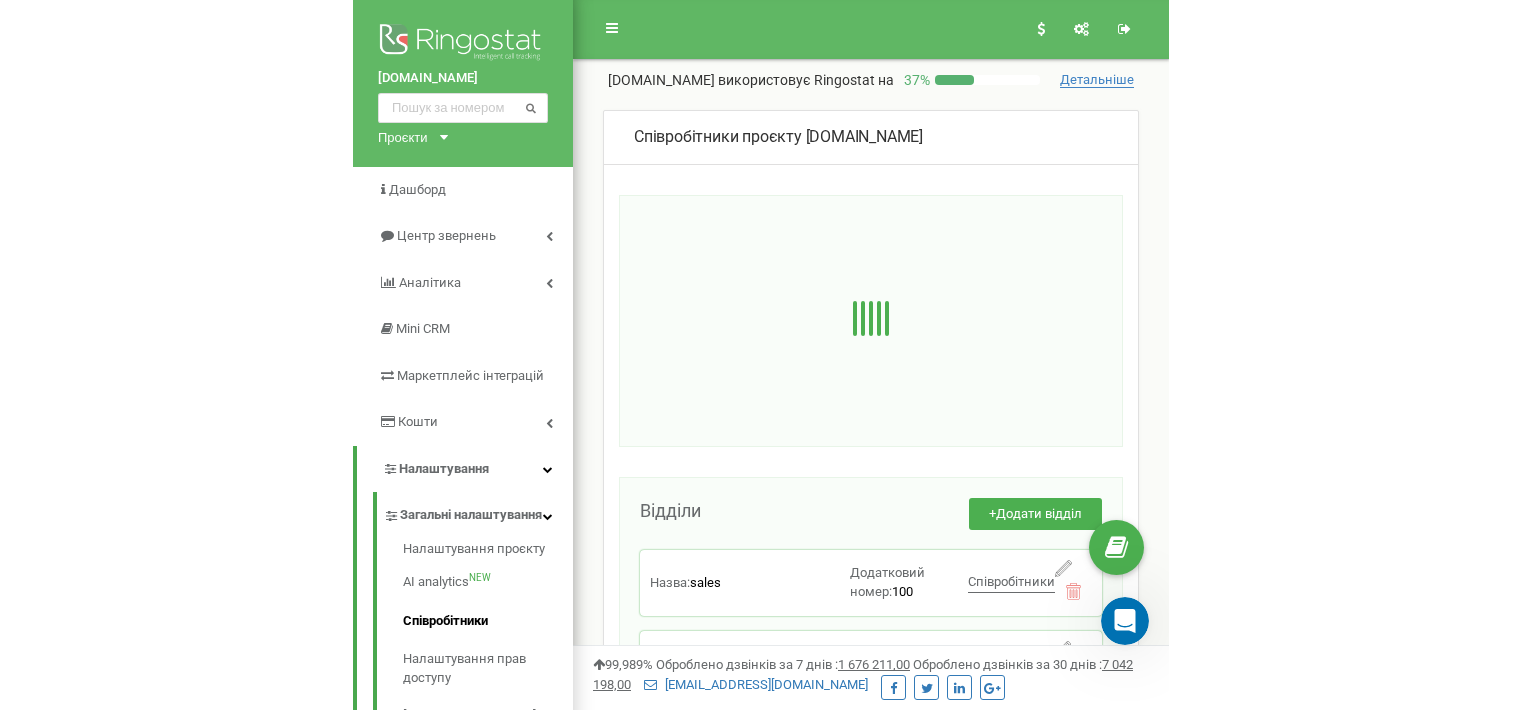 scroll, scrollTop: 0, scrollLeft: 0, axis: both 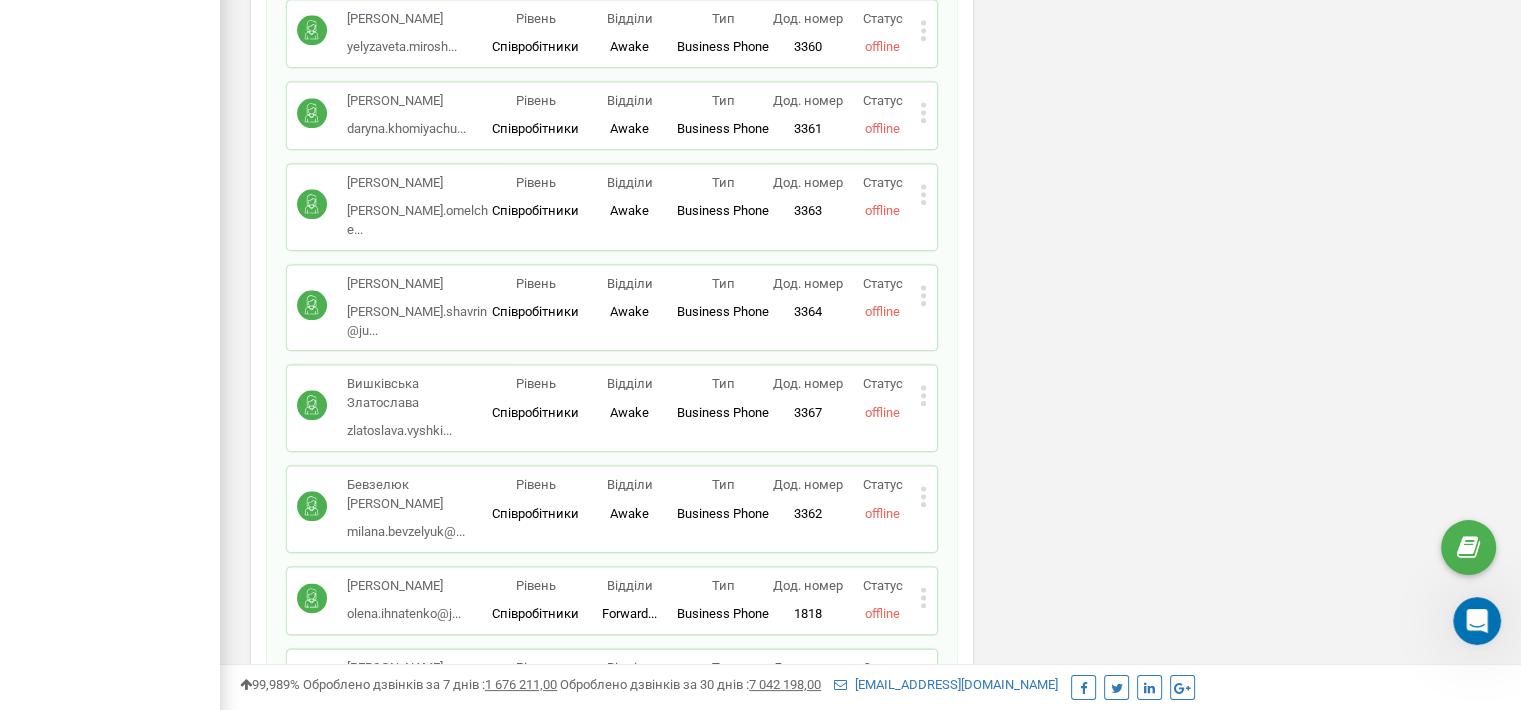 drag, startPoint x: 1010, startPoint y: 125, endPoint x: 928, endPoint y: 566, distance: 448.5588 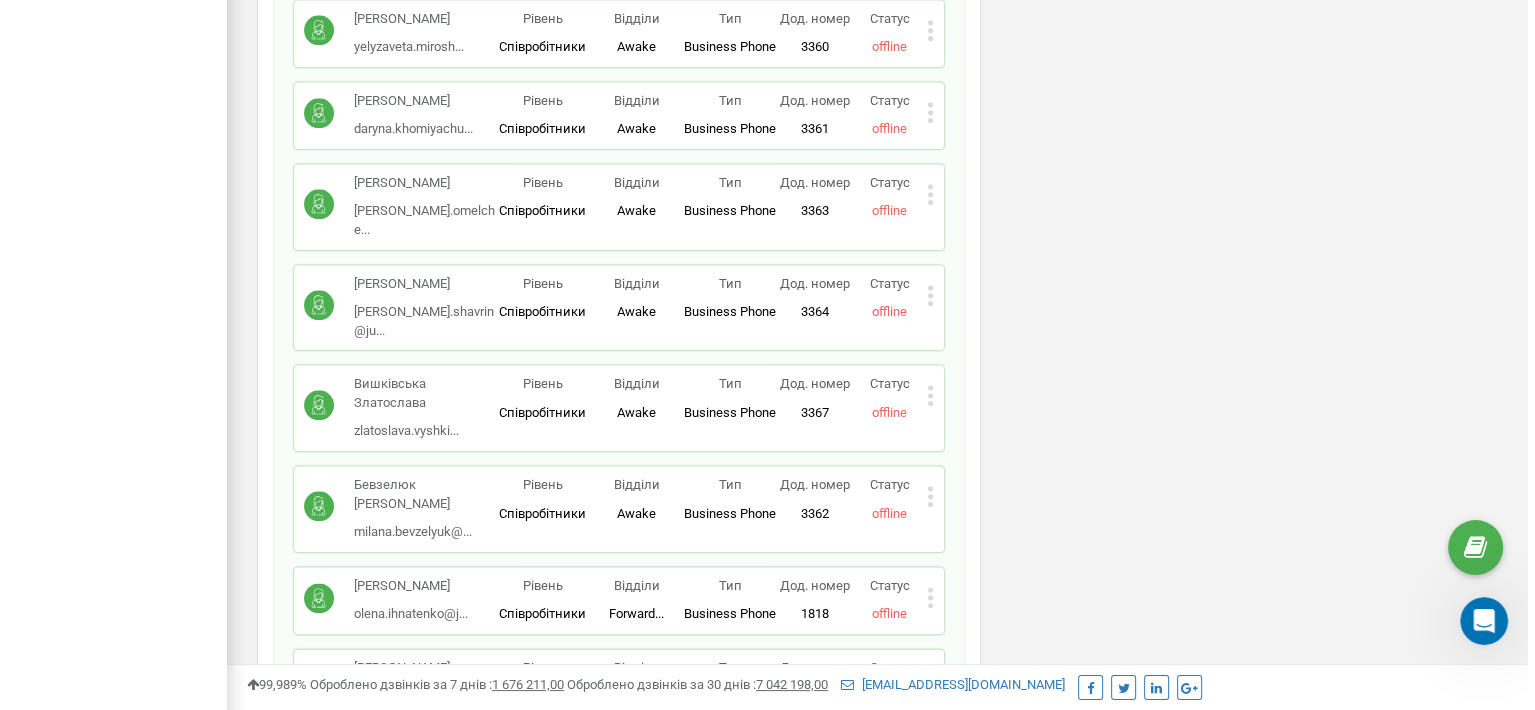 scroll, scrollTop: 16888, scrollLeft: 0, axis: vertical 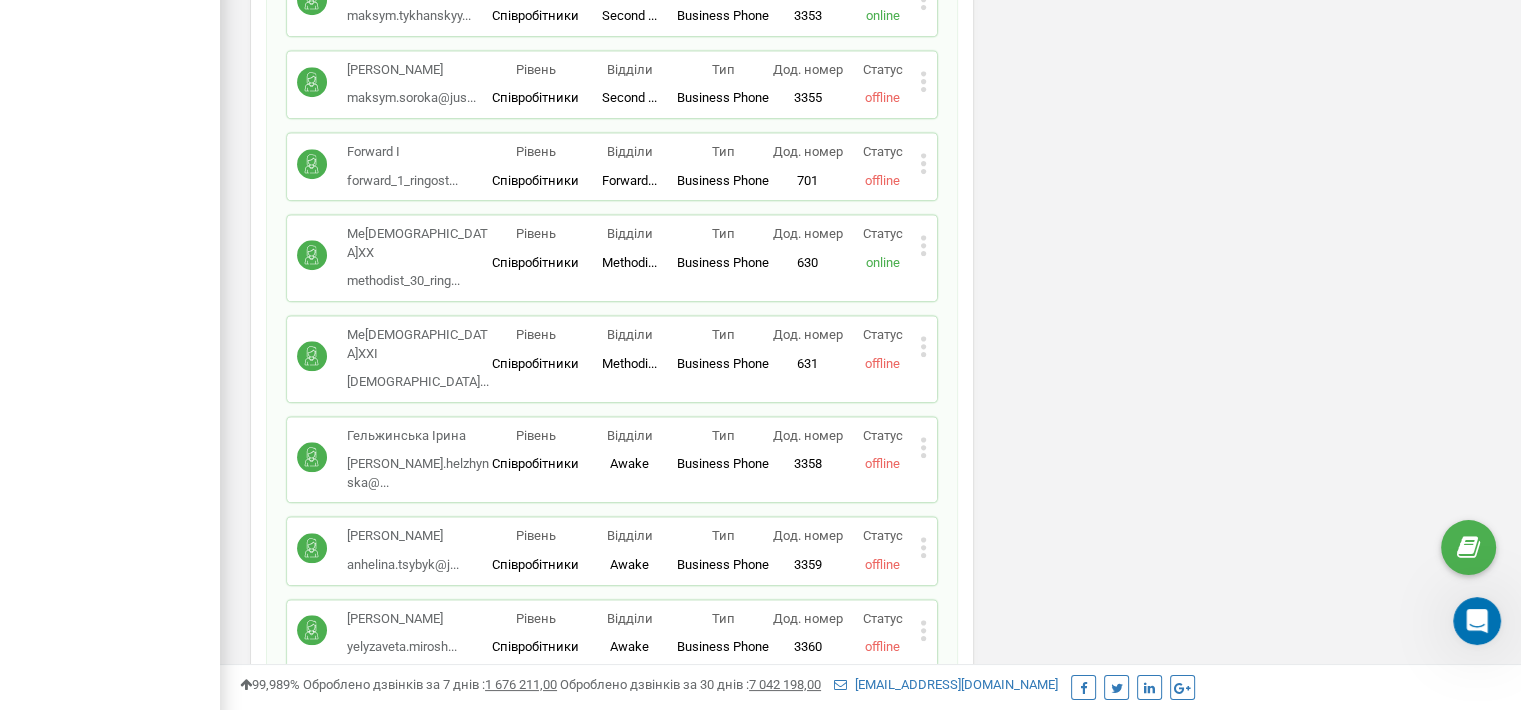 click 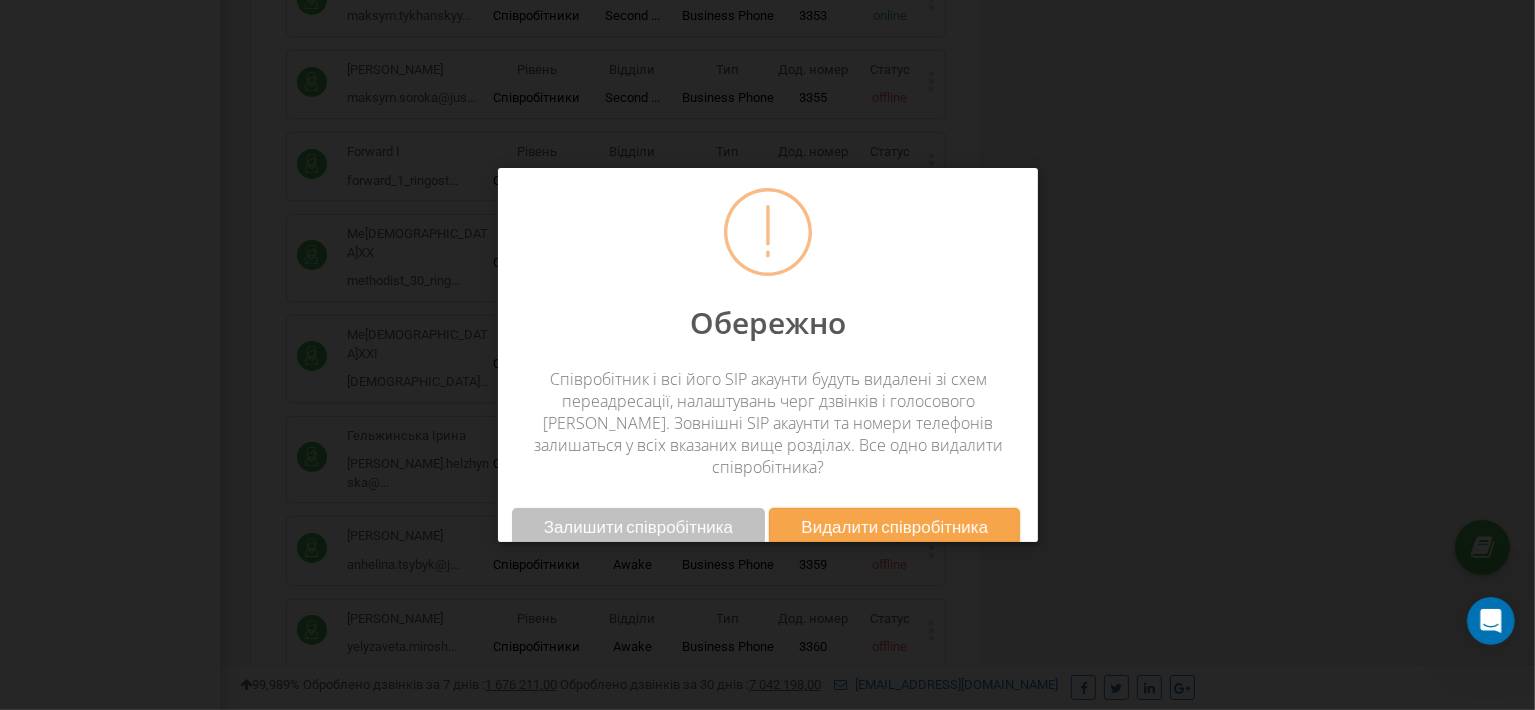 click on "Видалити співробітника" at bounding box center (894, 526) 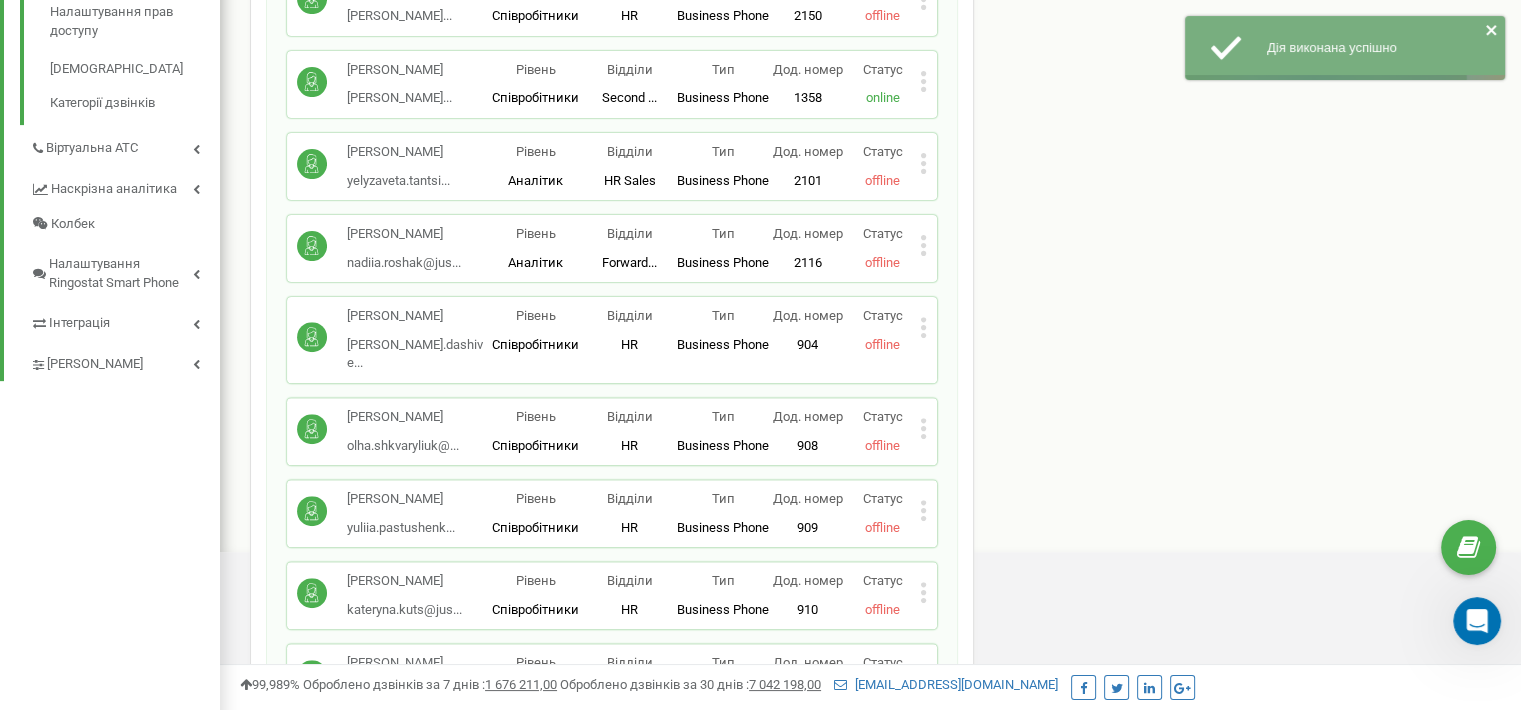 scroll, scrollTop: 16888, scrollLeft: 0, axis: vertical 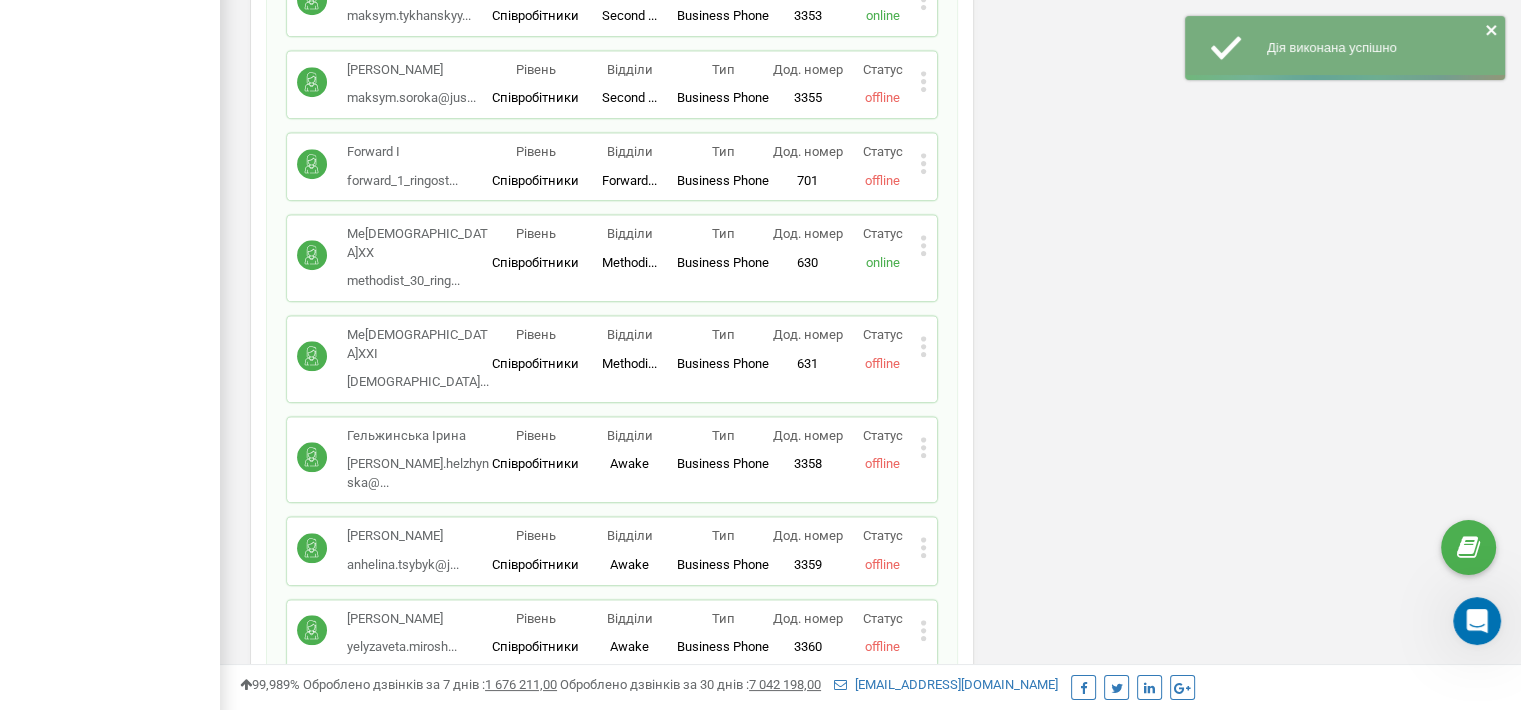 click at bounding box center (1477, 621) 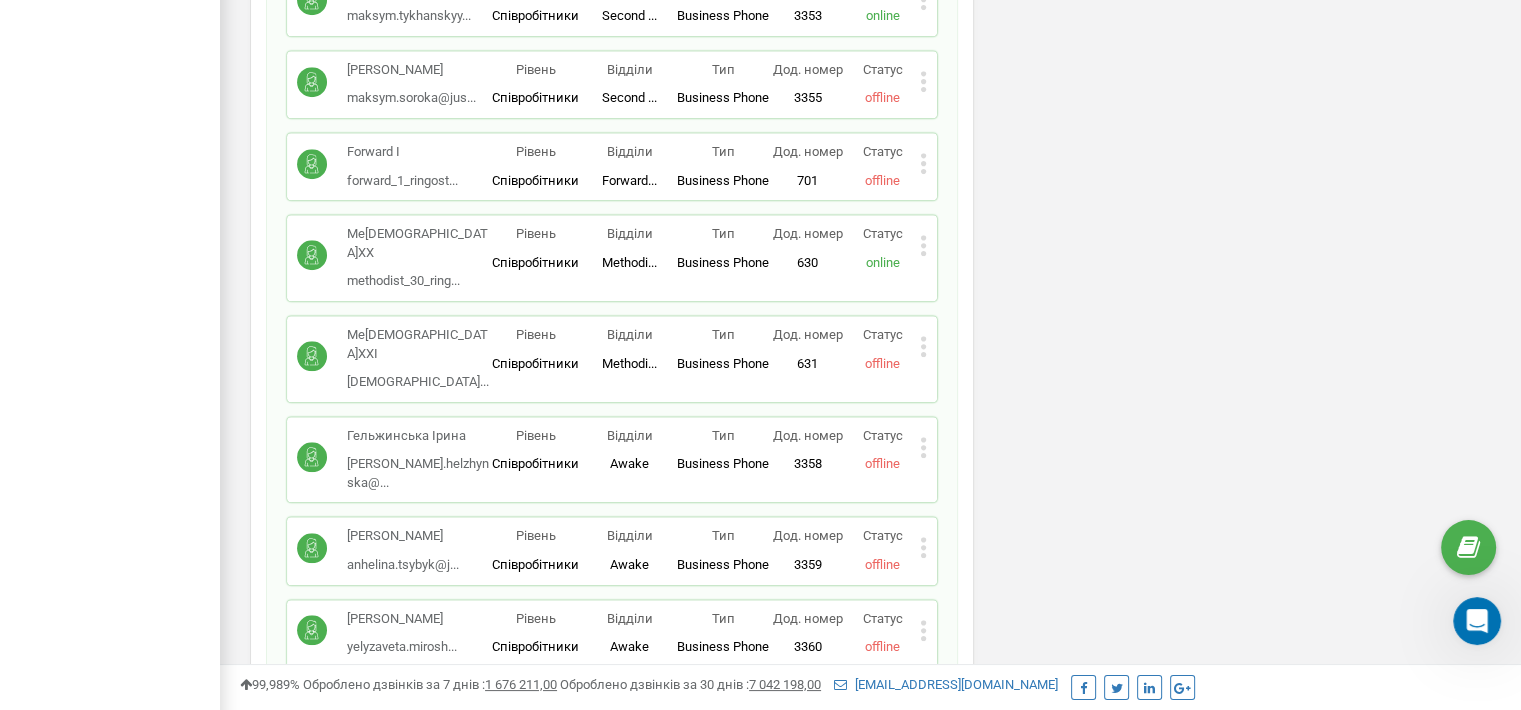 click at bounding box center [1477, 621] 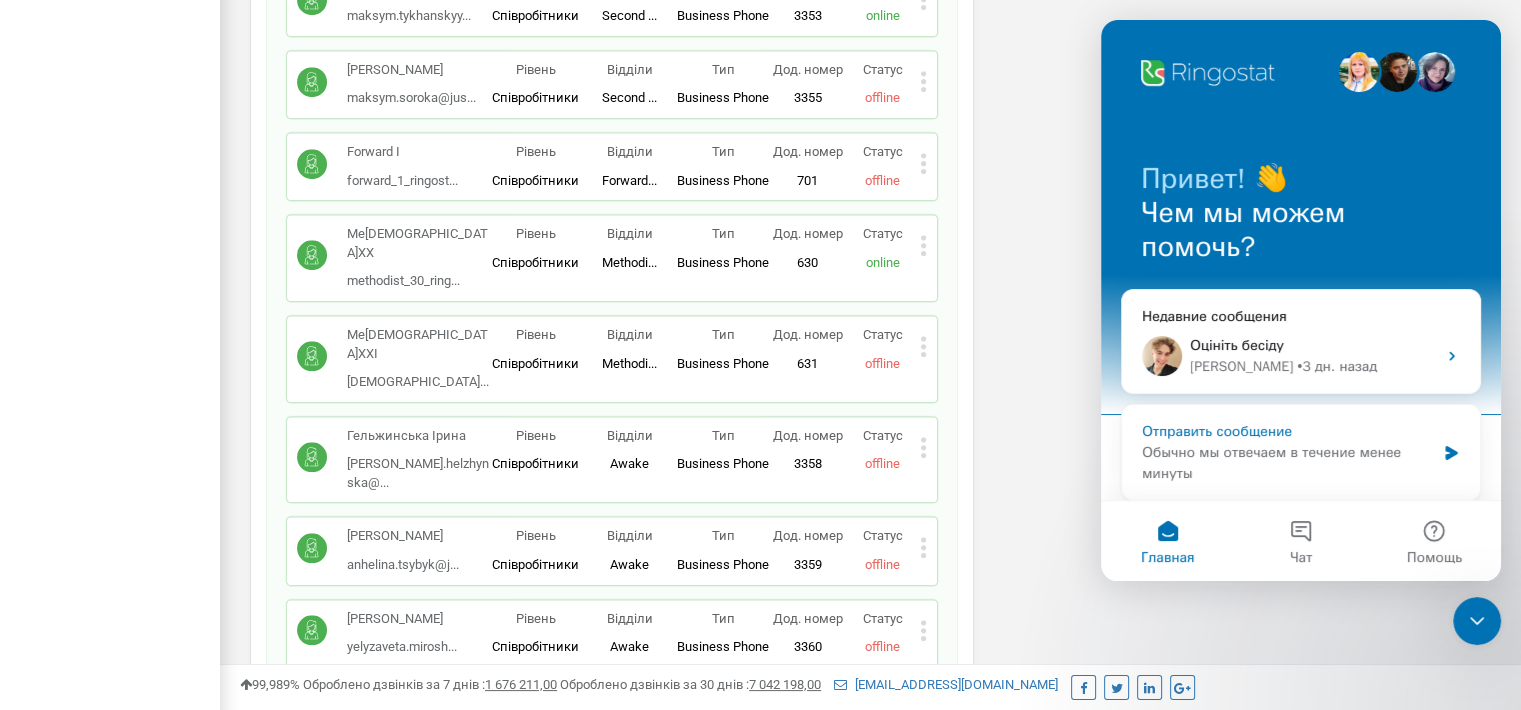click on "Обычно мы отвечаем в течение менее минуты" at bounding box center (1288, 463) 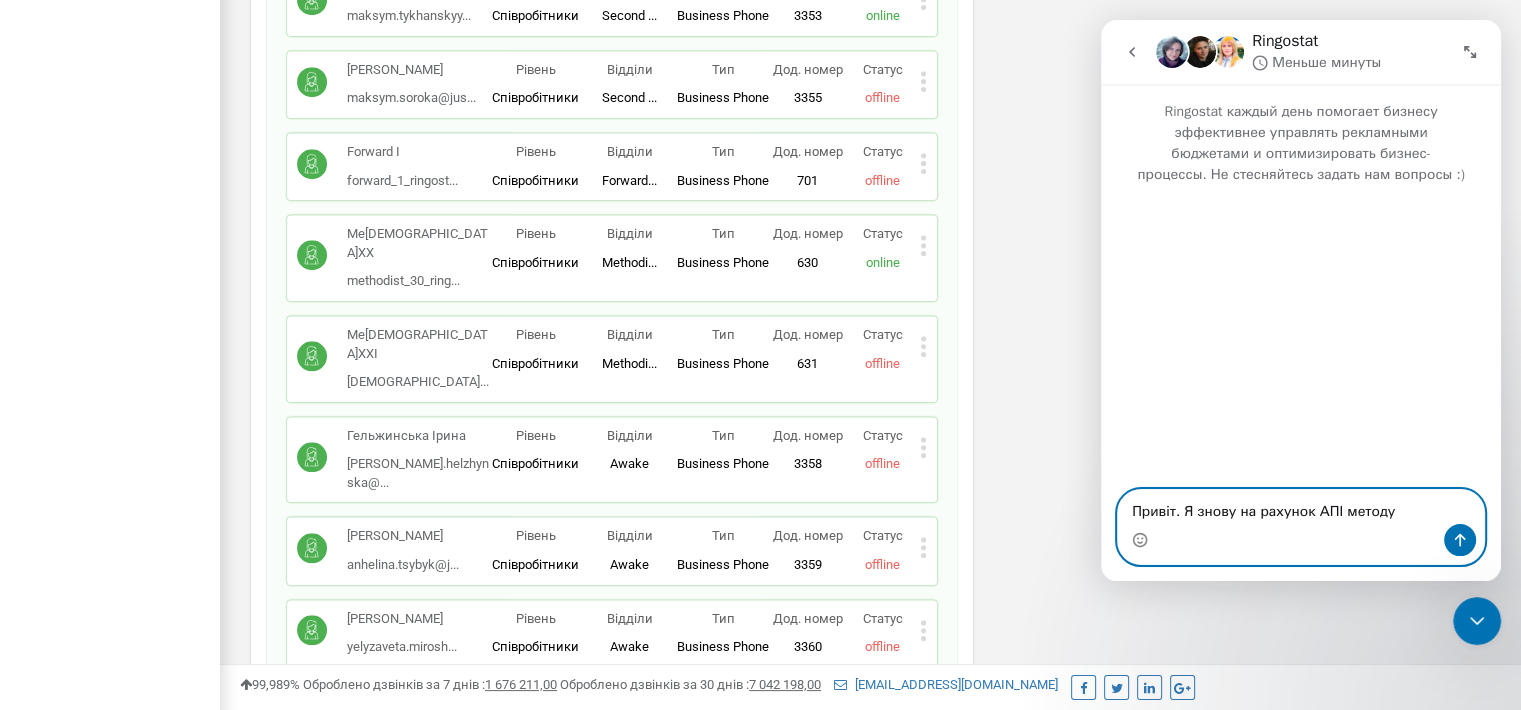 paste on "Api\\V2\\Staff.addStaff" 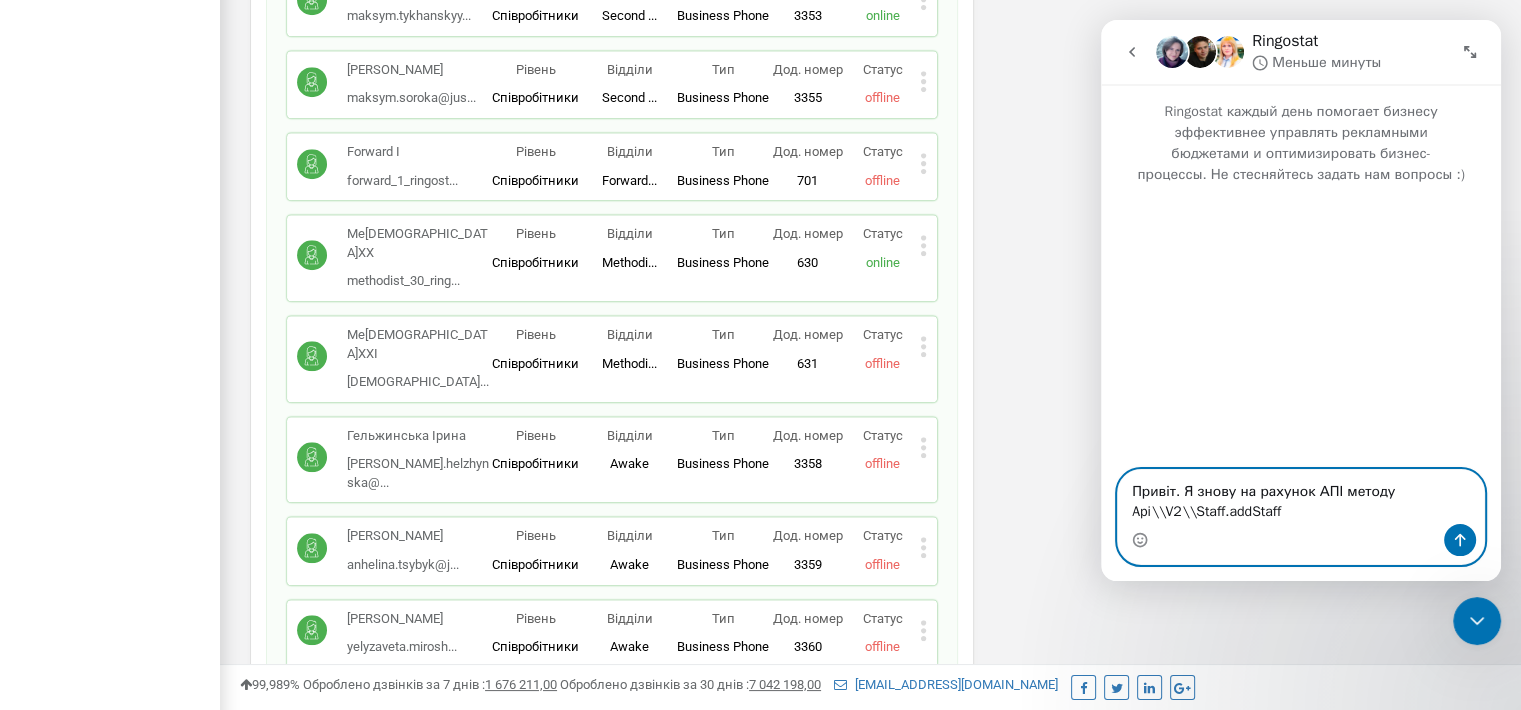 type on "Привіт. Я знову на рахунок АПІ методу Api\\V2\\Staff.addStaff" 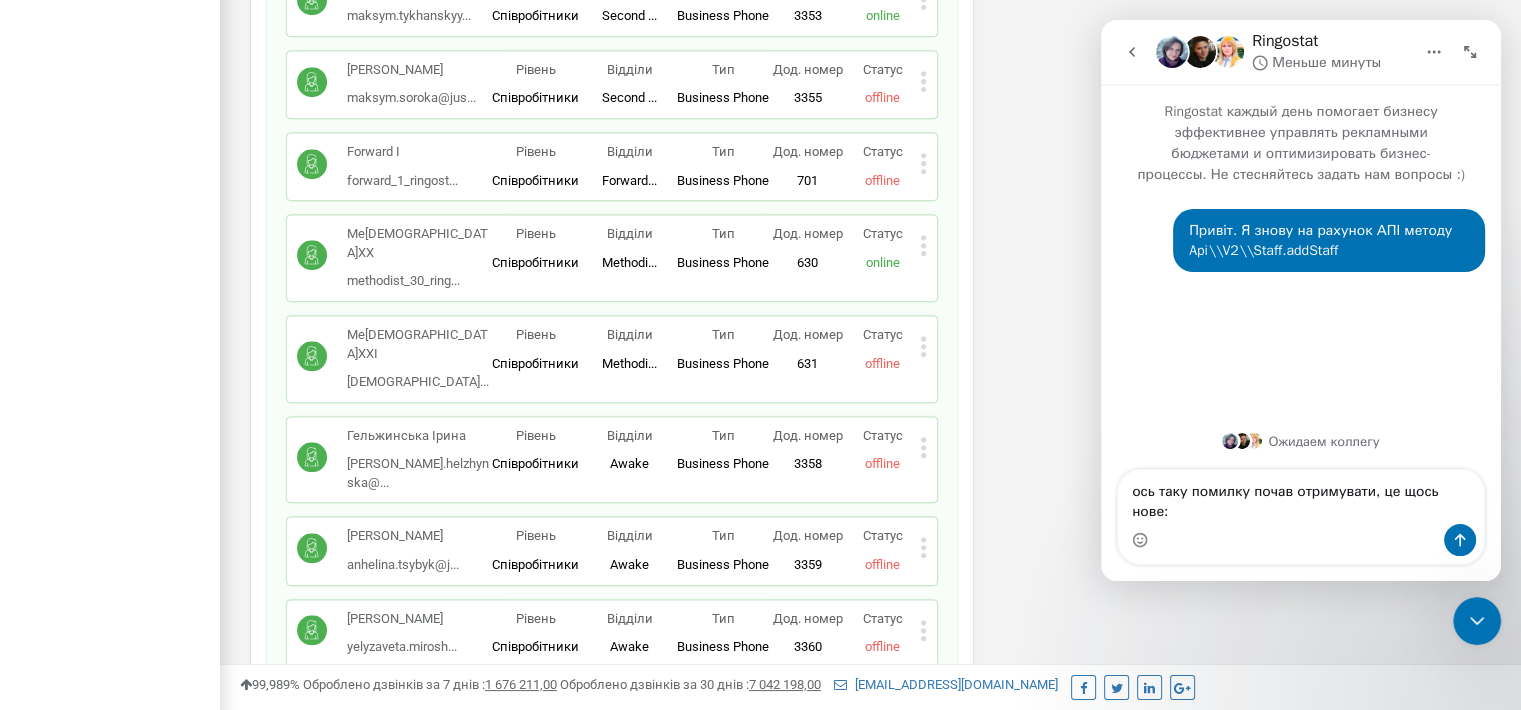scroll, scrollTop: 17, scrollLeft: 0, axis: vertical 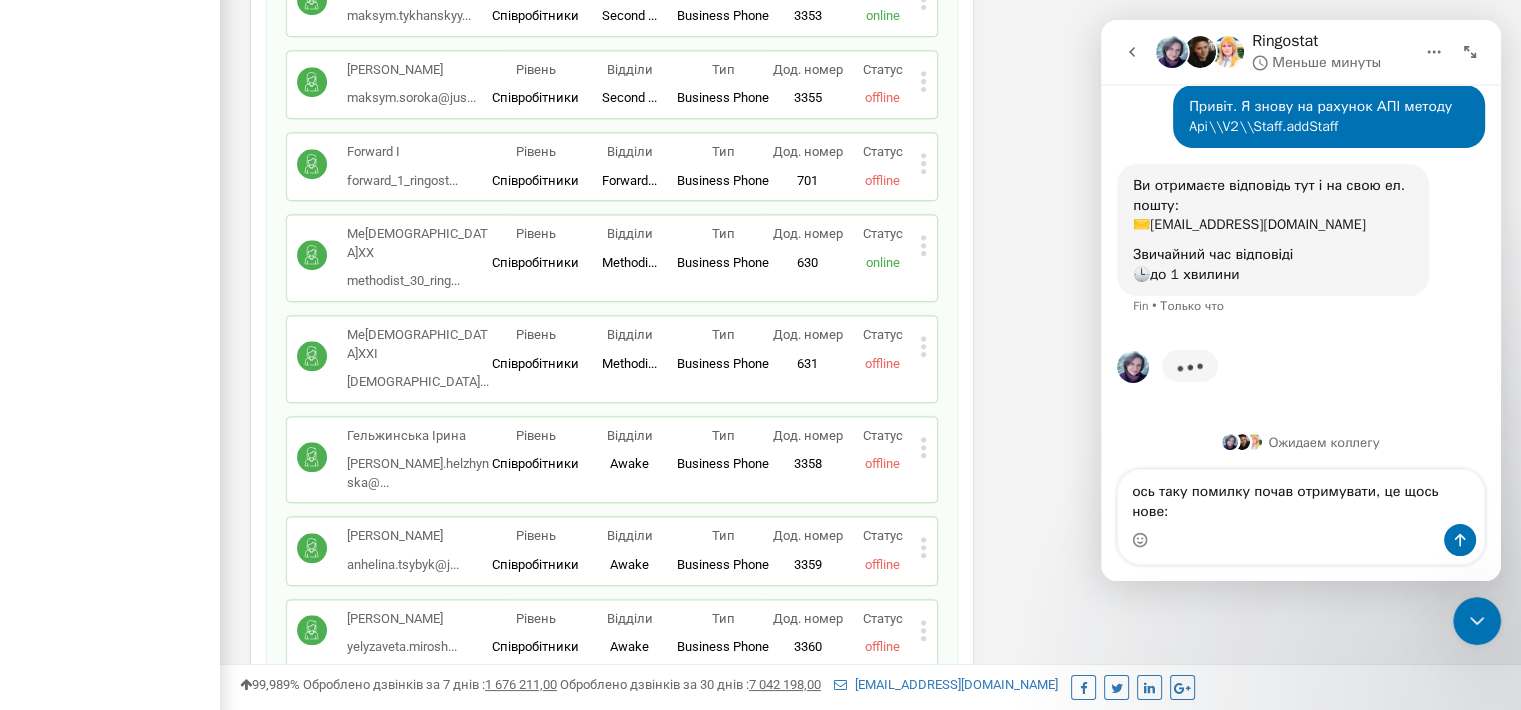 type on "lor ipsu dolorsi ametc adipiscing, el sedd eius:
Tempo inci
467
Utla etdolor
969 - "{\"ma\":\"8136\",\"aliqu\":{\"enim\":-57597,\"adminim\":\"Veniam\\q3608n exerci ullam. Labori nisia exe comm con dui autei.\",\"inre\":{}},\"volupta\":\"3.8\"}"
Velites
{ "cill": { "fugiatn": "4.4", "pa": 5679, "except": "Sin\\O5\\Cupid.nonProid", "suntcu": { "quioffiCi": "737062", "deserunTm": "255681", "animid": "4", "estlaborump": [ "9283" ], "und": "Omnisi Natus", "error": "volup.accus@doloremque.la", "totamremaPeriam": "1589", "eaqueipsaq": { "abil": [ { "inve": "ver", "quasiarch": "beataevitaed_expli_nemoe", "ipsamqui": "2vO82(AspeRnAtu", "autoditFugItc": magn, "doLorese": ratio } ], "sequinesci": [ "" ] }, "neQuePorroqUiSquamDolore": adip } }, "numquam": { "eius-mod": "TEMPOrAI1MaG64quAeRATEtiAMMi4SO3", "nobisel-opti": "cumquenihil/impe", "quopla": "facerepossi/assu,repe/temp,autemquibus/offic+deb,rerumnecess/sae,even/*;v=4.9, repud/*;r=6.9, */*;i=5.2" }, "earumh": "TENE", "sap": "delec://rei.voluptati.mai/a/p9",..." 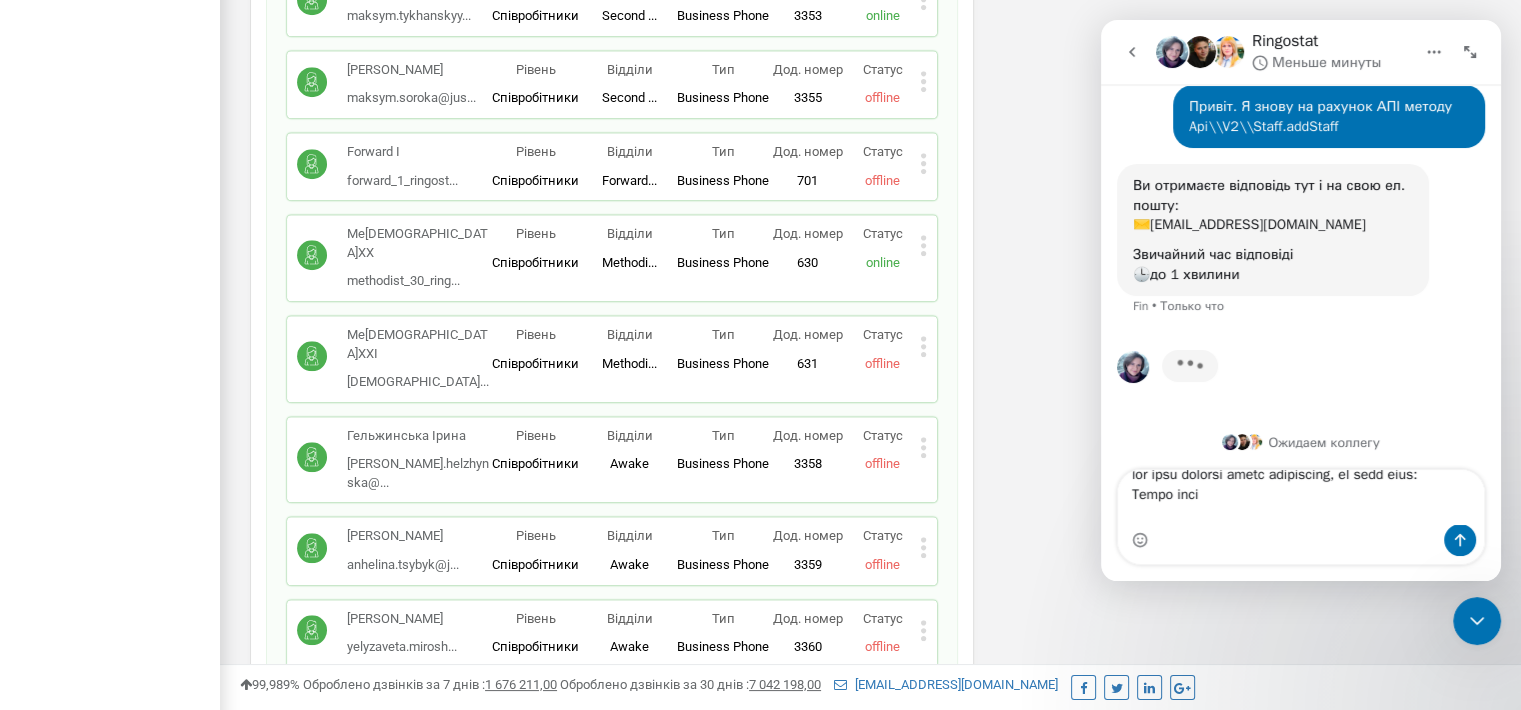 scroll, scrollTop: 573, scrollLeft: 0, axis: vertical 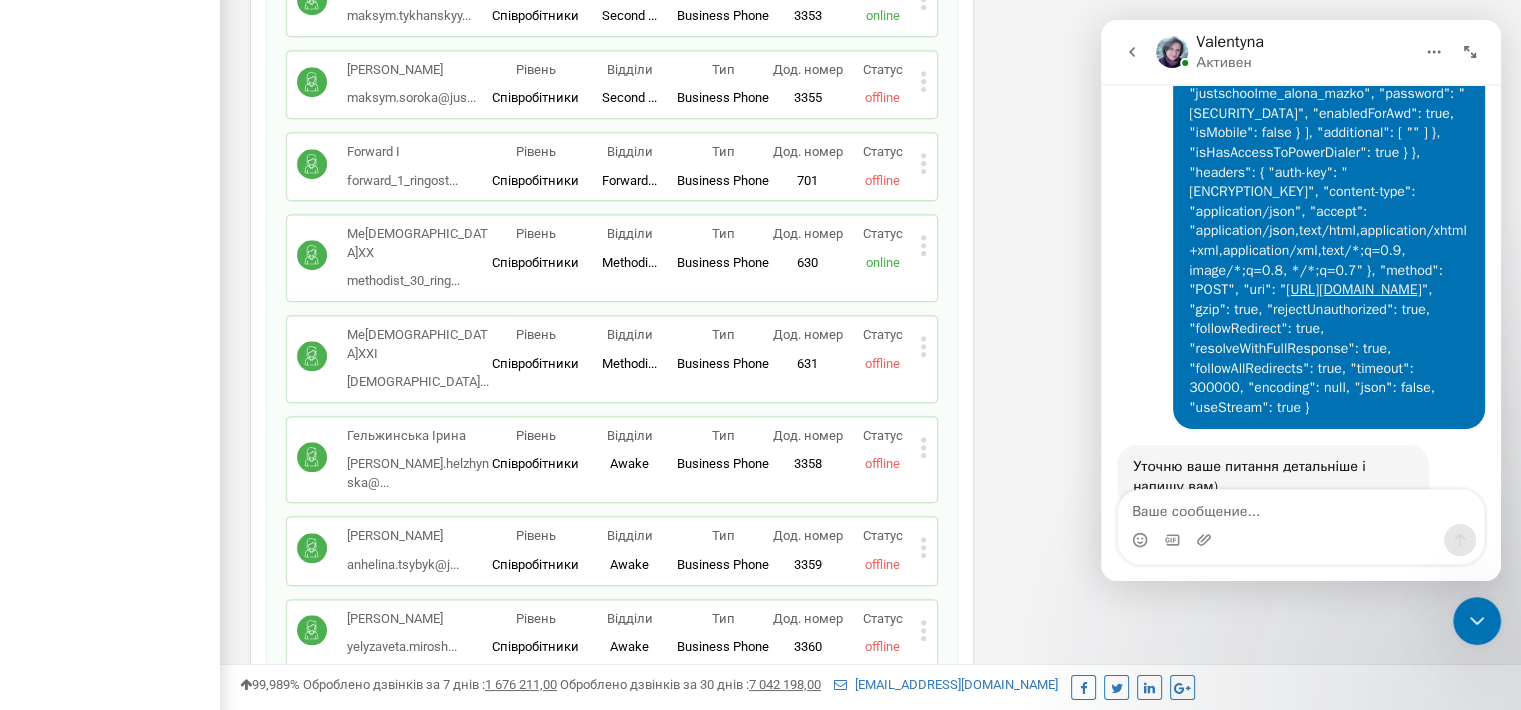 click at bounding box center (1301, 540) 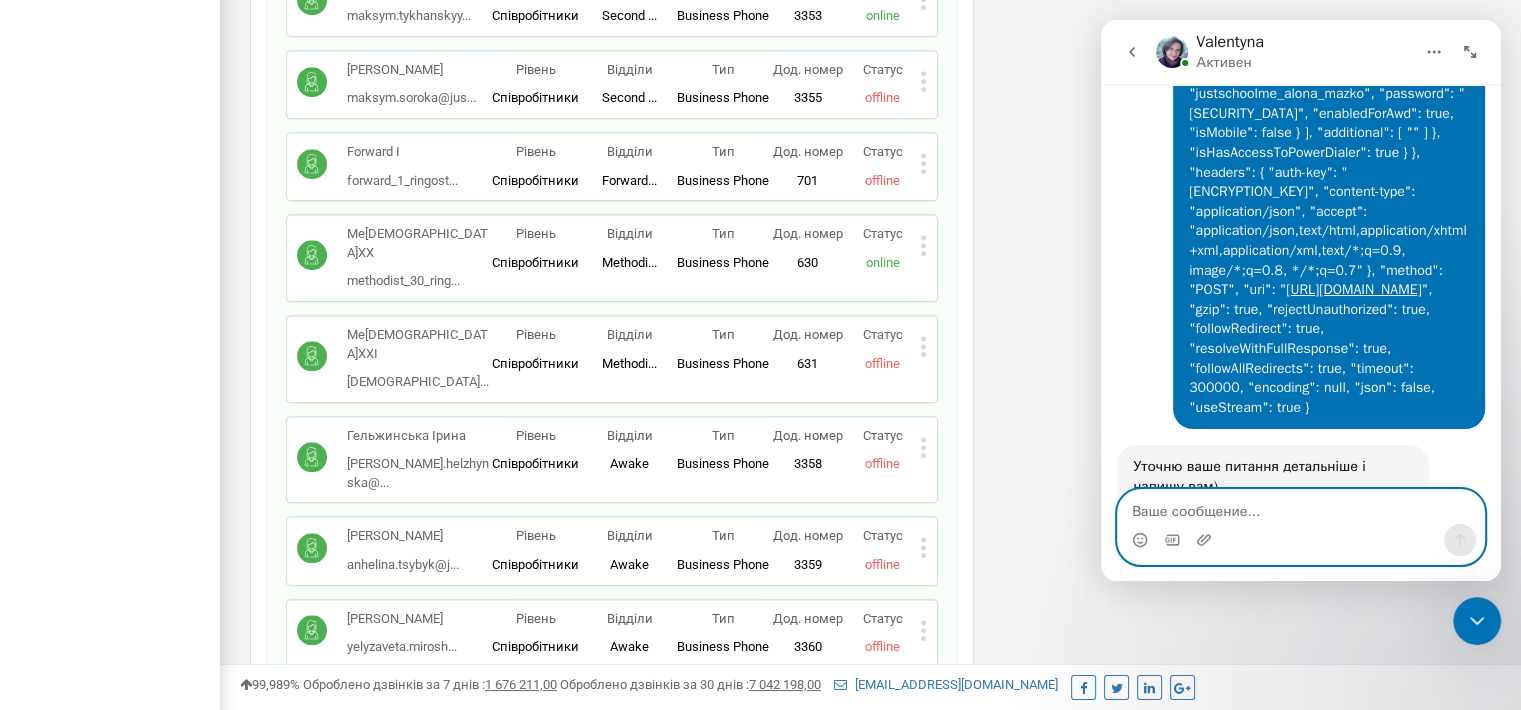 click at bounding box center [1301, 507] 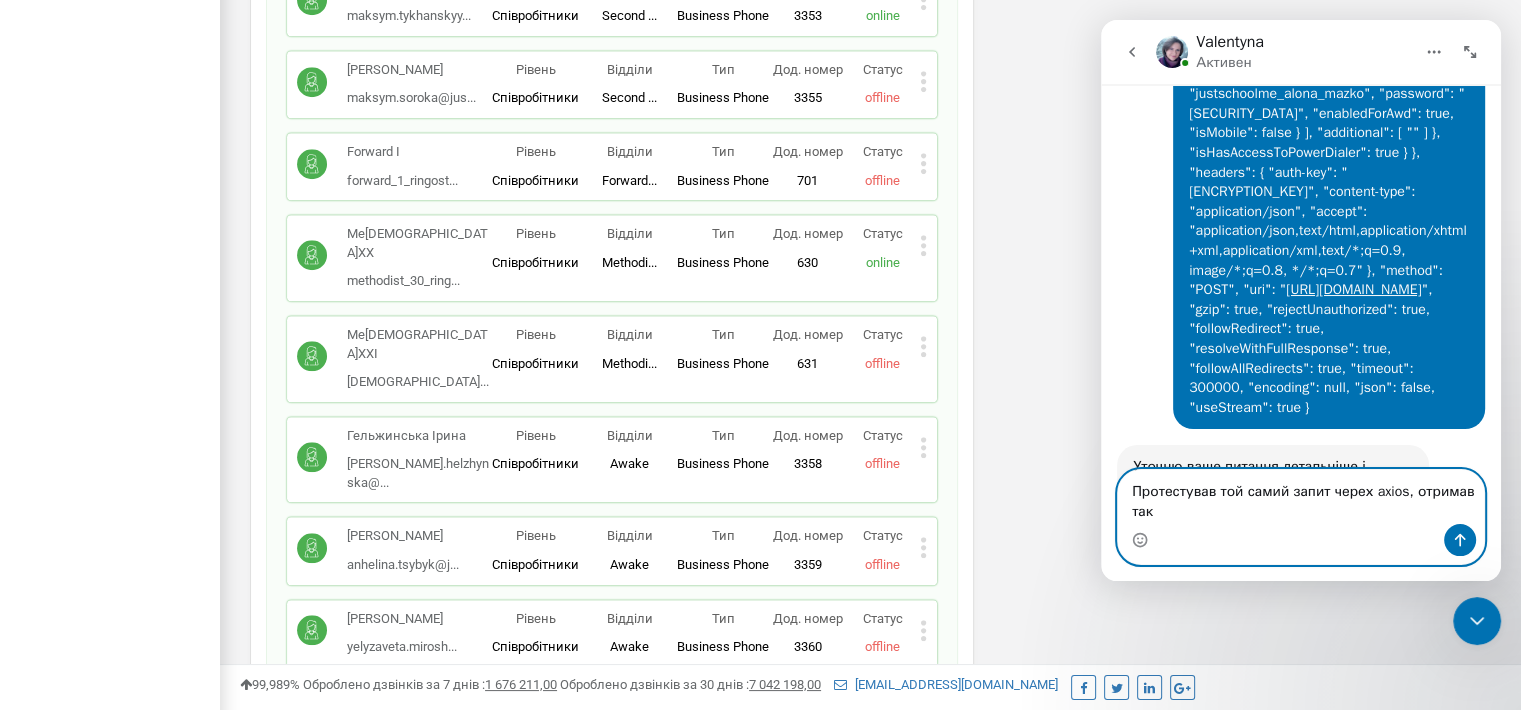 scroll, scrollTop: 895, scrollLeft: 0, axis: vertical 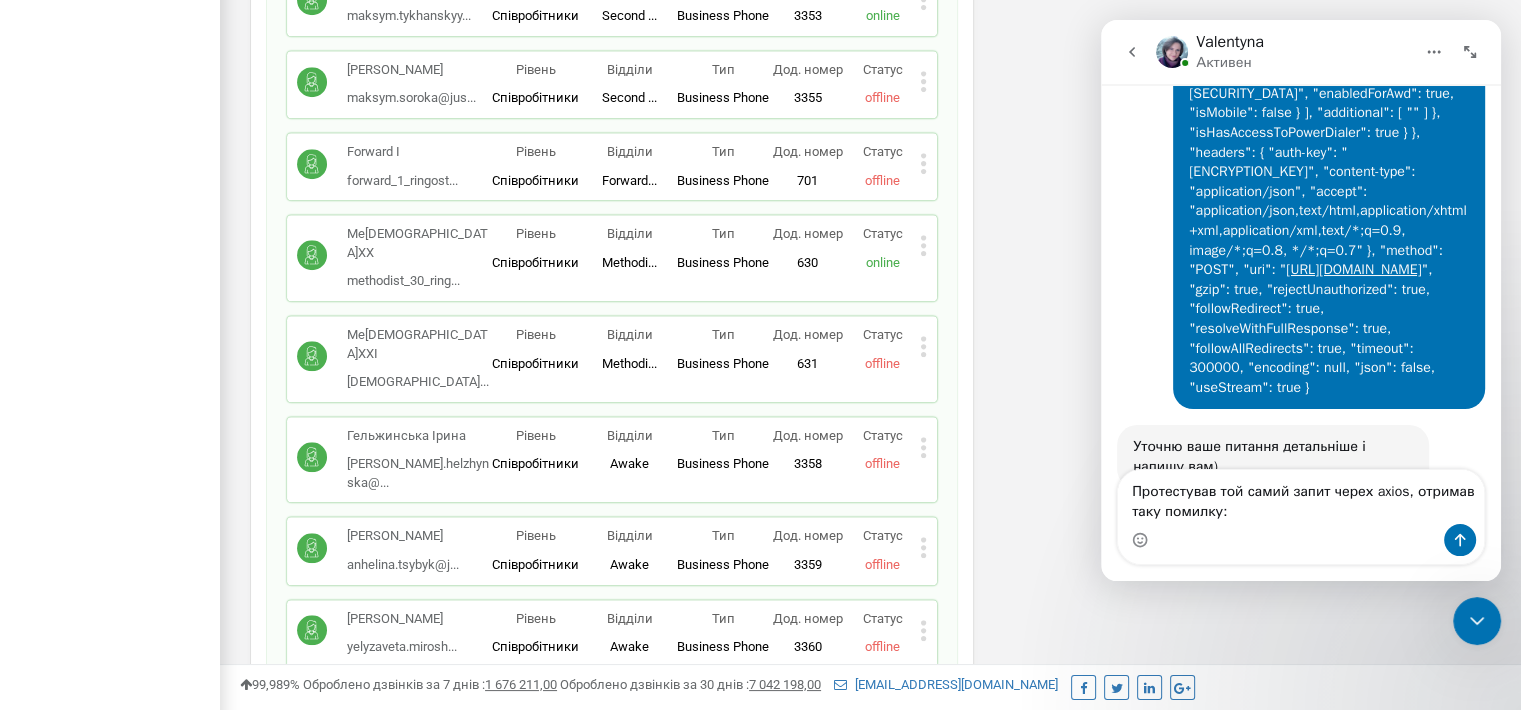 click at bounding box center [1301, 540] 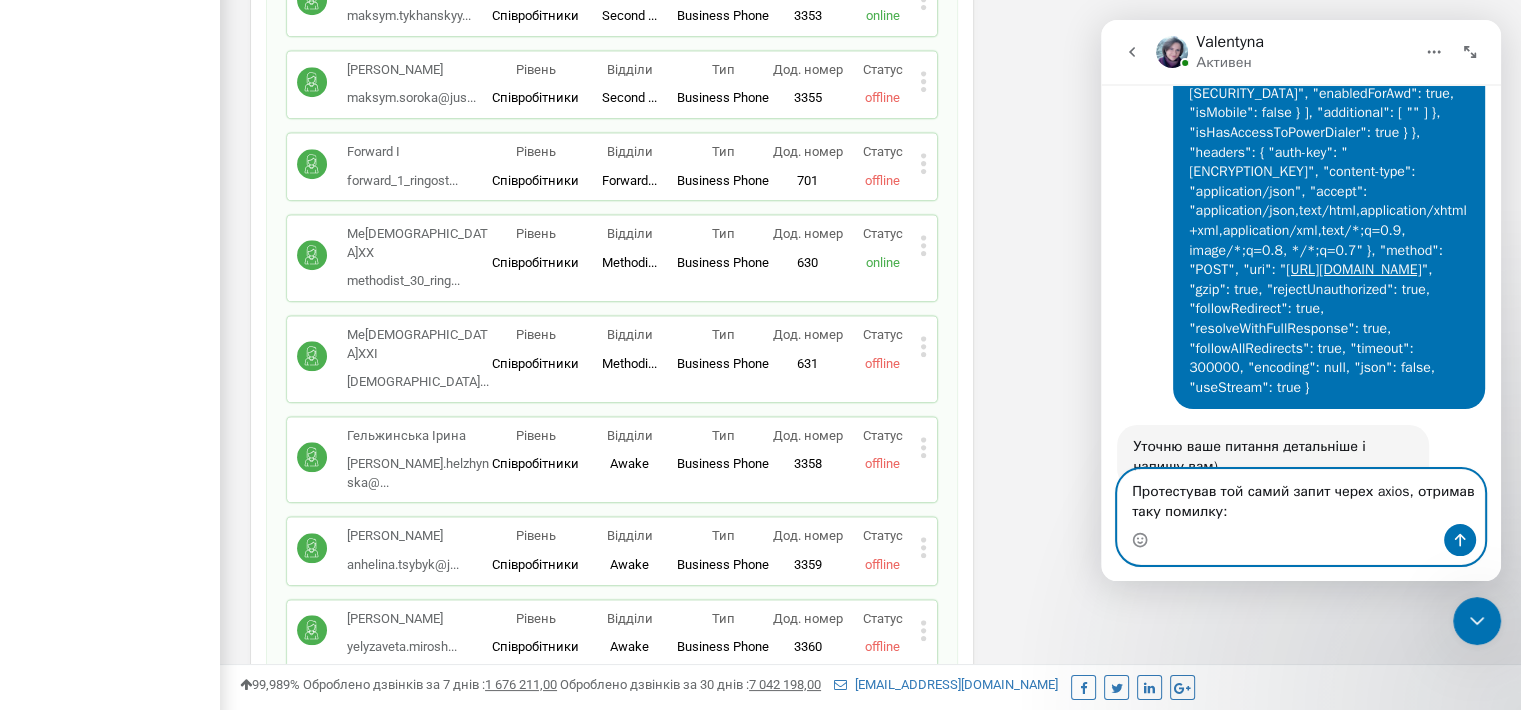 click on "Протестував той самий запит черех axios, отримав таку помилку:" at bounding box center [1301, 497] 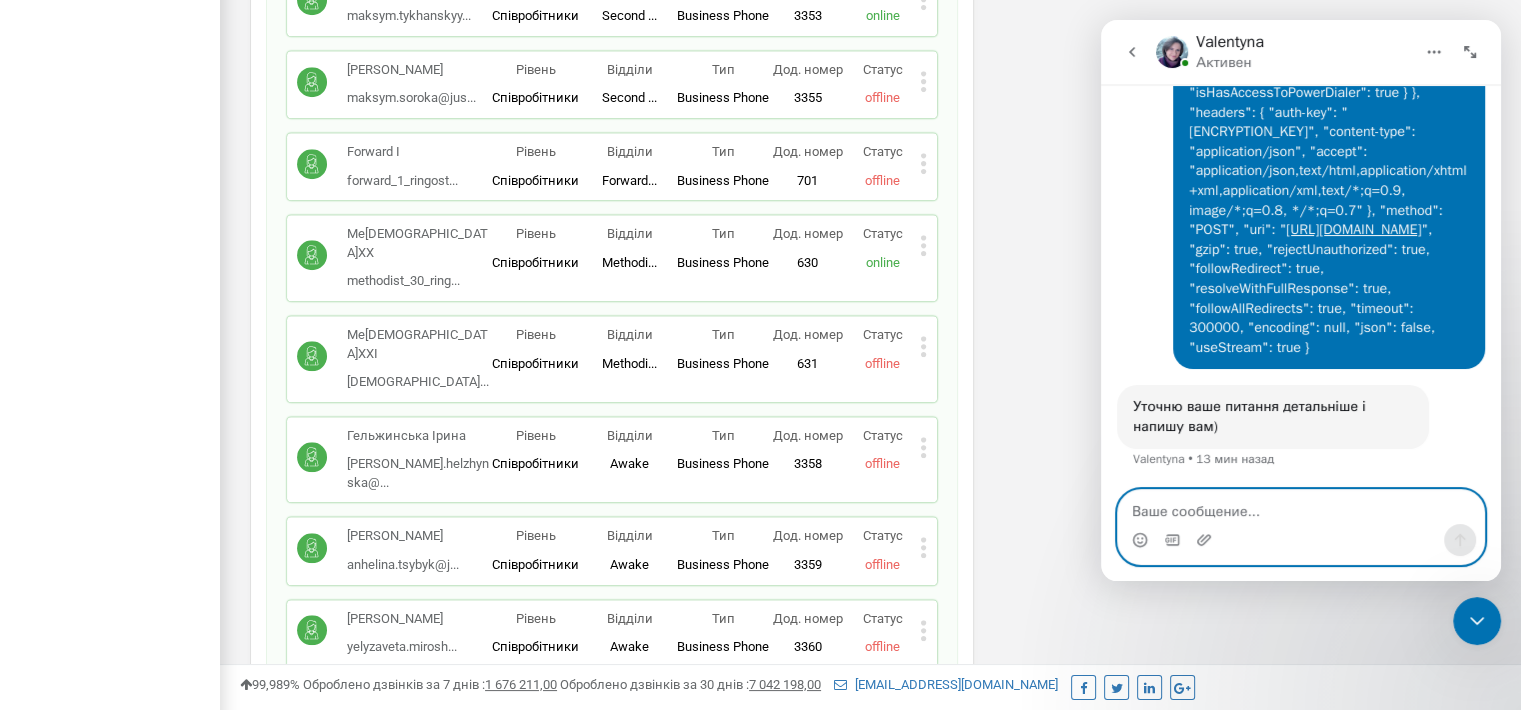 scroll, scrollTop: 993, scrollLeft: 0, axis: vertical 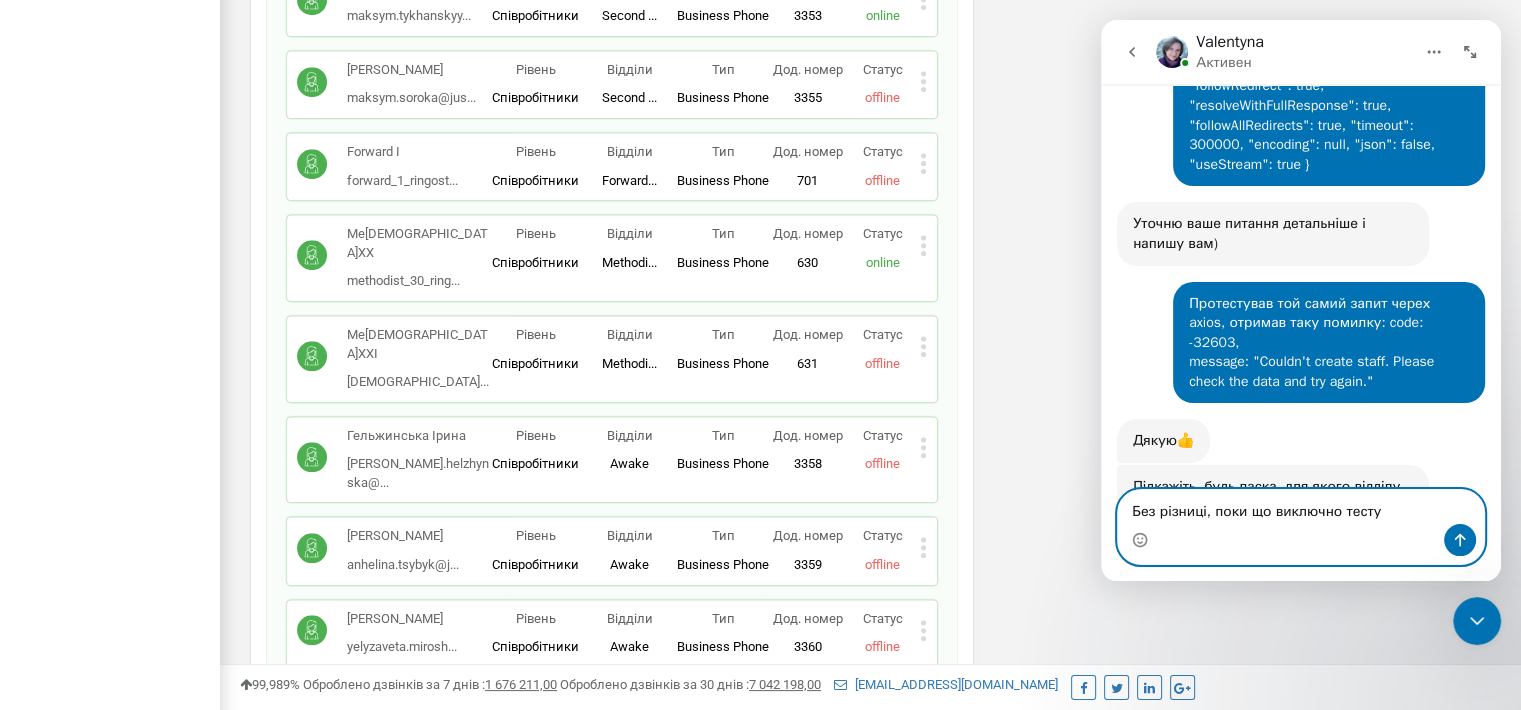 type on "Без різниці, поки що виключно тестую" 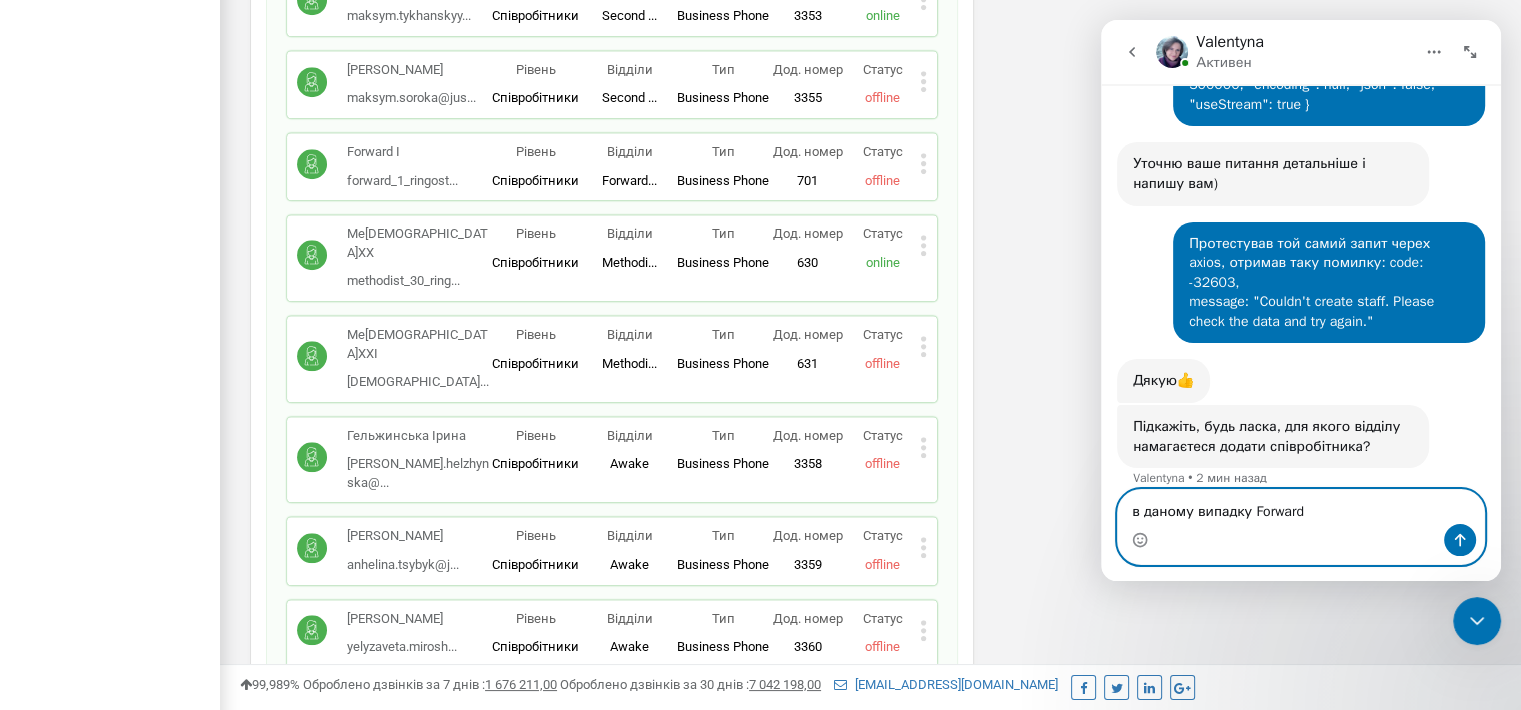 scroll, scrollTop: 1255, scrollLeft: 0, axis: vertical 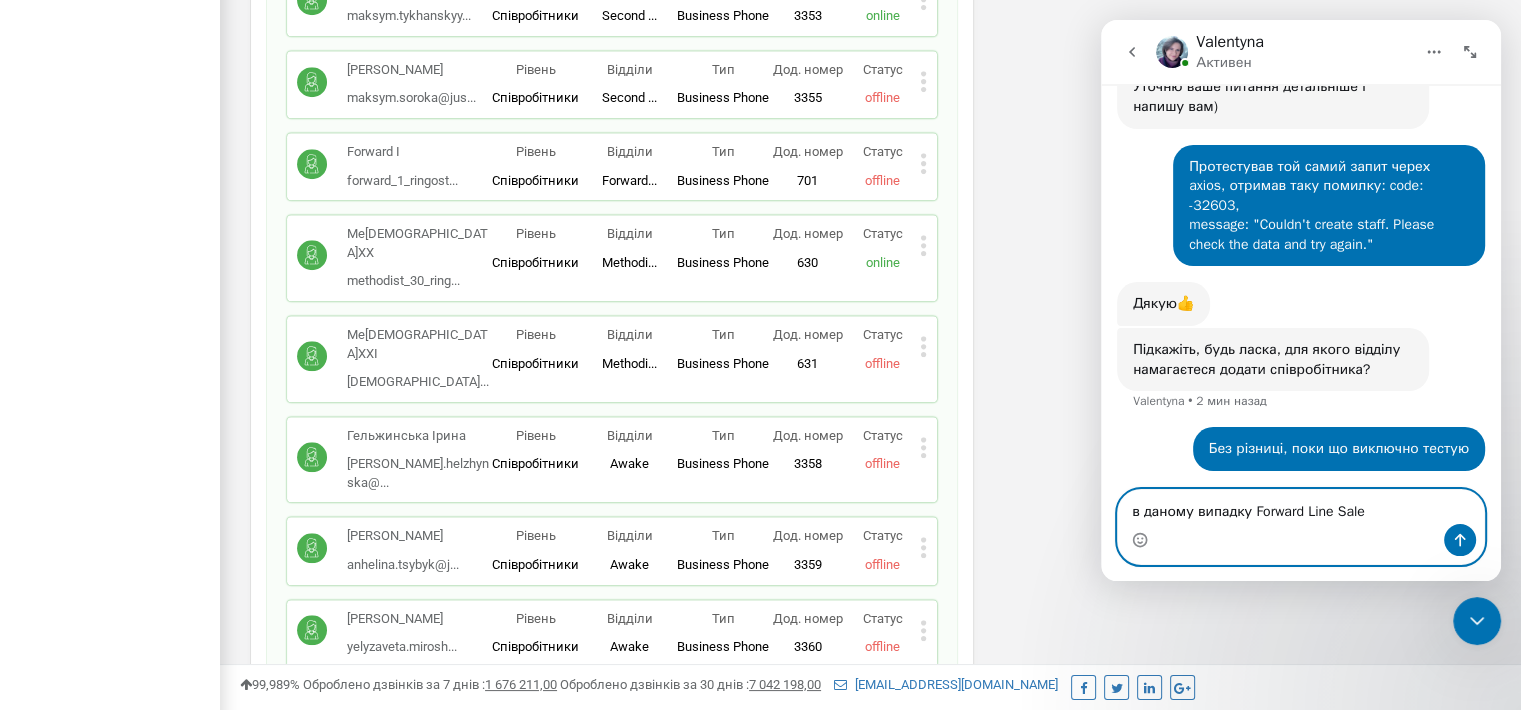 type on "в даному випадку Forward Line Sales" 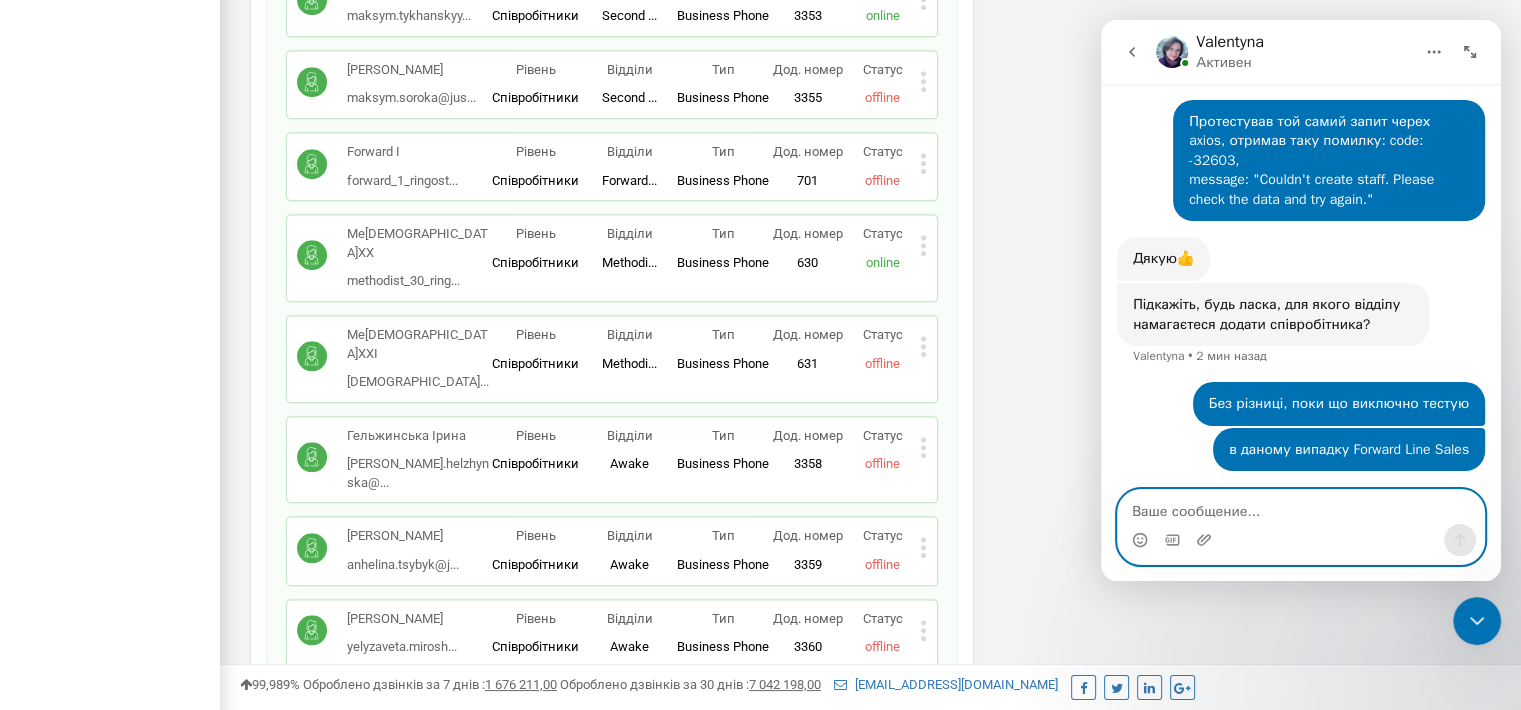 scroll, scrollTop: 1224, scrollLeft: 0, axis: vertical 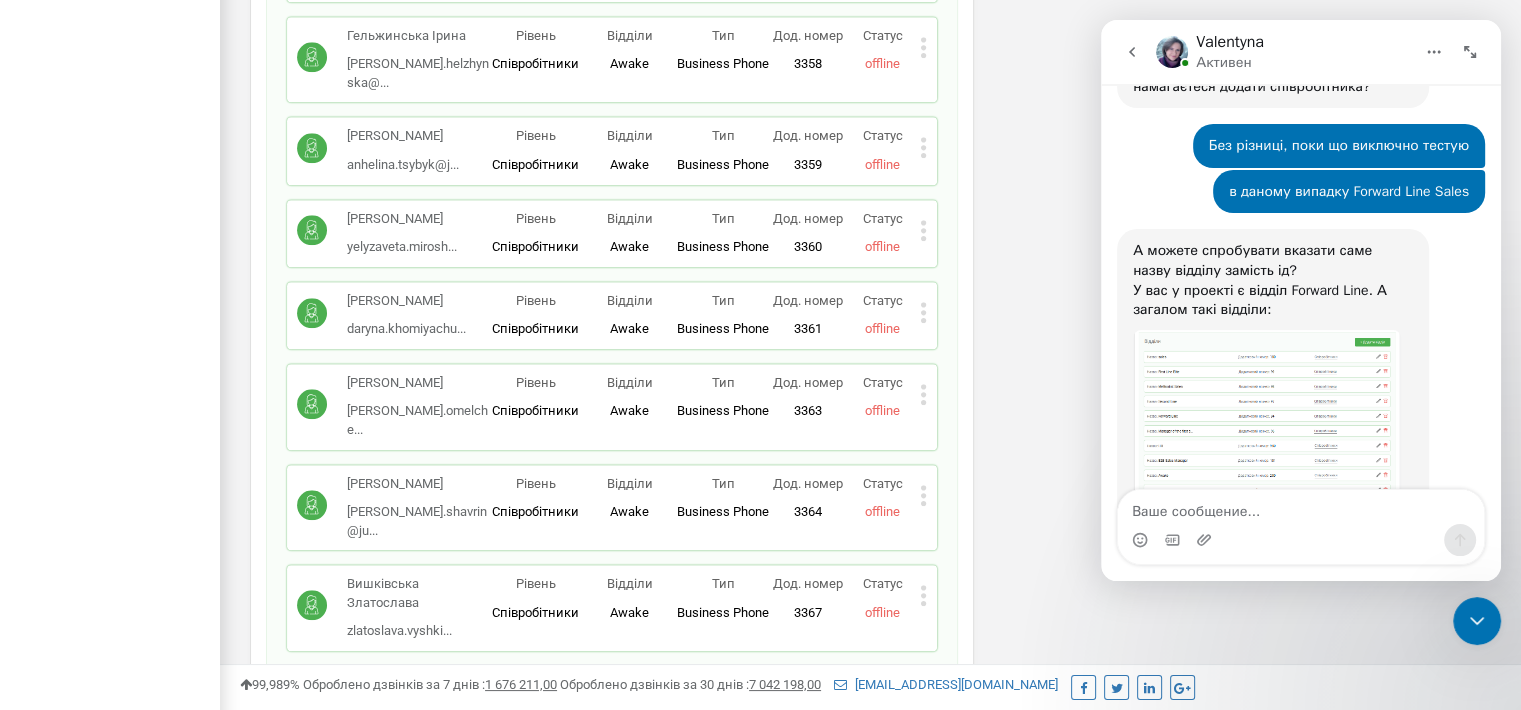 copy on "Forward Line" 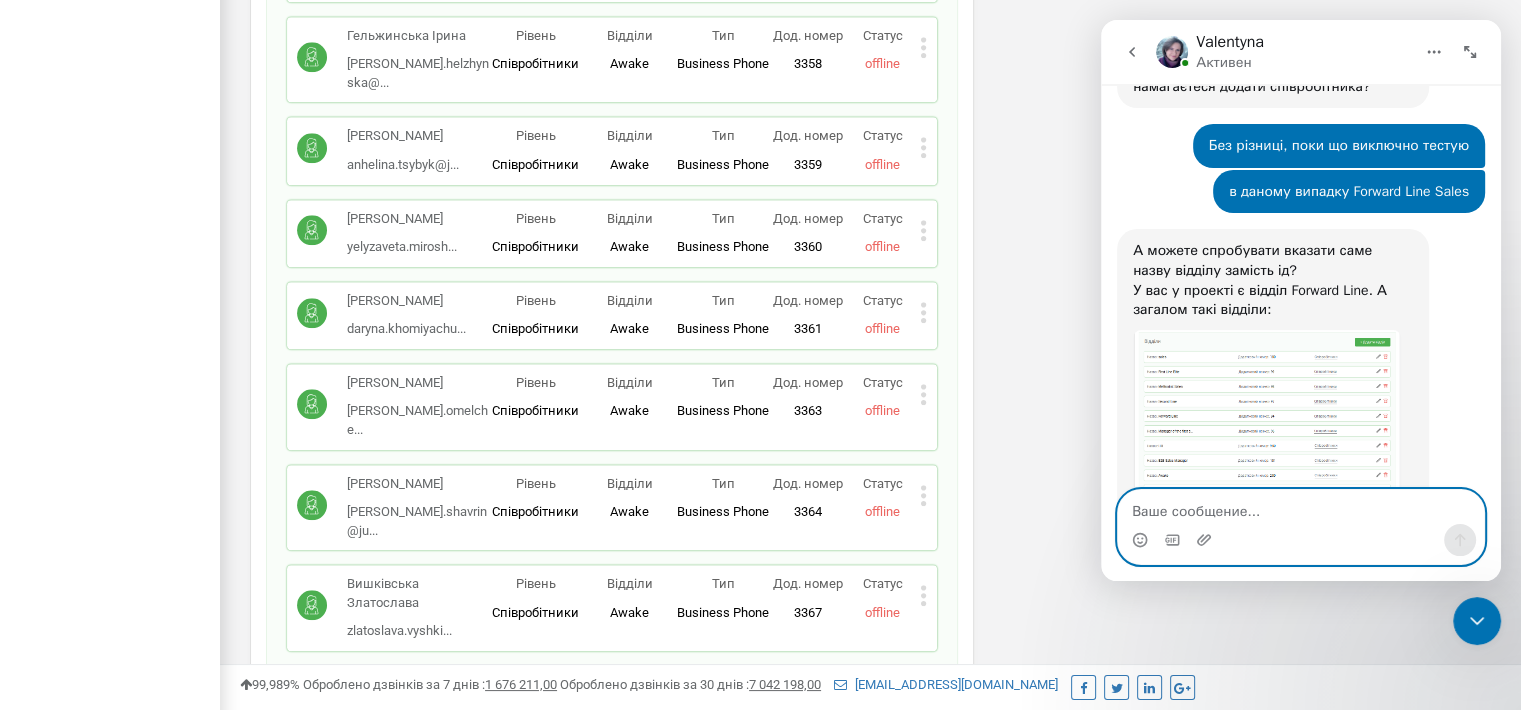 click at bounding box center [1301, 507] 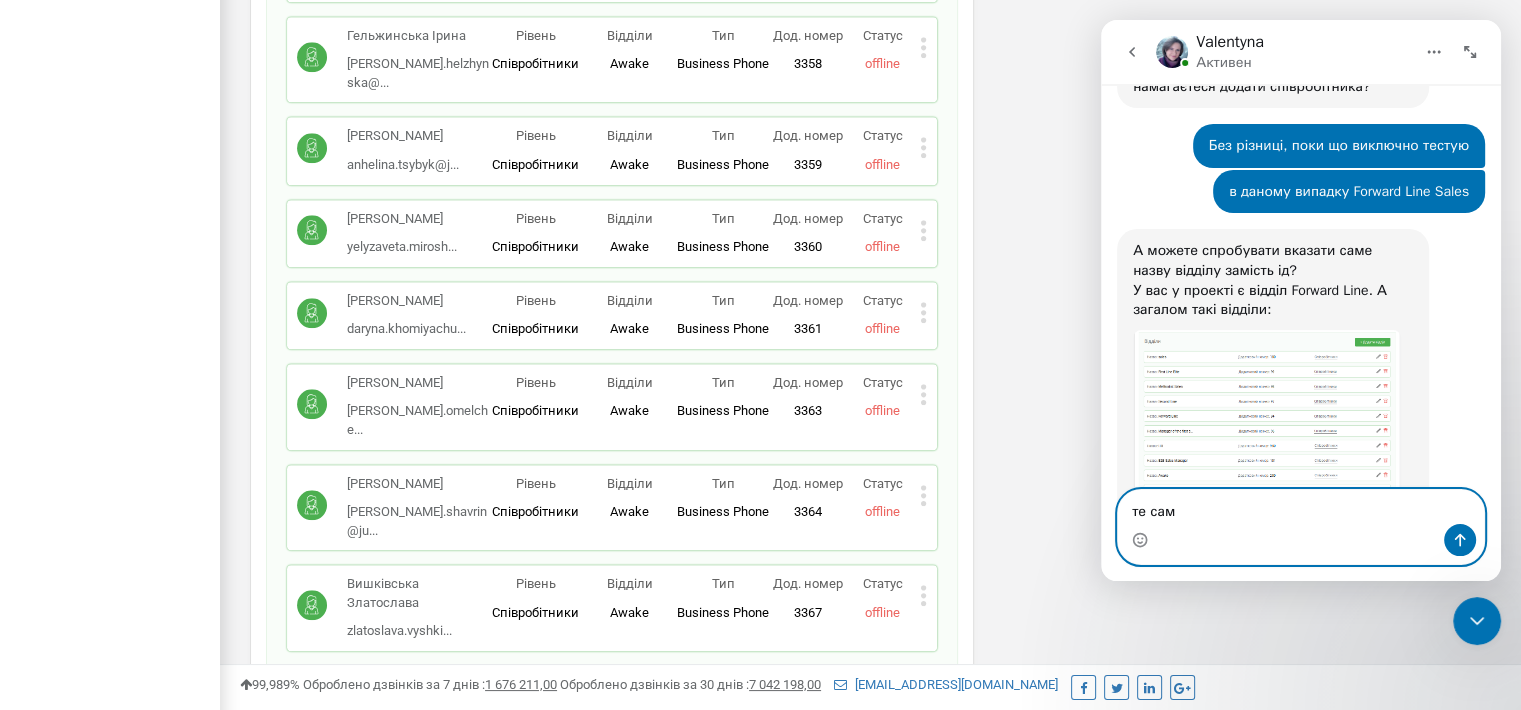 type on "те саме" 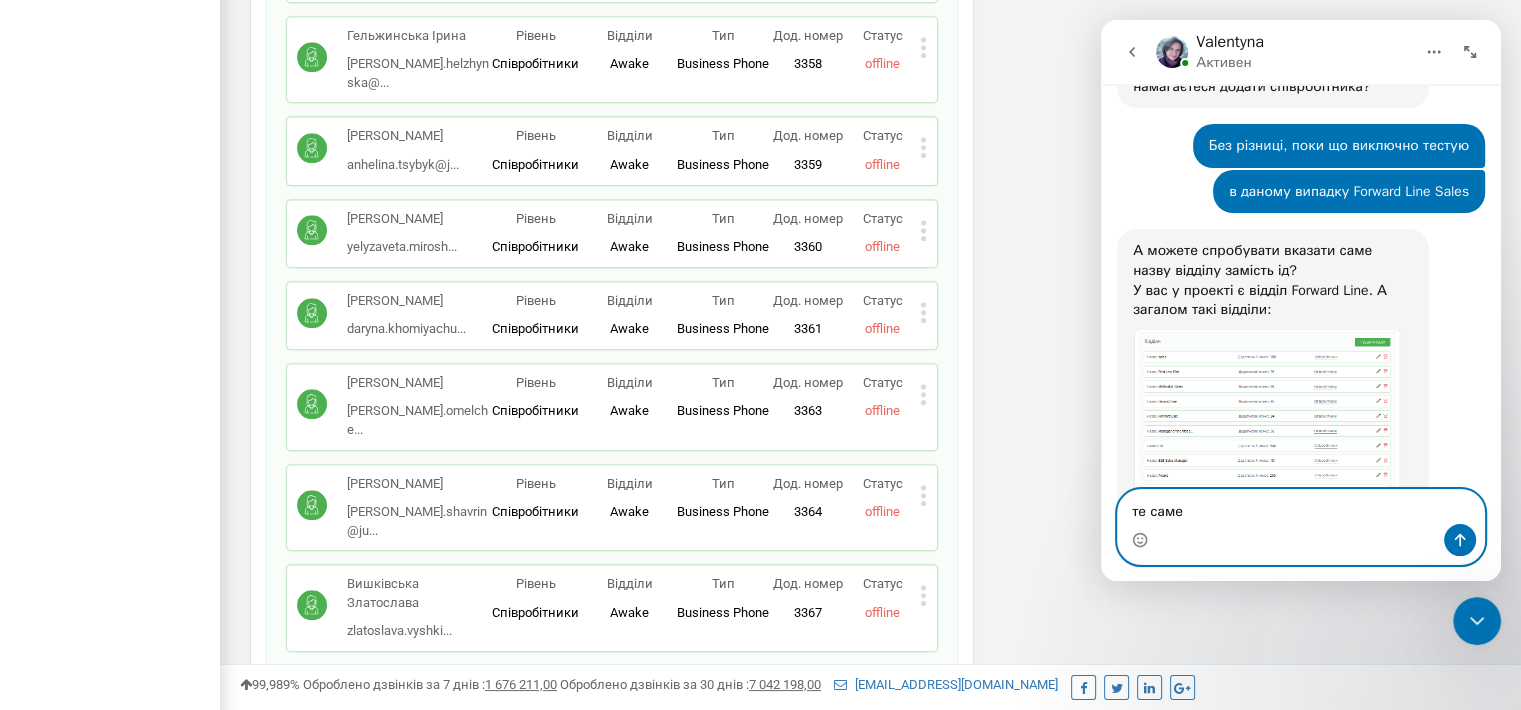 type 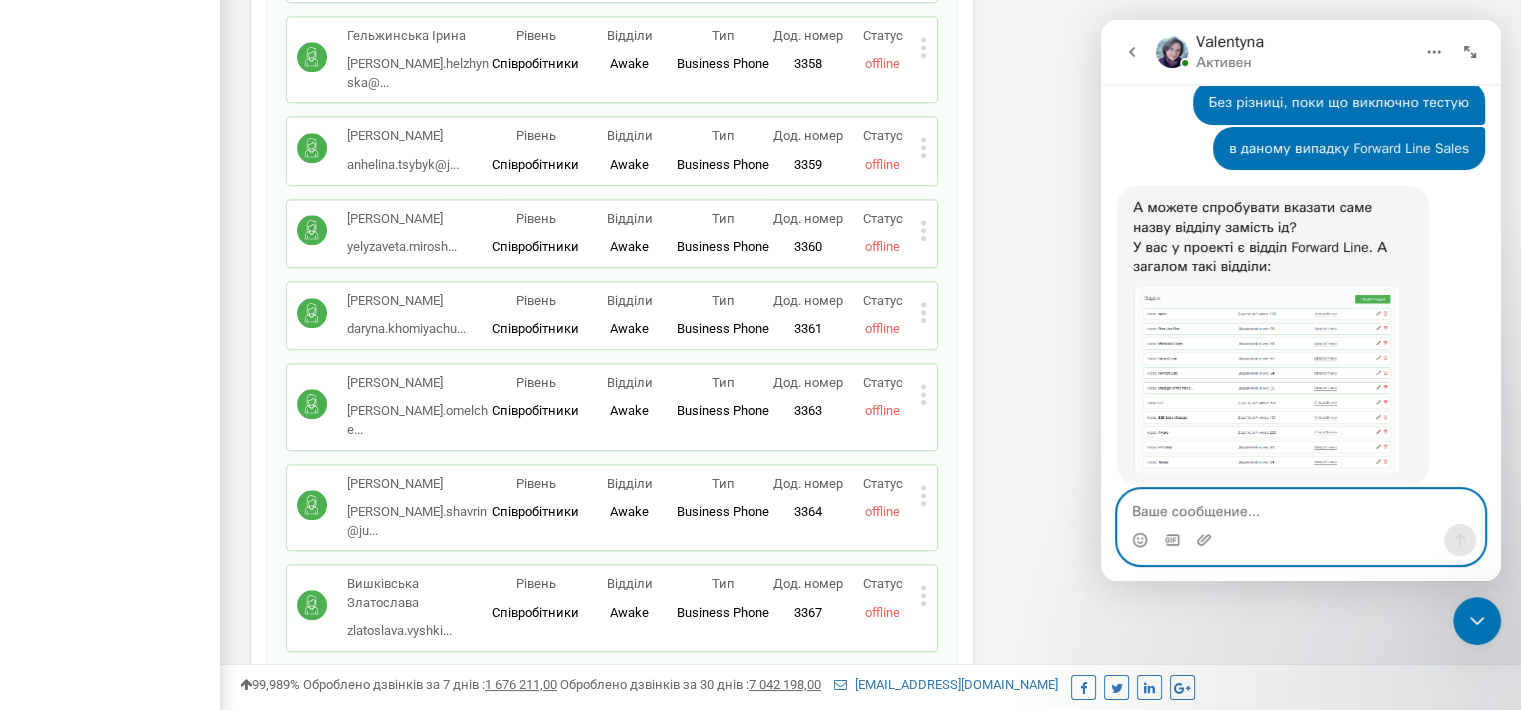 scroll, scrollTop: 1598, scrollLeft: 0, axis: vertical 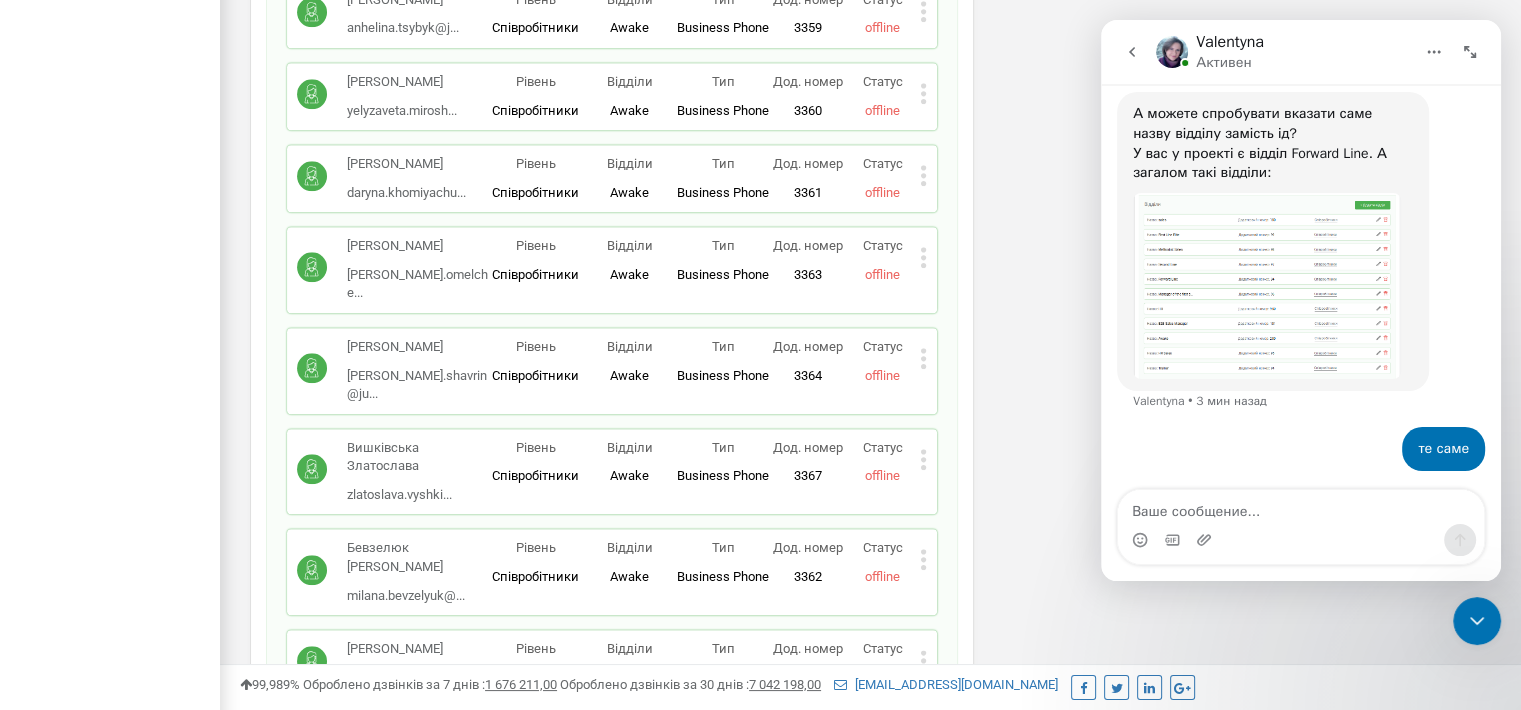 drag, startPoint x: 988, startPoint y: 137, endPoint x: 1003, endPoint y: 556, distance: 419.2684 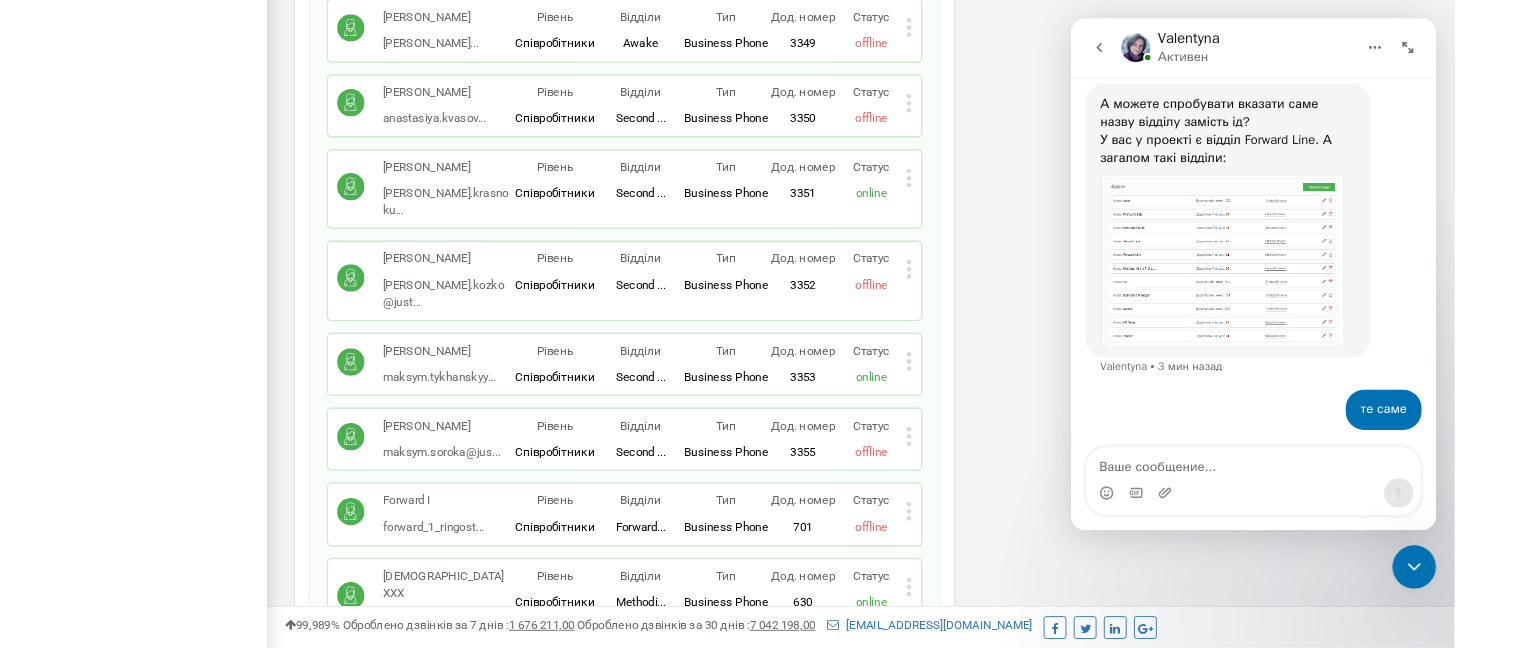 scroll, scrollTop: 16406, scrollLeft: 0, axis: vertical 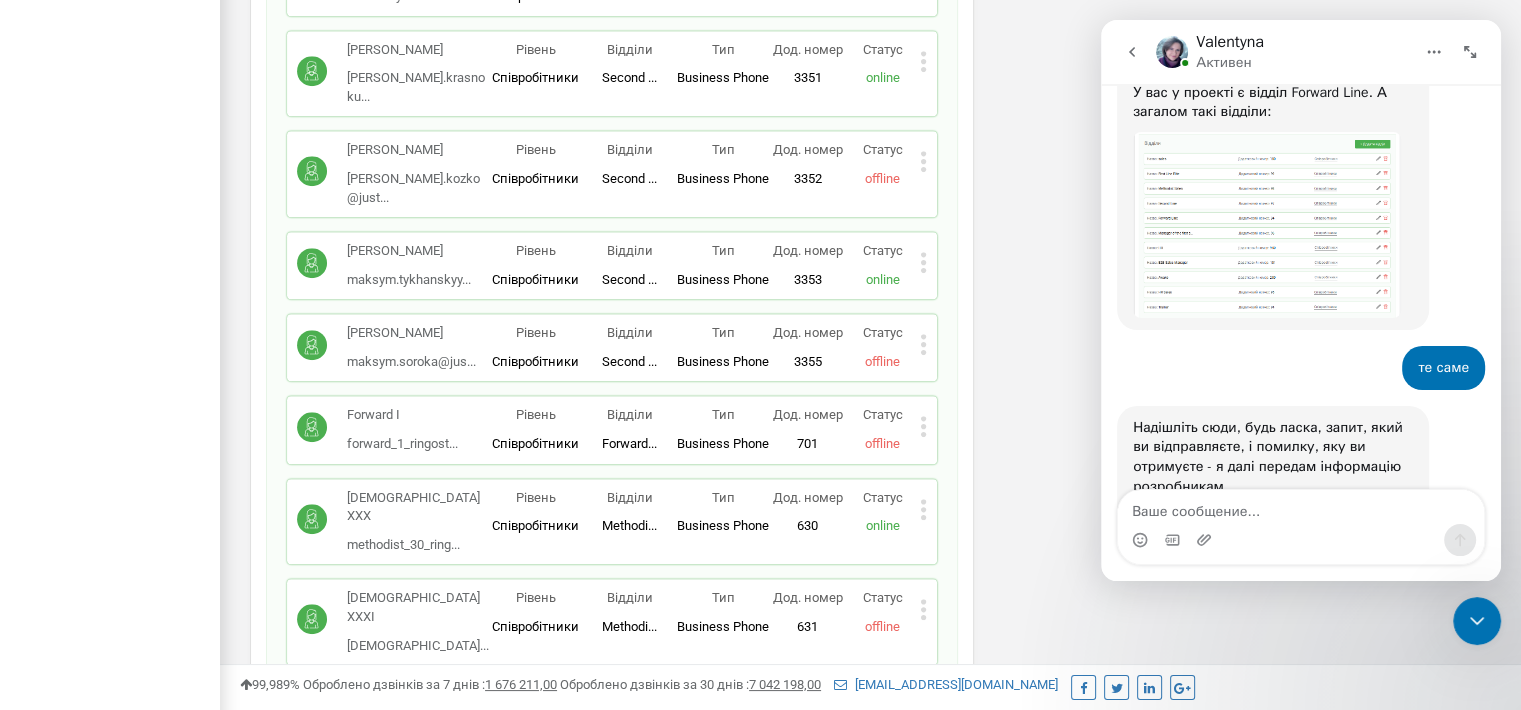 click at bounding box center (1206, 540) 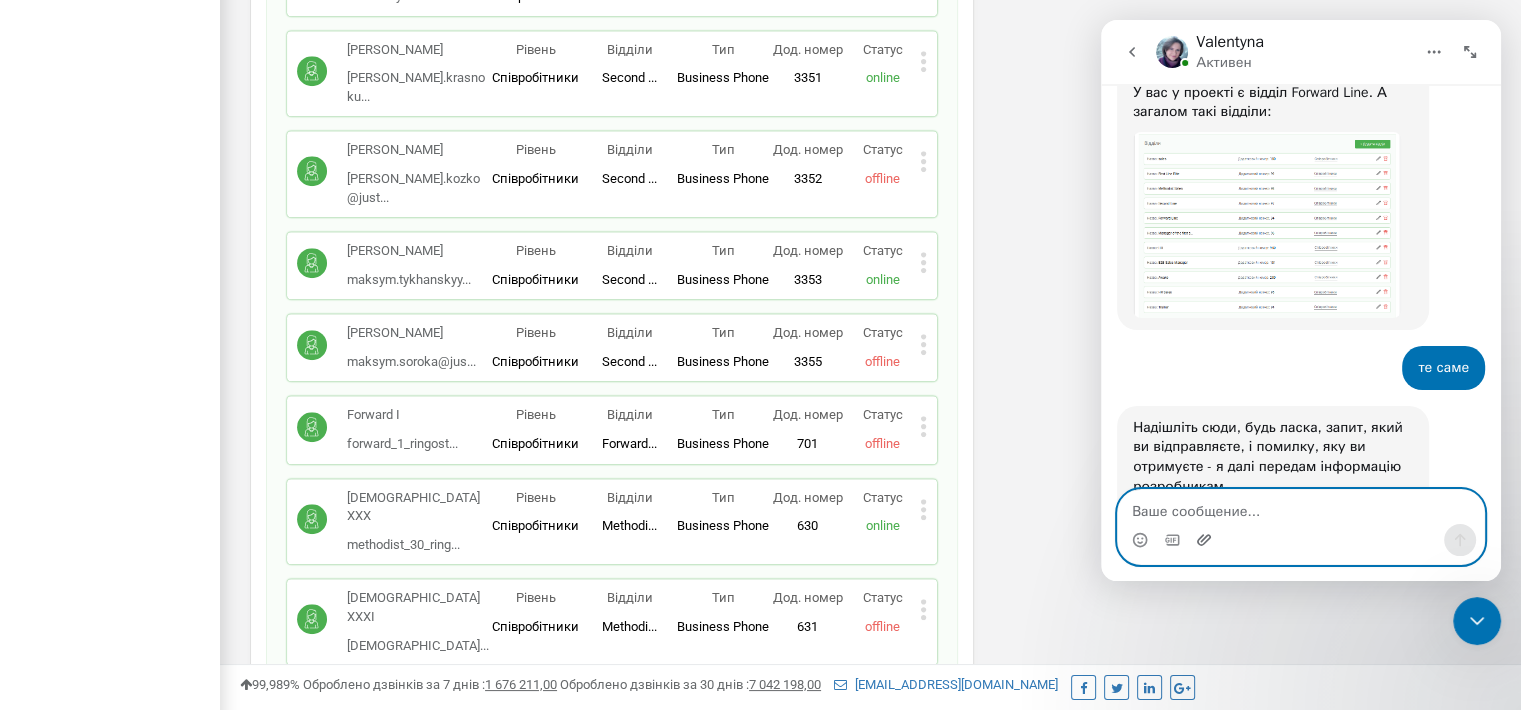 click 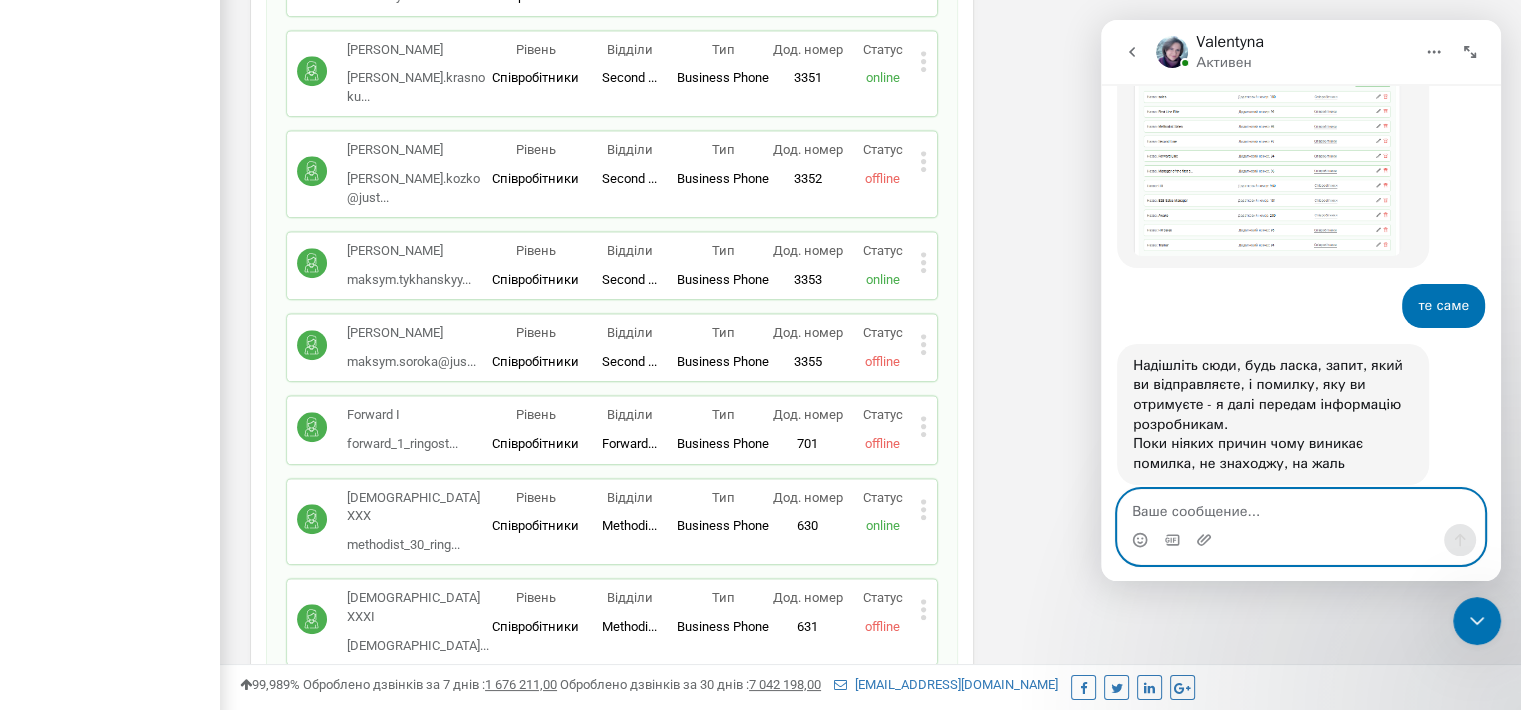 scroll, scrollTop: 1818, scrollLeft: 0, axis: vertical 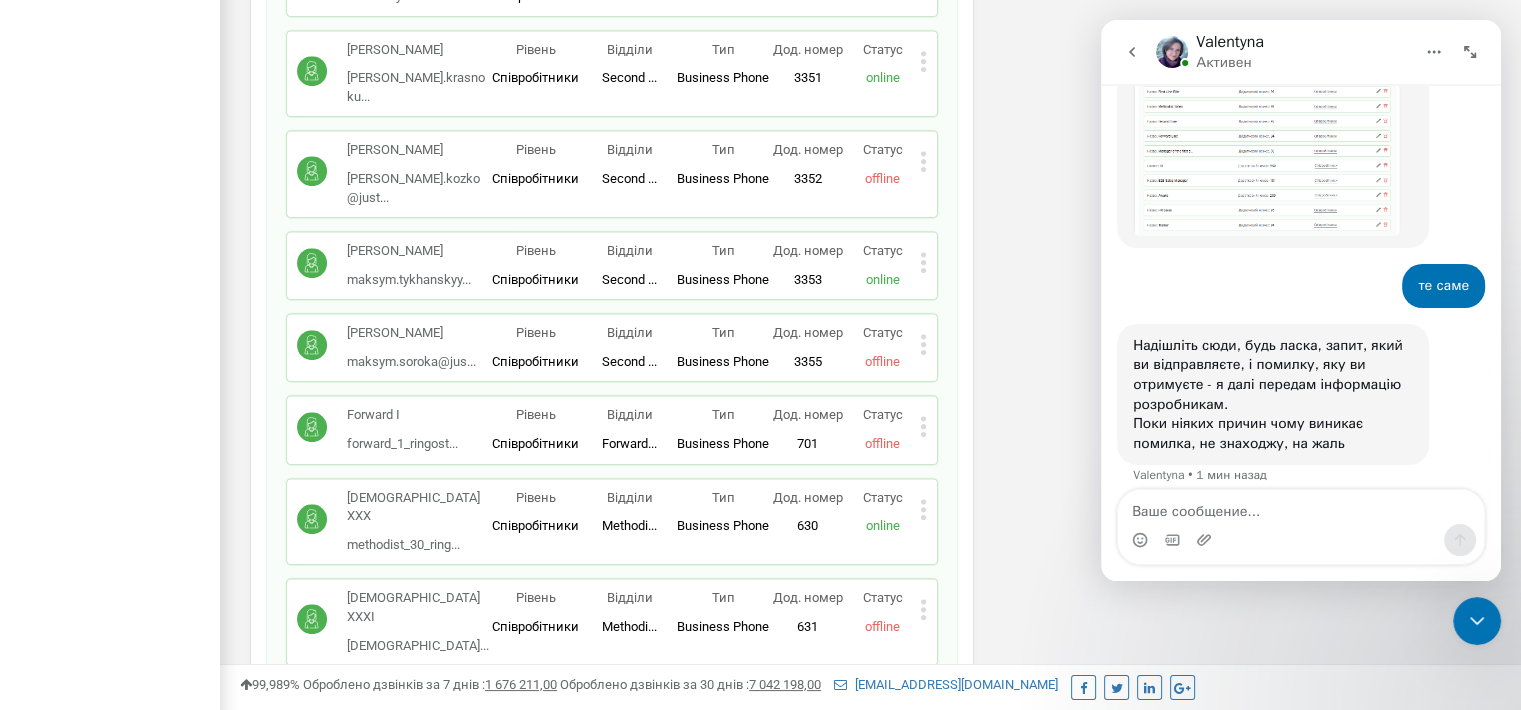 click at bounding box center [1301, 540] 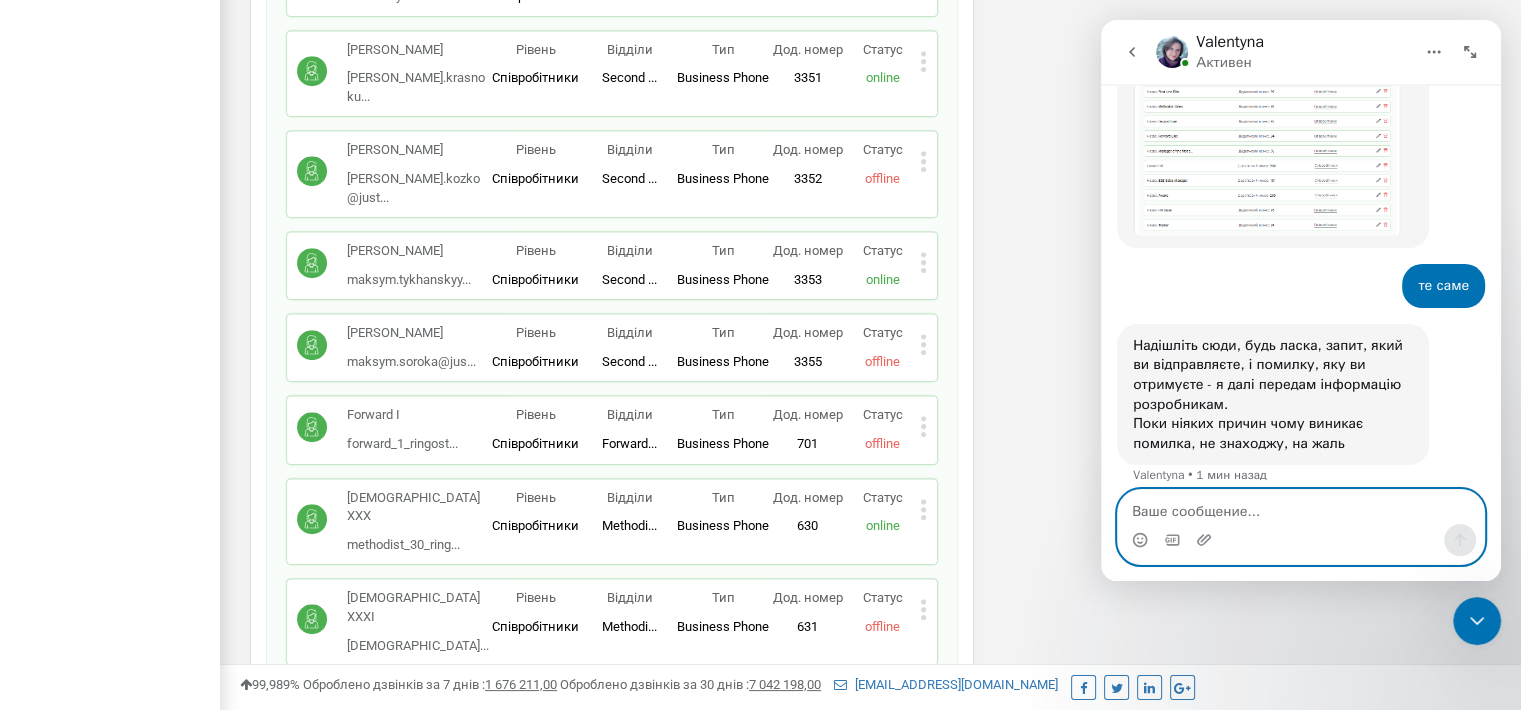 click at bounding box center (1301, 507) 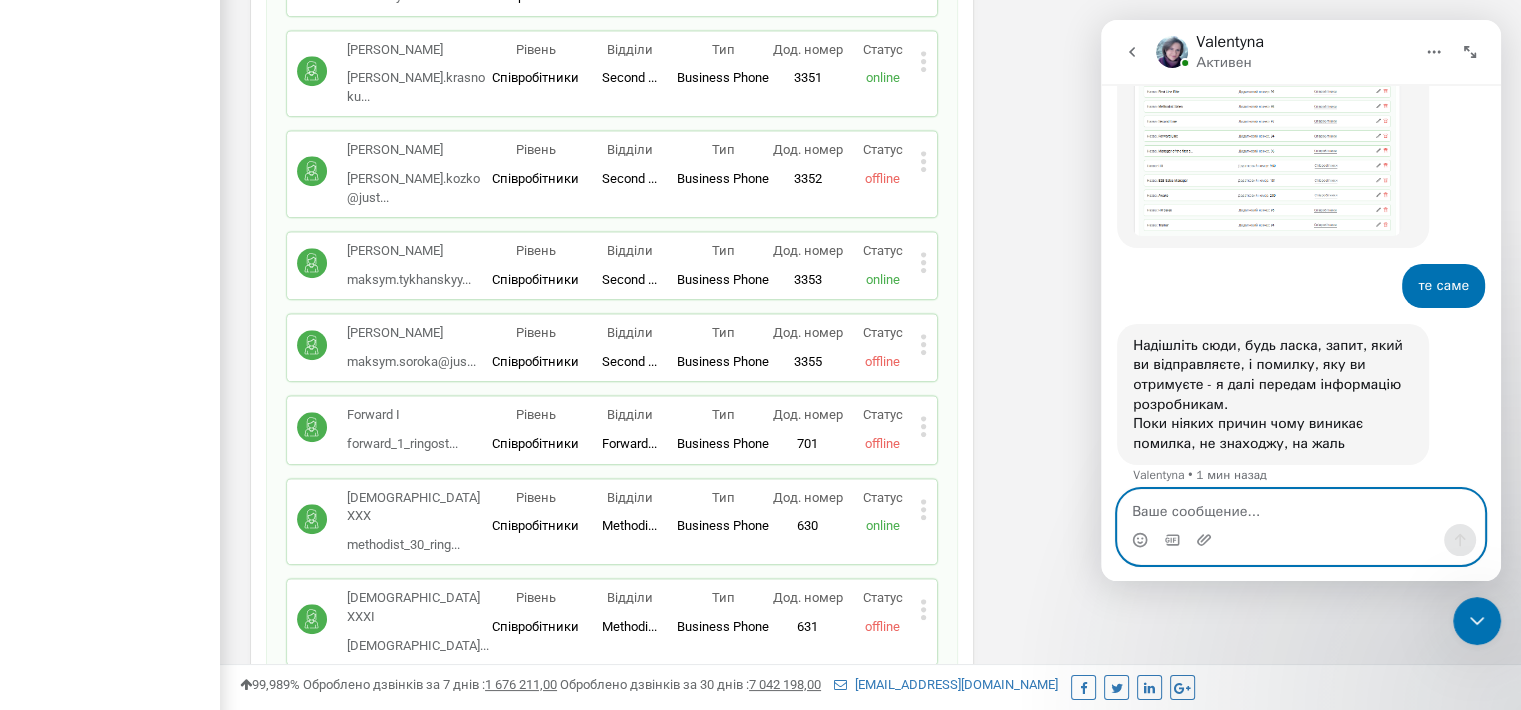 type on "Error: {
id: '4000',
error: {
code: -32603,
message: "Couldn't create staff. Please check the data and try again.",
data: {}
},
jsonrpc: '2.0'
}" 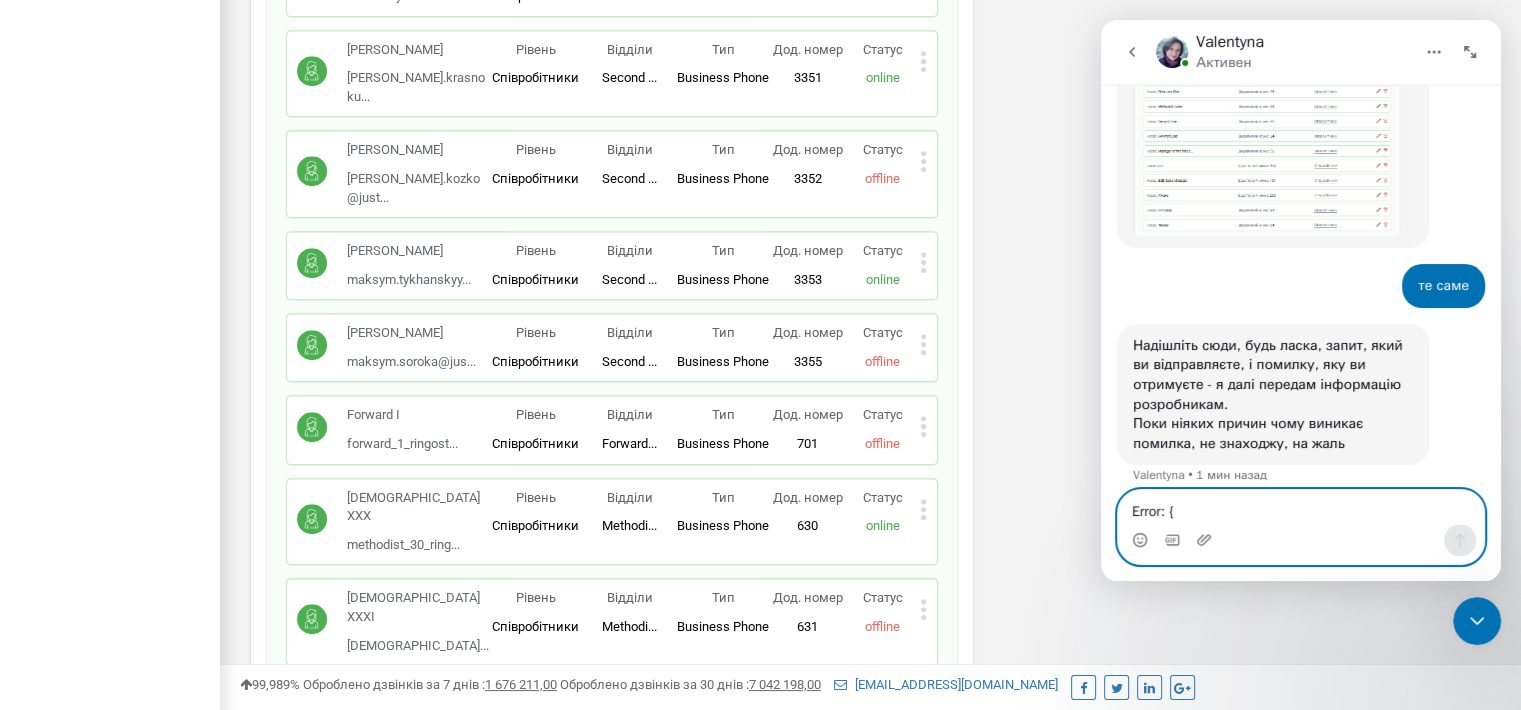 scroll, scrollTop: 53, scrollLeft: 0, axis: vertical 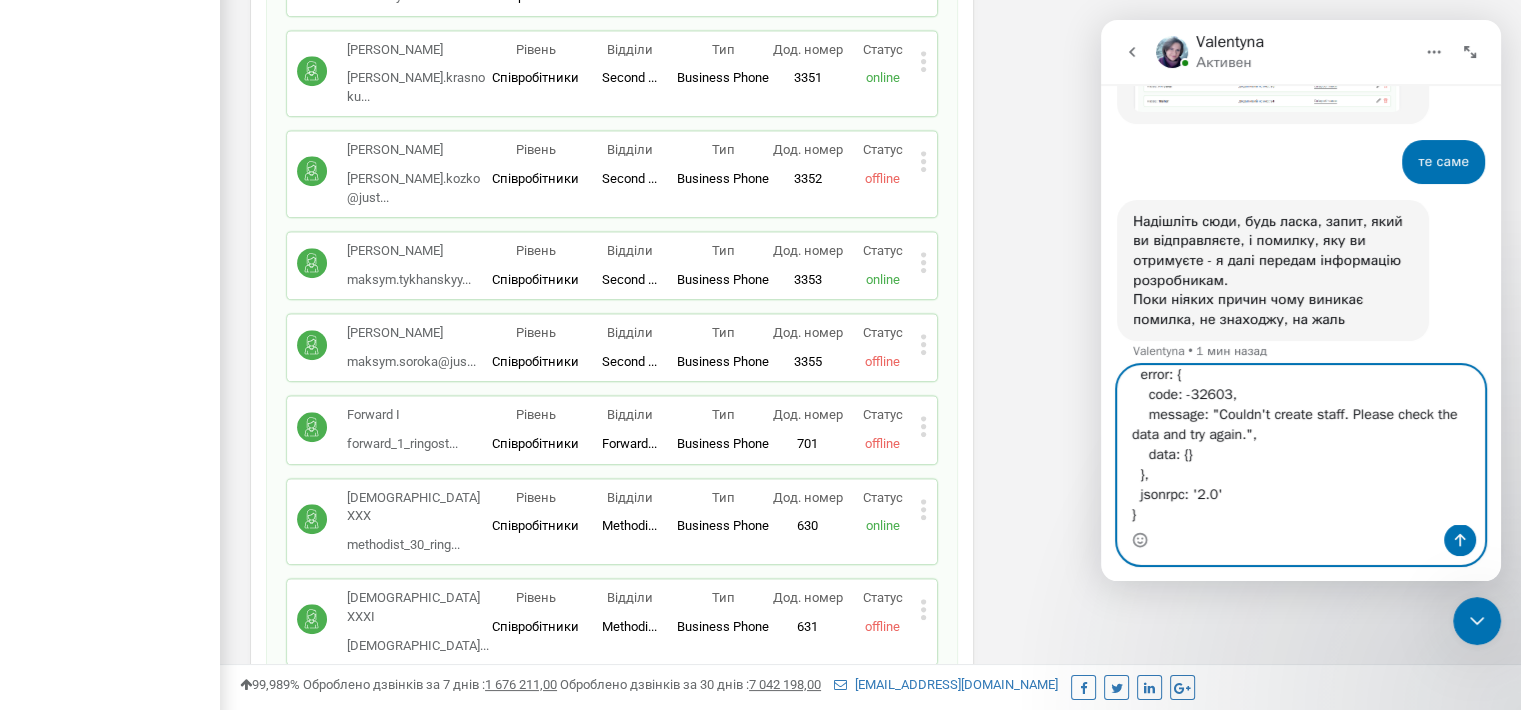type 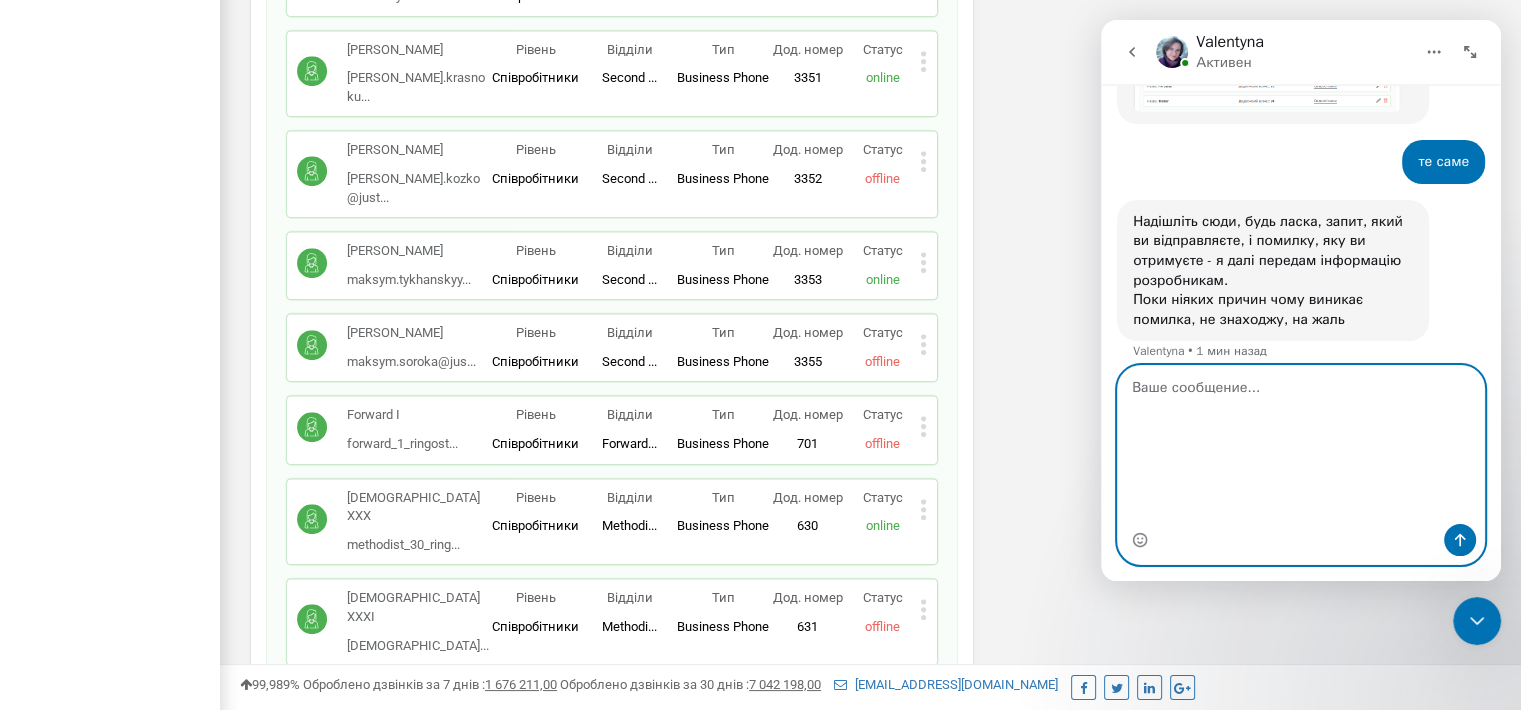 scroll, scrollTop: 0, scrollLeft: 0, axis: both 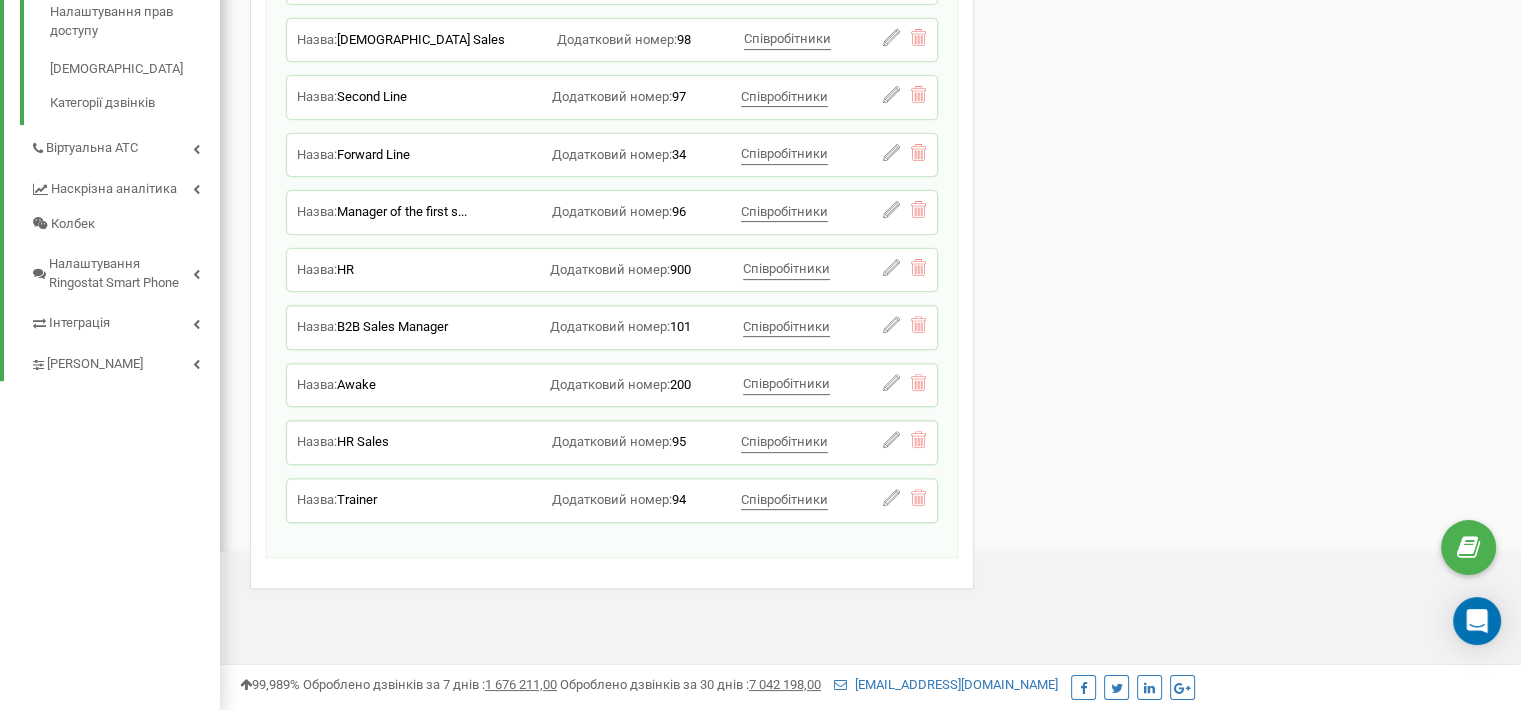 click on "Співробітники проєкту    justschool.me Відділи +  Додати відділ Назва:  sales Додатковий номер:  100 Співробітники  Додайте користувачів до відділу через створення або редагування співробітників Редагувати відділ   Видалити відділ Назва:  First Line Elite Додатковий номер:  99 Співробітники  Луцюк Ігор Карфуд Анастасія Сербінов Валерій Редагувати відділ   Видалити відділ Назва:  Methodist Sales Додатковий номер:  98 Співробітники  Methodists III Methodists XXII Methodists XVI Methodists XXVI Methodists XXV Methodists I Methodists XVII Methodists V Methodists IX Methodists XIX Methodists XVIII Methodists VIII Methodists XXI Methodists XII Methodists VI Methodists XI Methodists XXIII Methodists XIV   97   34" at bounding box center (870, 91) 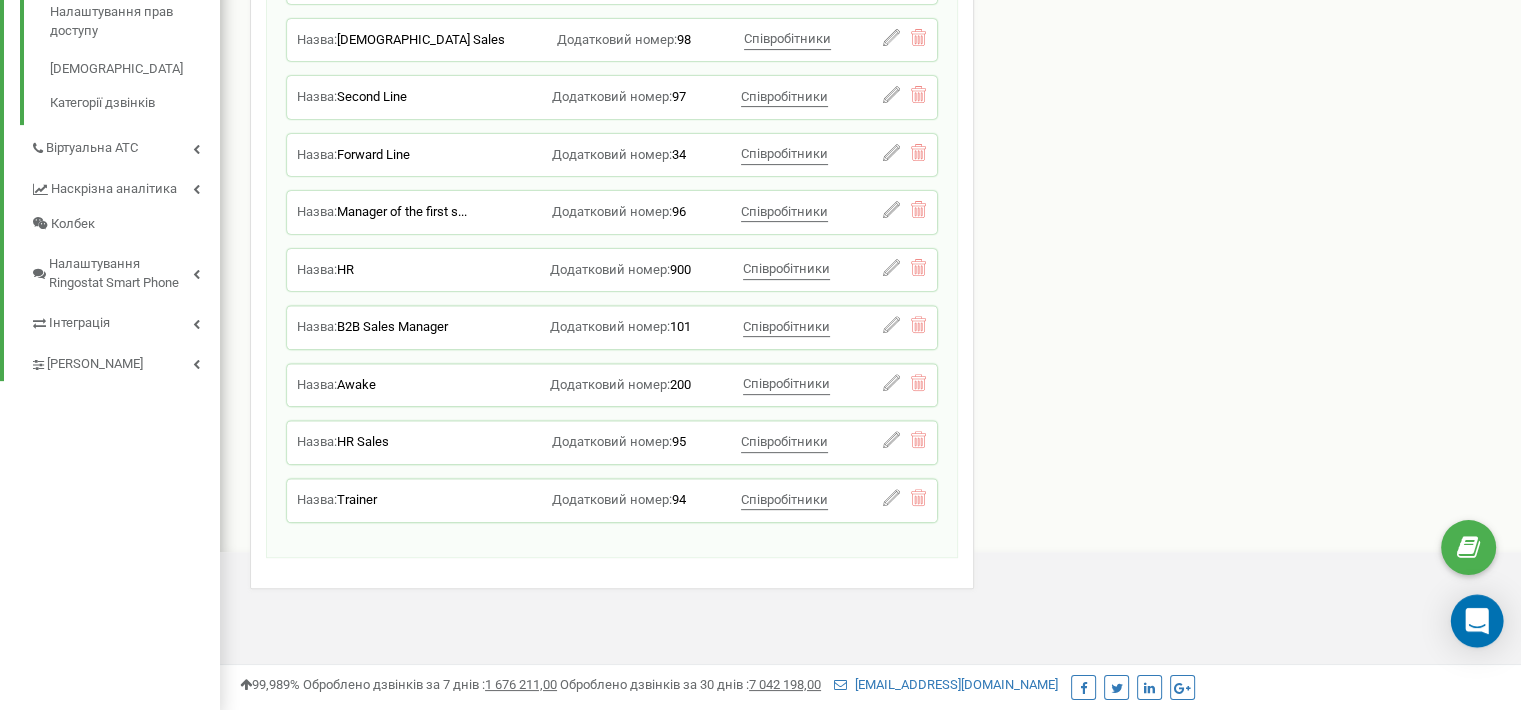 click 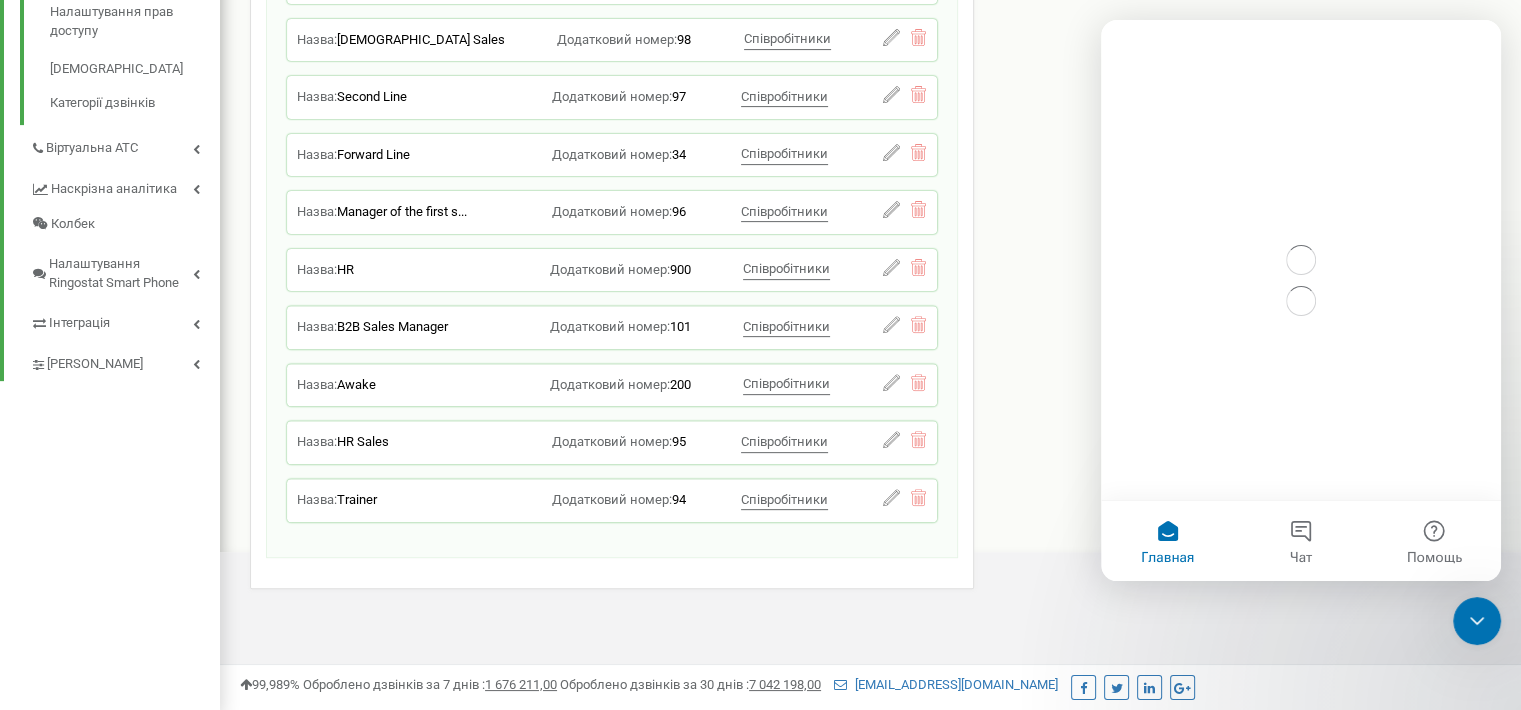 scroll, scrollTop: 0, scrollLeft: 0, axis: both 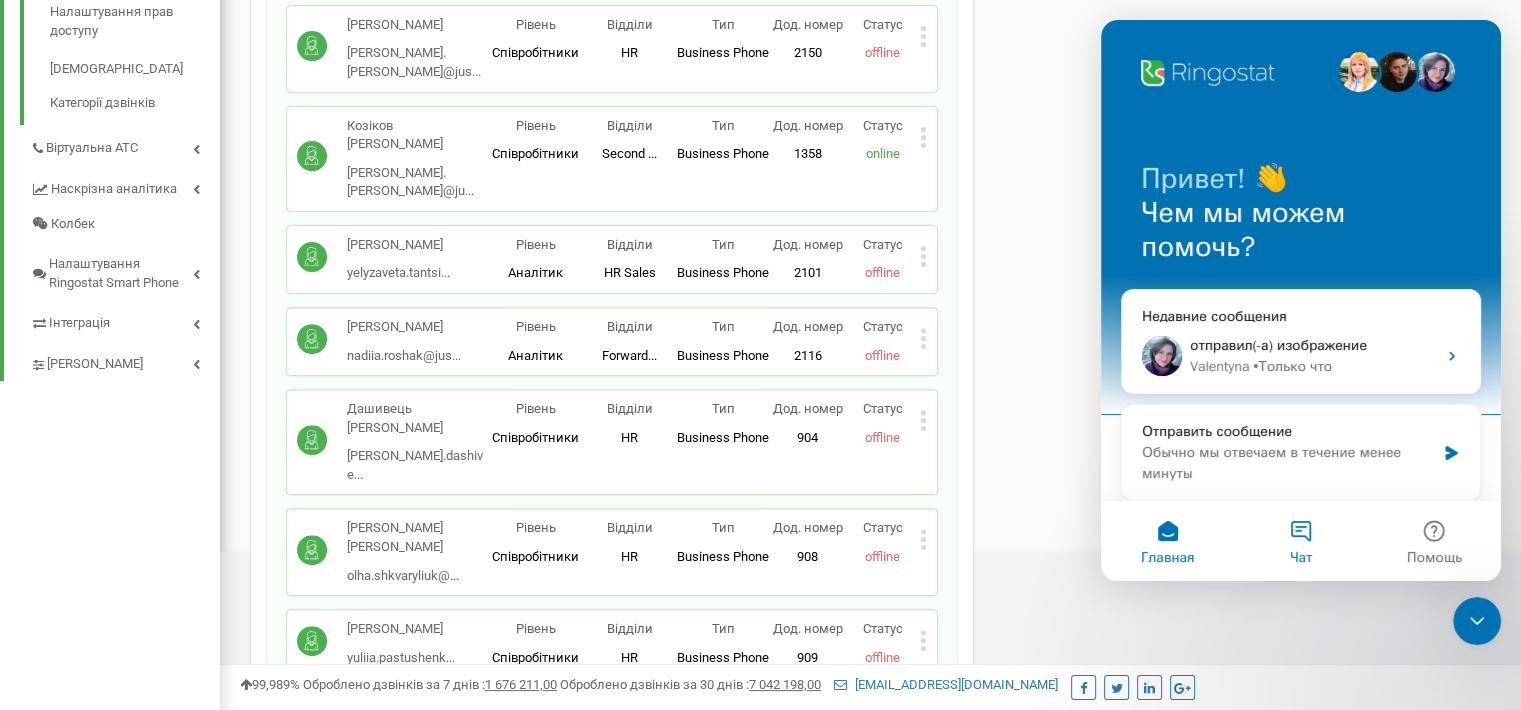 click on "Чат" at bounding box center [1300, 541] 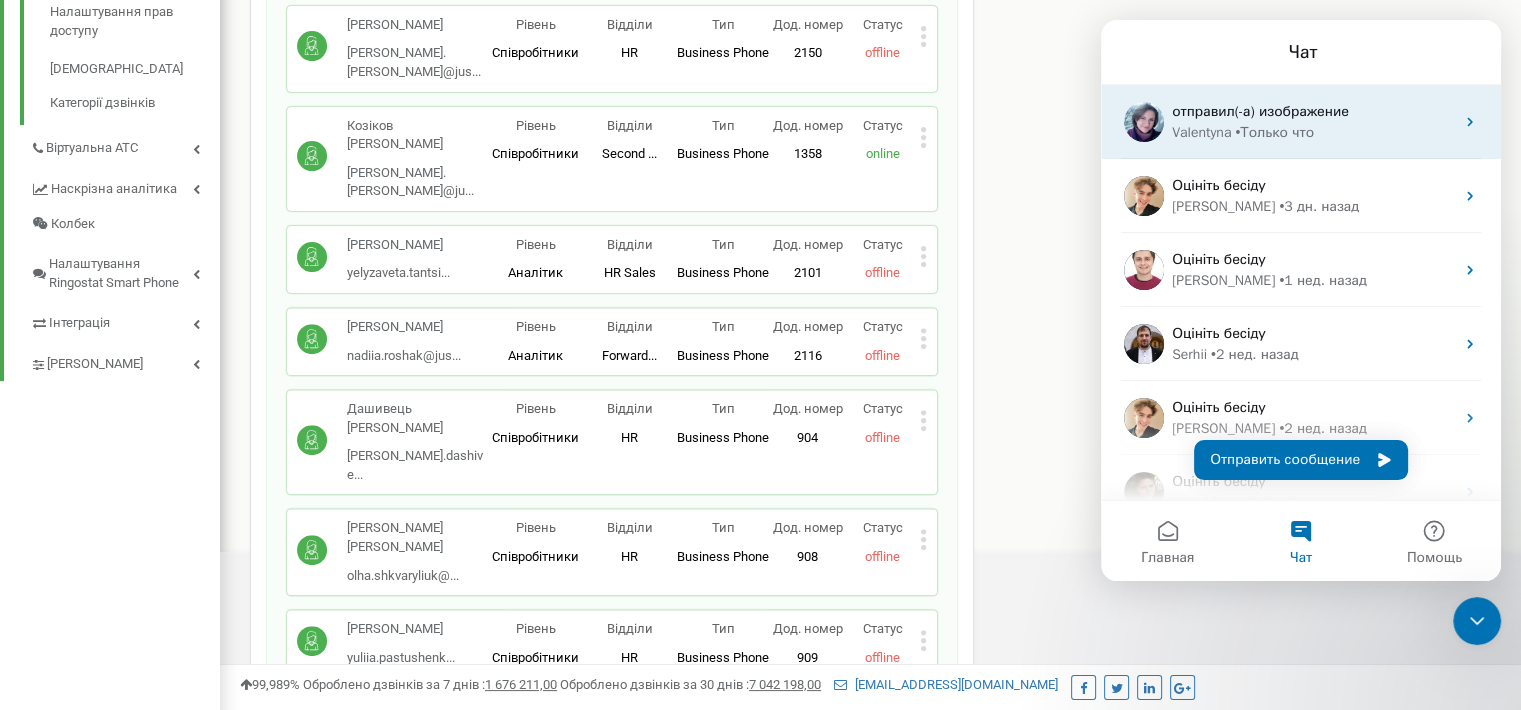 click on "•  Только что" at bounding box center (1274, 132) 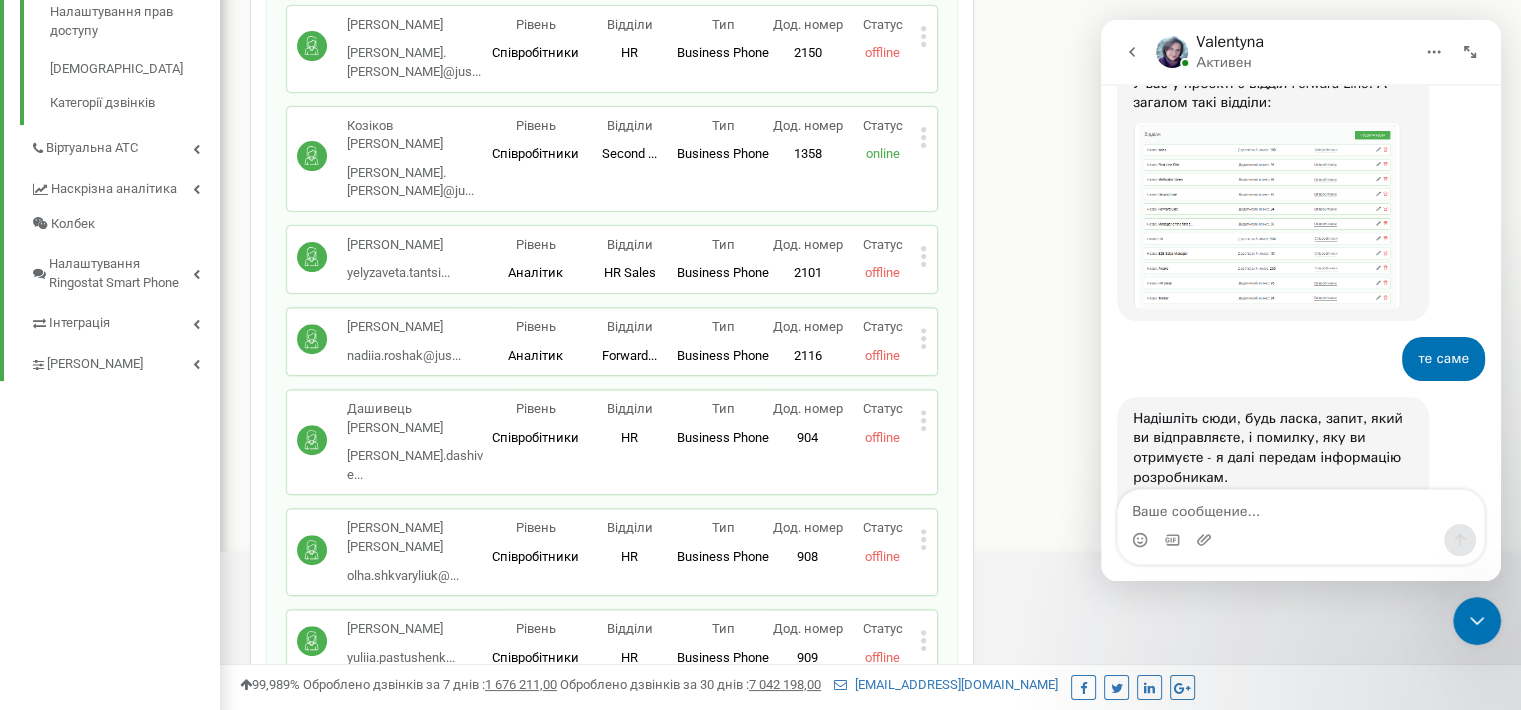 scroll, scrollTop: 1837, scrollLeft: 0, axis: vertical 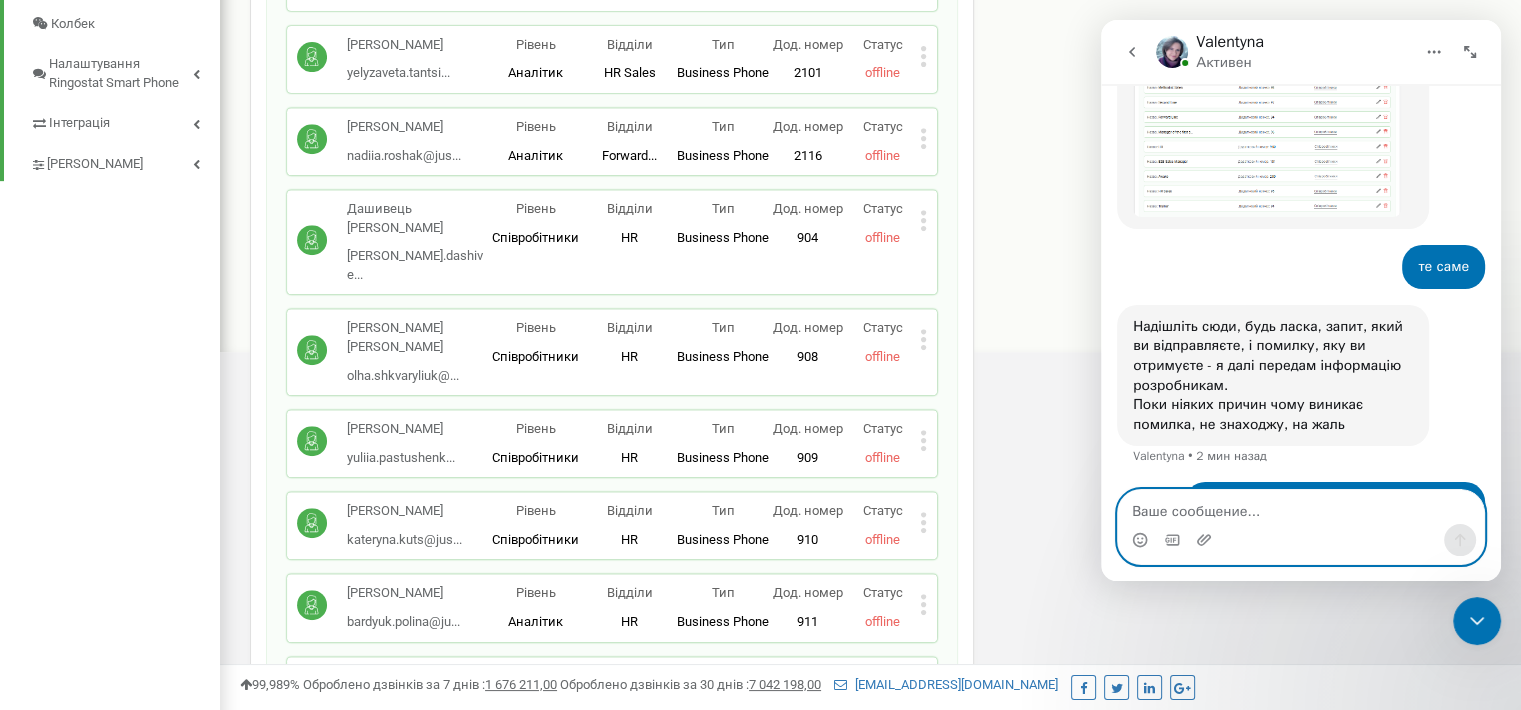paste on "const axios = require('axios');
axios.post('https://api.ringostat.net/a/v2', {
"jsonrpc": "2.0",
"id": 4000,
"method": "Api\\V2\\Staff.addStaff",
"params": {
"projectId": "110945",
"creatorId": "401875",
"access": "4",
"departments": ["Forward Line"],
"fio": "Альона Мазко",
"email": "alona.mazko@justschool.me",
"extensionNumber": "4000",
"directions": {
"main": [
{
"type": "sip",
"direction": "justschoolme_alona_mazko",
"password": "8cR90(ZgvyFxNim",
"enabledForAwd": true,
"isMobile": false
}
],
"additional": [""]
},
"isHasAccessToPowerDialer": true
}
}, {
headers: {
'Content-Type': 'application/json',
'Auth-Key': 'IHQNJgNT5BvK44wiBsIDFJwmMOWs6JN6'
}
})
.then(response => {
console.log('Response:', response.data);
})
.catch(error => {
console.error('Error:', error.response?.data || error.message);
});" 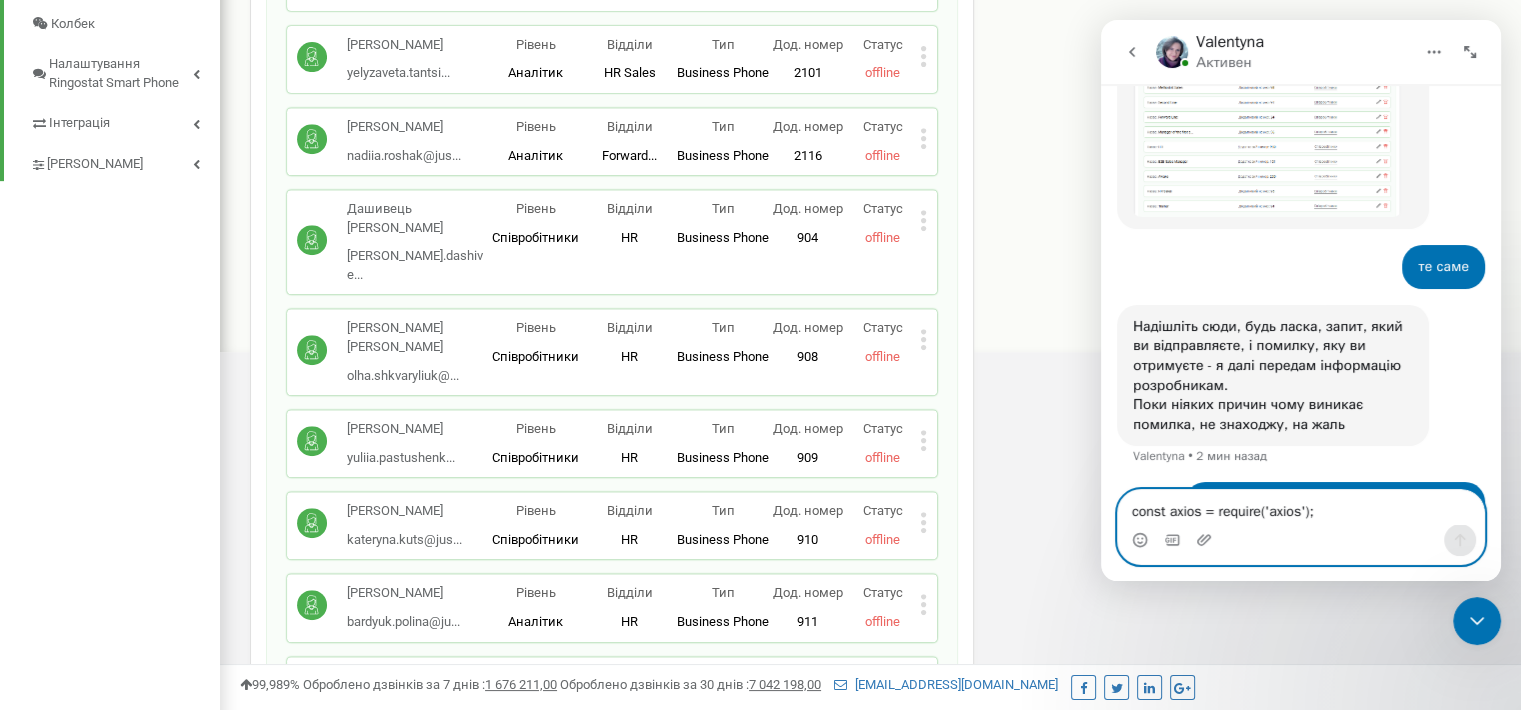 scroll, scrollTop: 713, scrollLeft: 0, axis: vertical 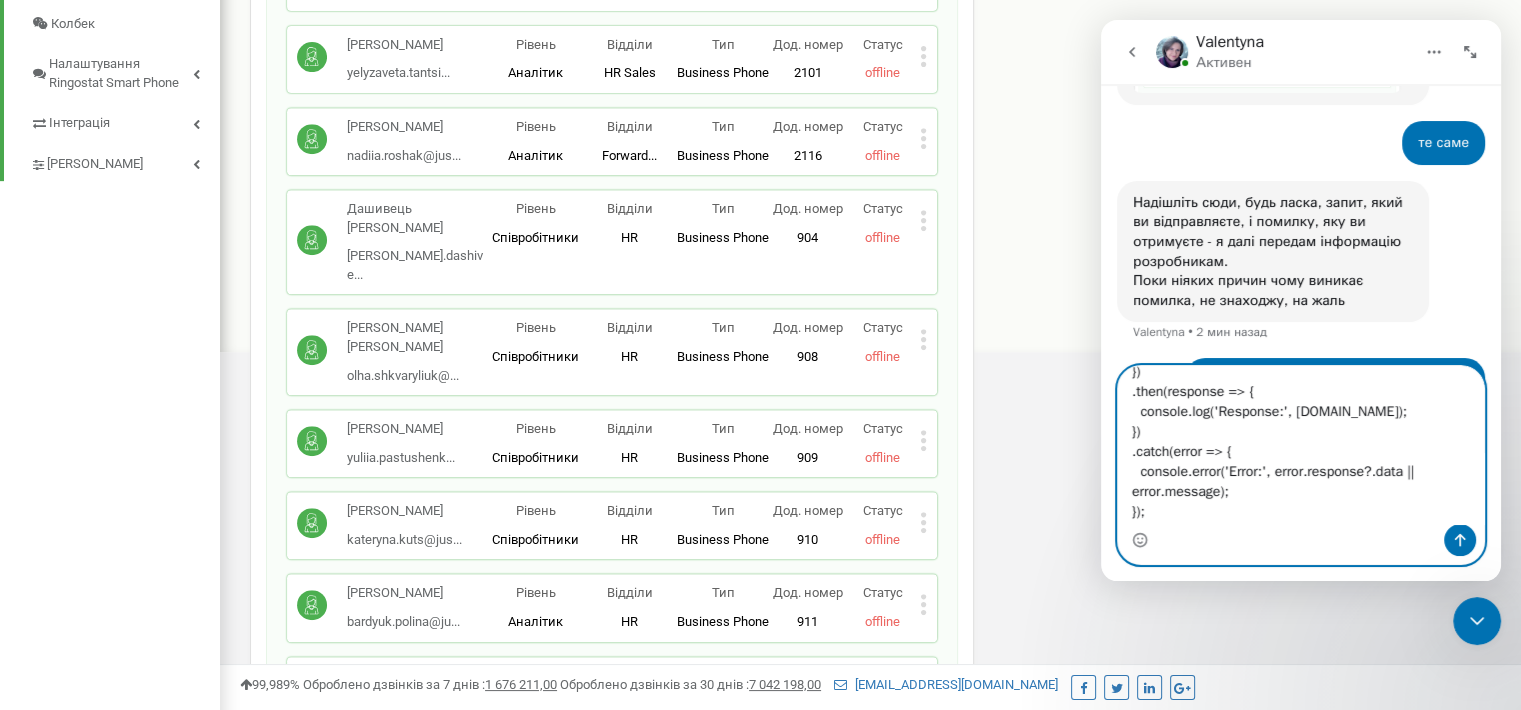 type on "const axios = require('axios');
axios.post('https://api.ringostat.net/a/v2', {
"jsonrpc": "2.0",
"id": 4000,
"method": "Api\\V2\\Staff.addStaff",
"params": {
"projectId": "110945",
"creatorId": "401875",
"access": "4",
"departments": ["Forward Line"],
"fio": "Альона Мазко",
"email": "alona.mazko@justschool.me",
"extensionNumber": "4000",
"directions": {
"main": [
{
"type": "sip",
"direction": "justschoolme_alona_mazko",
"password": "8cR90(ZgvyFxNim",
"enabledForAwd": true,
"isMobile": false
}
],
"additional": [""]
},
"isHasAccessToPowerDialer": true
}
}, {
headers: {
'Content-Type': 'application/json',
'Auth-Key': 'IHQNJgNT5BvK44wiBsIDFJwmMOWs6JN6'
}
})
.then(response => {
console.log('Response:', response.data);
})
.catch(error => {
console.error('Error:', error.response?.data || error.message);
});" 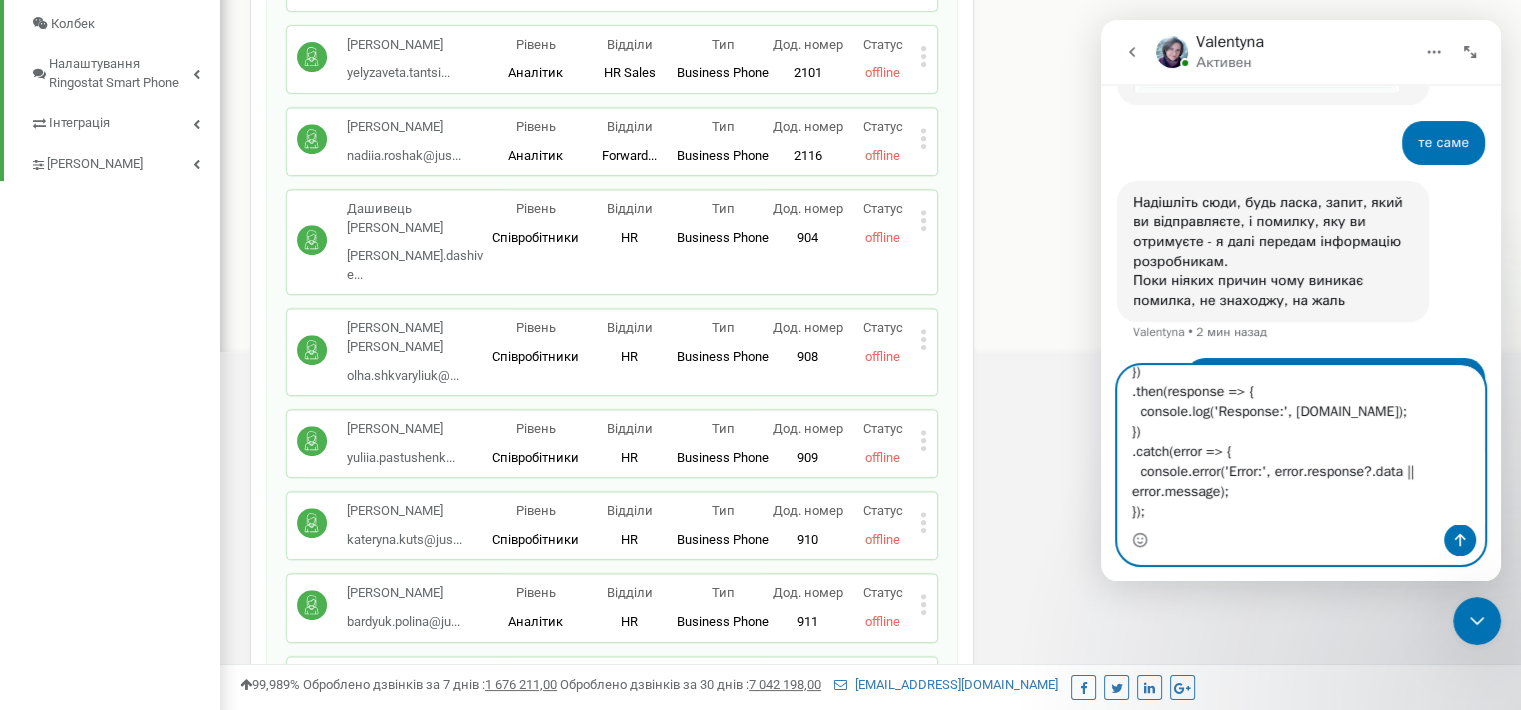 type 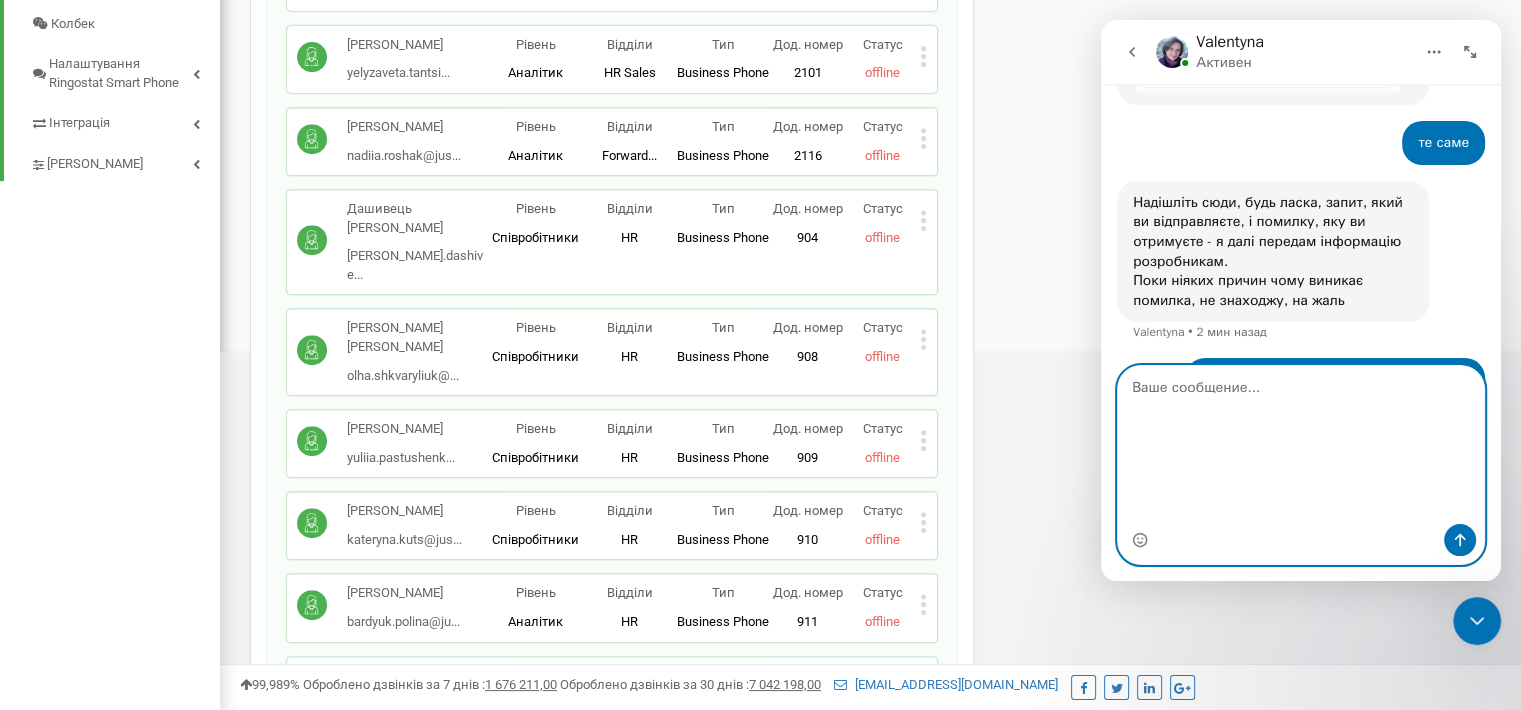scroll, scrollTop: 0, scrollLeft: 0, axis: both 